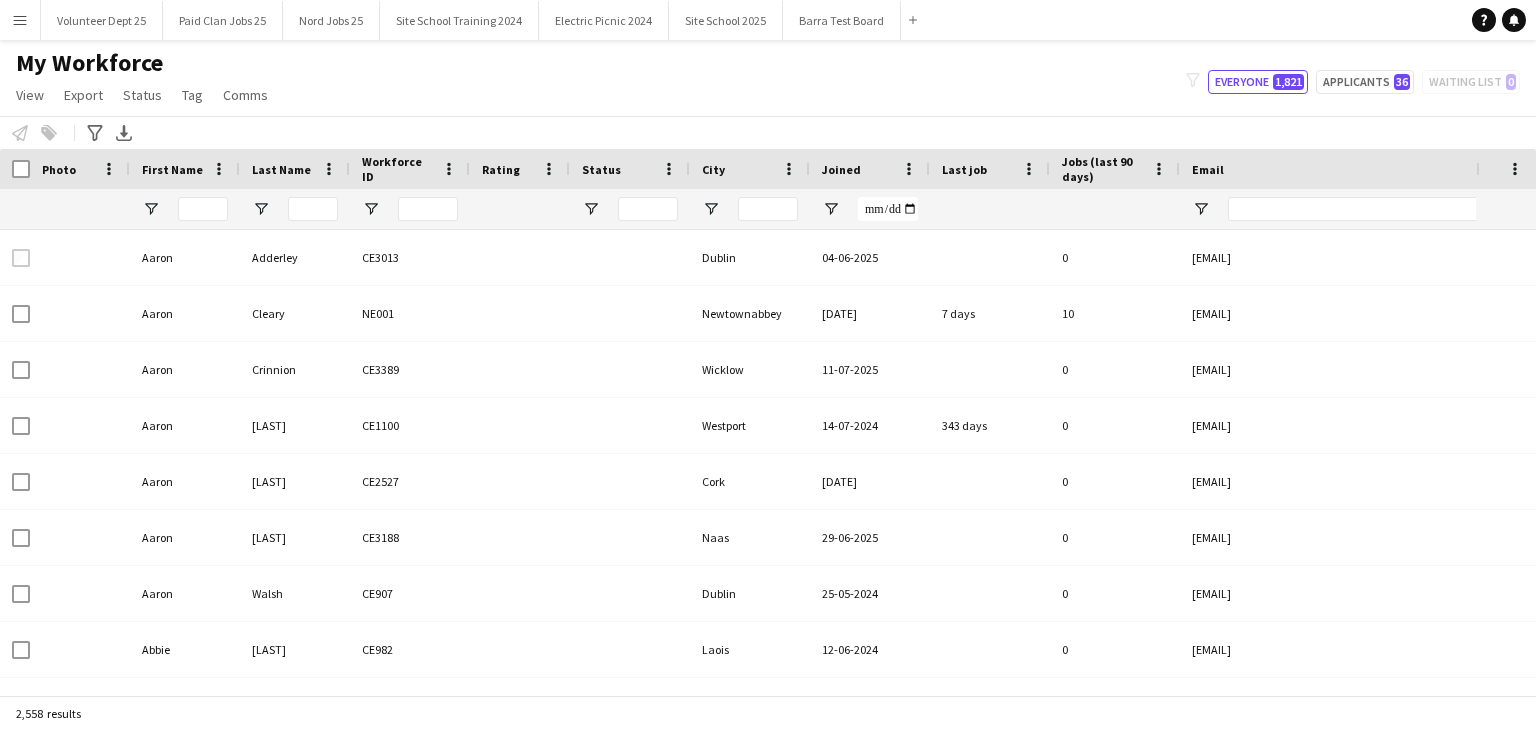 type on "***" 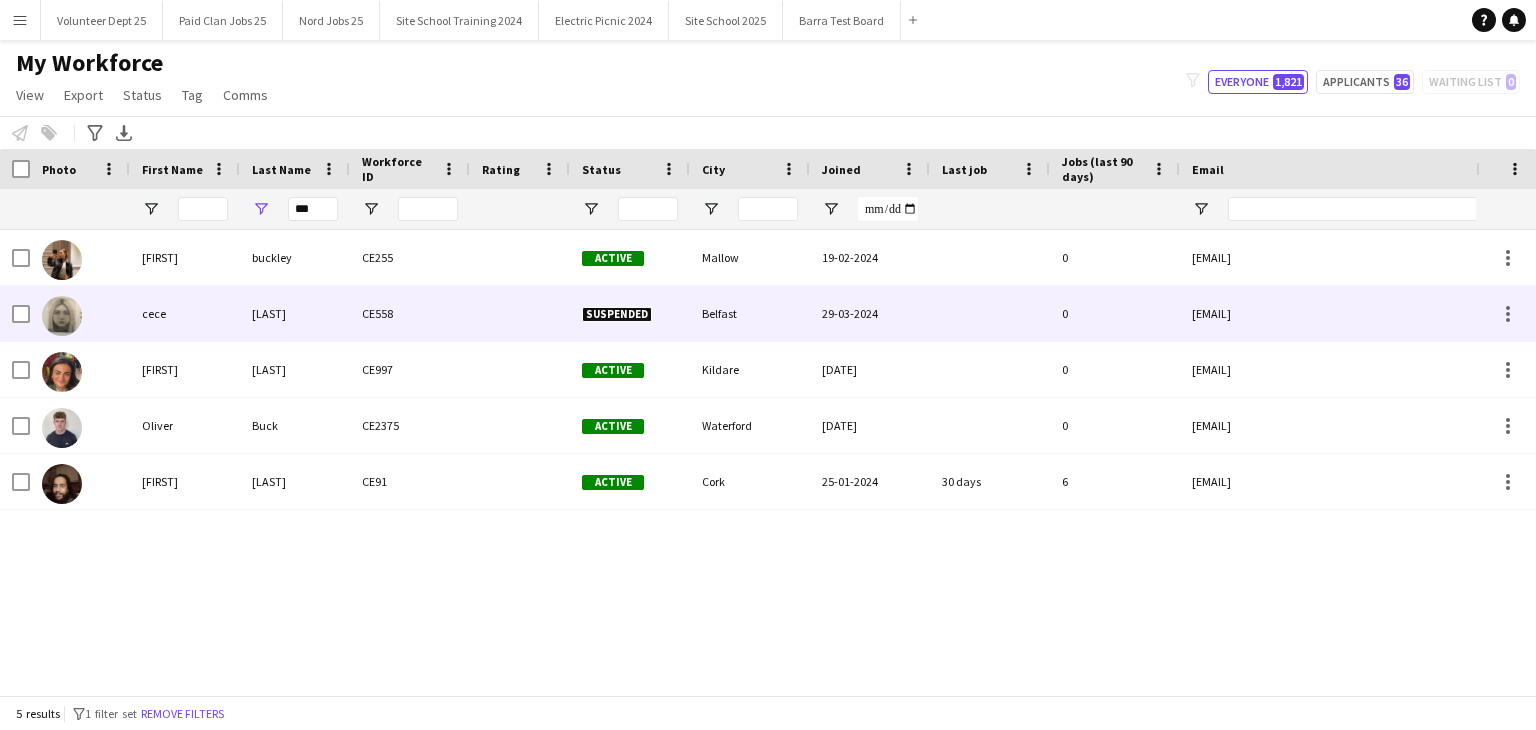 scroll, scrollTop: 0, scrollLeft: 0, axis: both 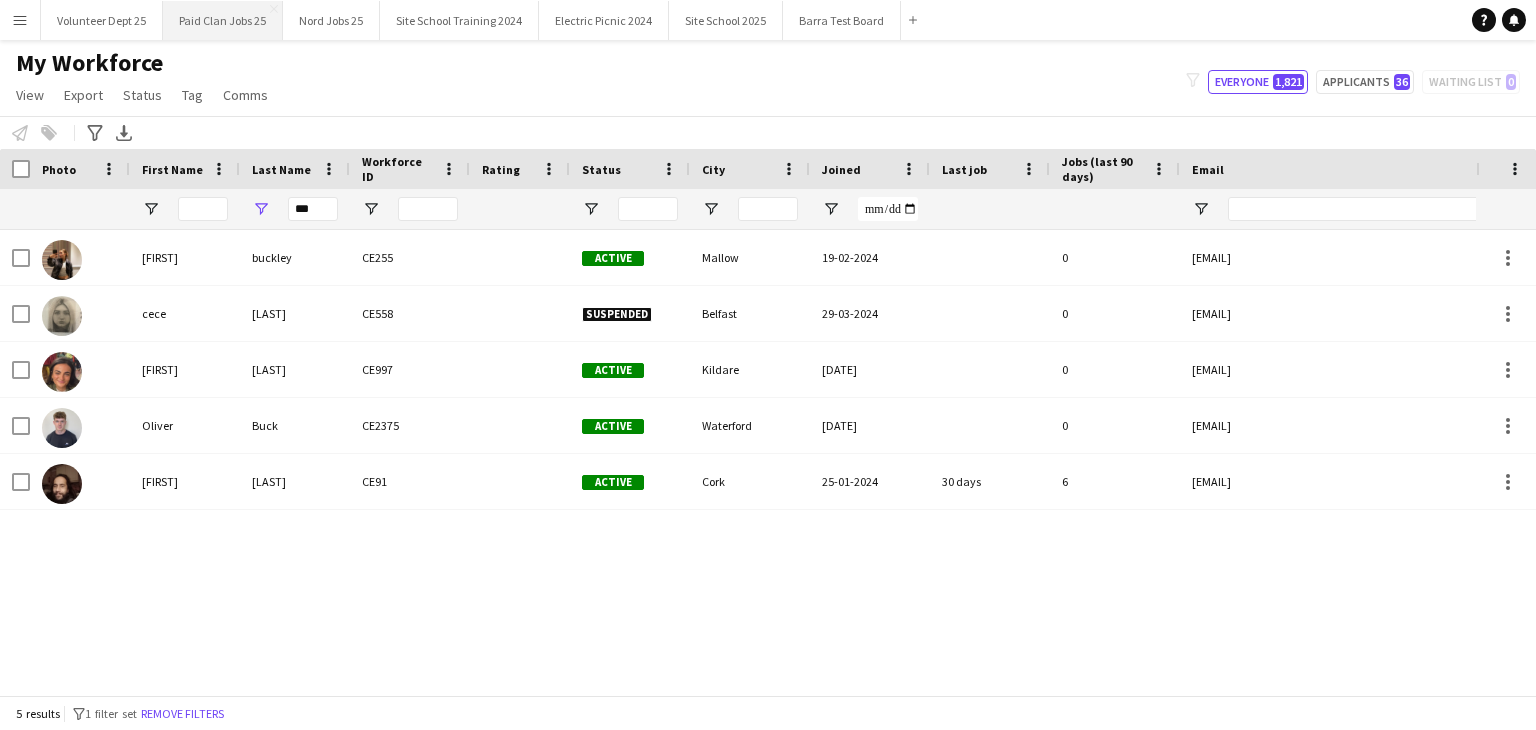 click on "Paid Clan Jobs 25
Close" at bounding box center [223, 20] 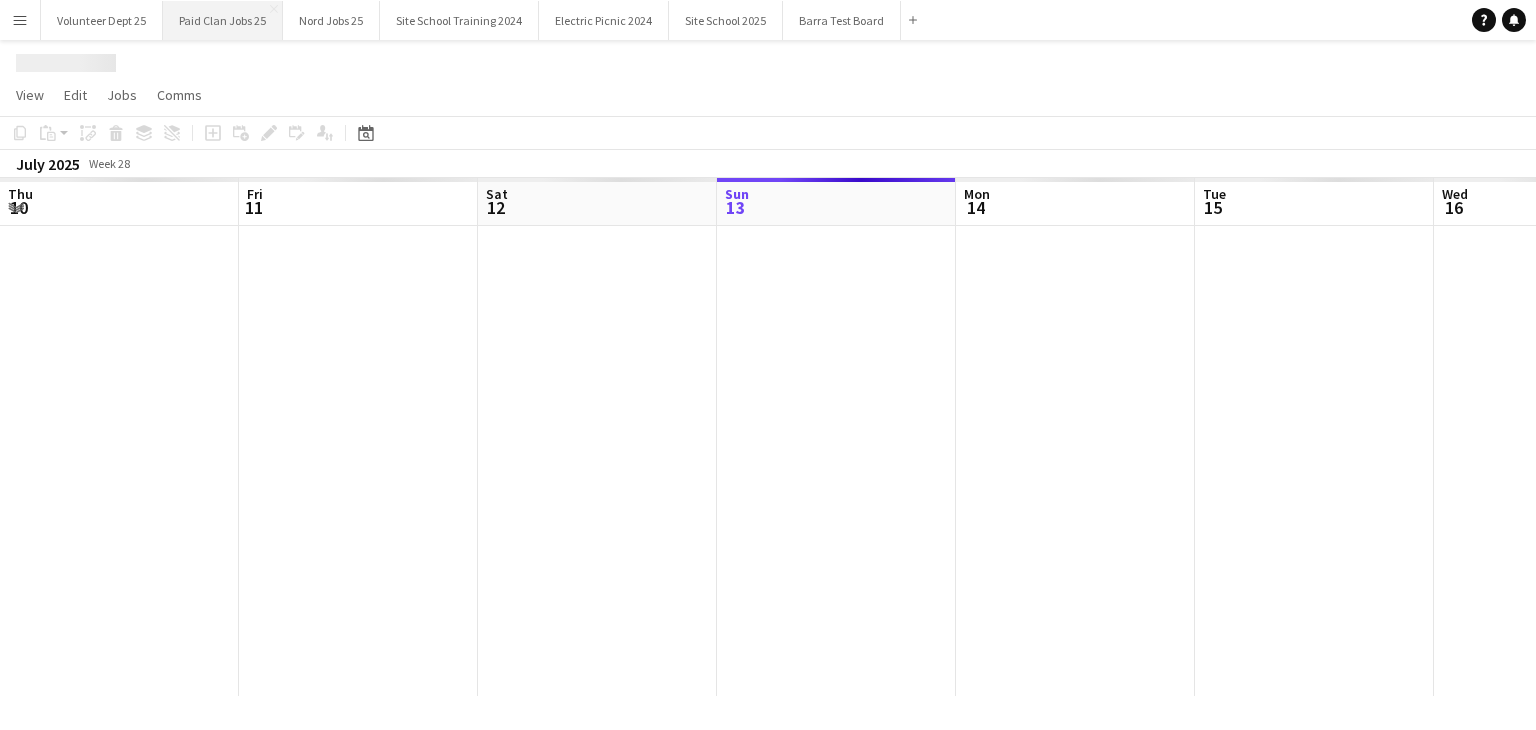 scroll, scrollTop: 0, scrollLeft: 478, axis: horizontal 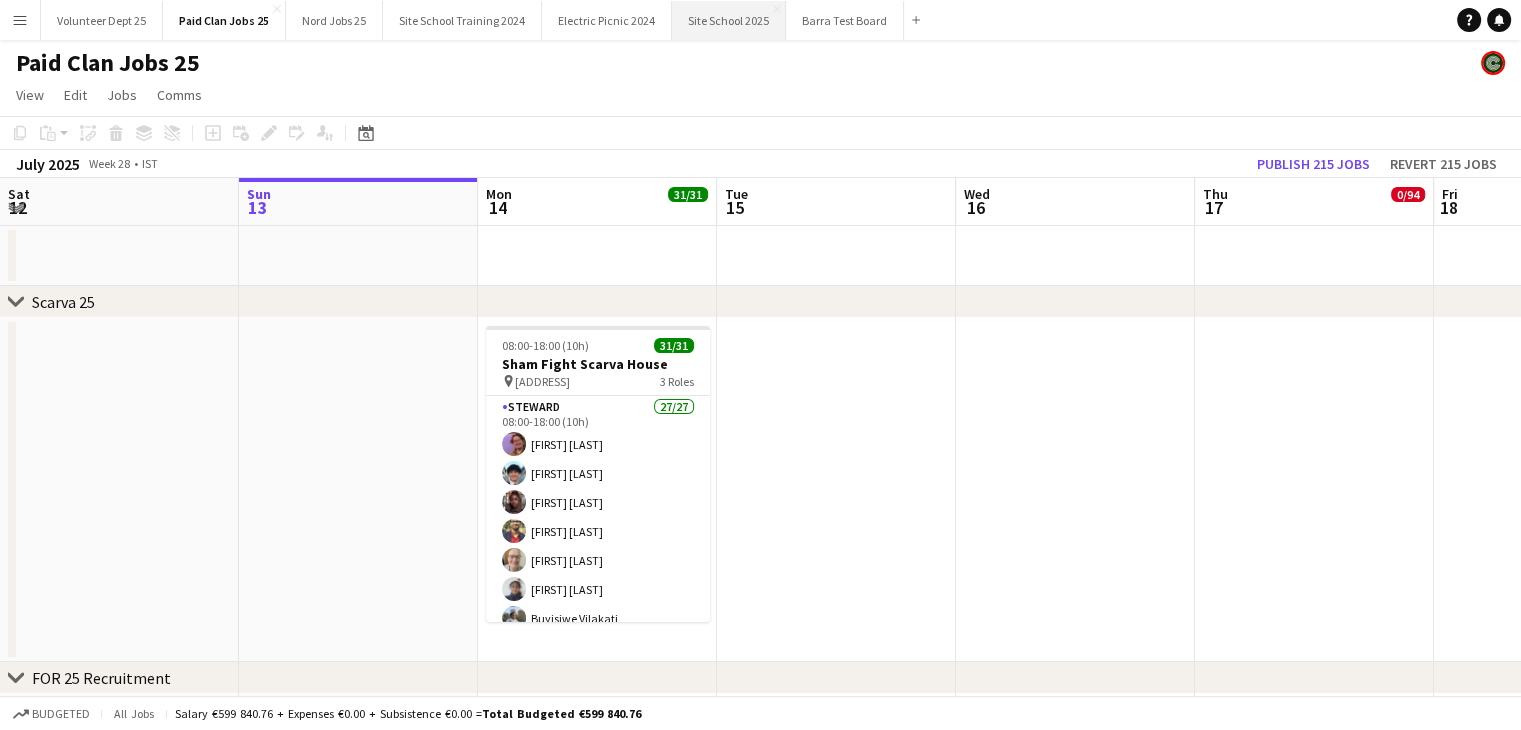 click on "Site School 2025
Close" at bounding box center (729, 20) 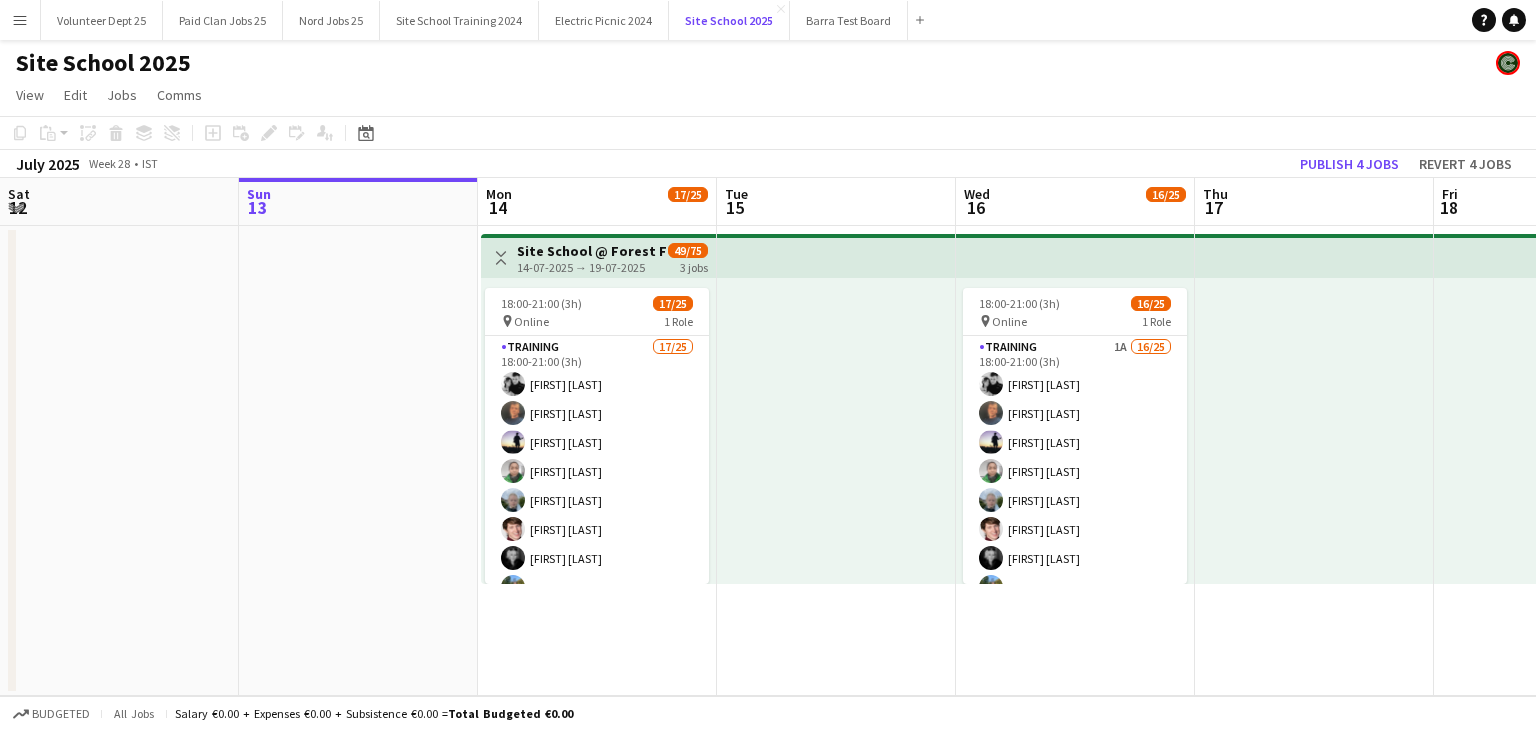 scroll, scrollTop: 0, scrollLeft: 719, axis: horizontal 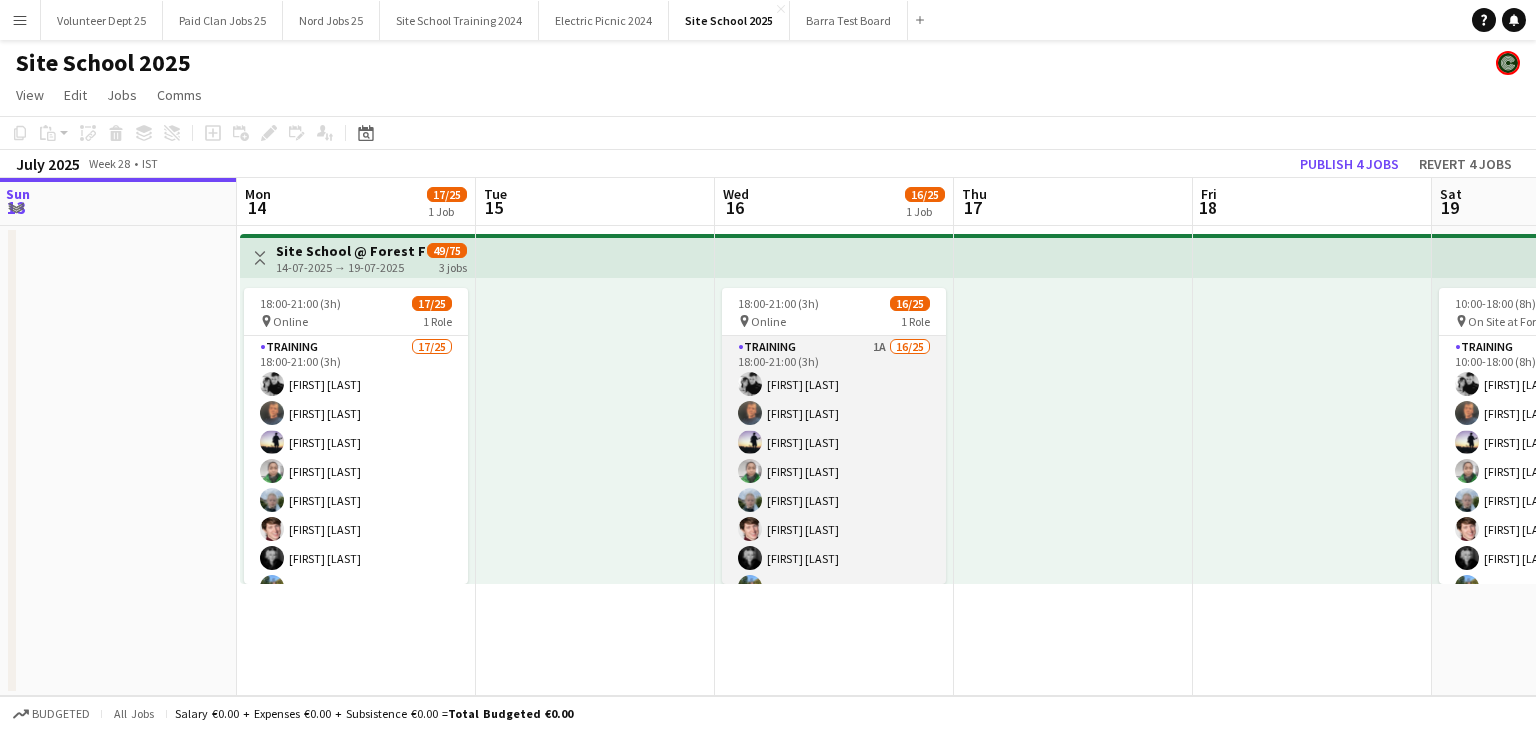 click on "Training   1A   16/25   18:00-21:00 (3h)
[FIRST] [LAST] [FIRST] [LAST] [FIRST] [LAST] [FIRST] [LAST] [FIRST] [LAST] [FIRST] [LAST] [FIRST] [LAST] [FIRST] [LAST] [FIRST] [LAST] [FIRST] [LAST] [FIRST] [LAST]✌🏻️ [FIRST] [LAST] [FIRST] [LAST] [FIRST] [LAST] [FIRST] [LAST] [FIRST] [LAST] [FIRST] [LAST]
single-neutral-actions
single-neutral-actions
single-neutral-actions
single-neutral-actions
single-neutral-actions
single-neutral-actions
single-neutral-actions
single-neutral-actions
single-neutral-actions" at bounding box center [834, 718] 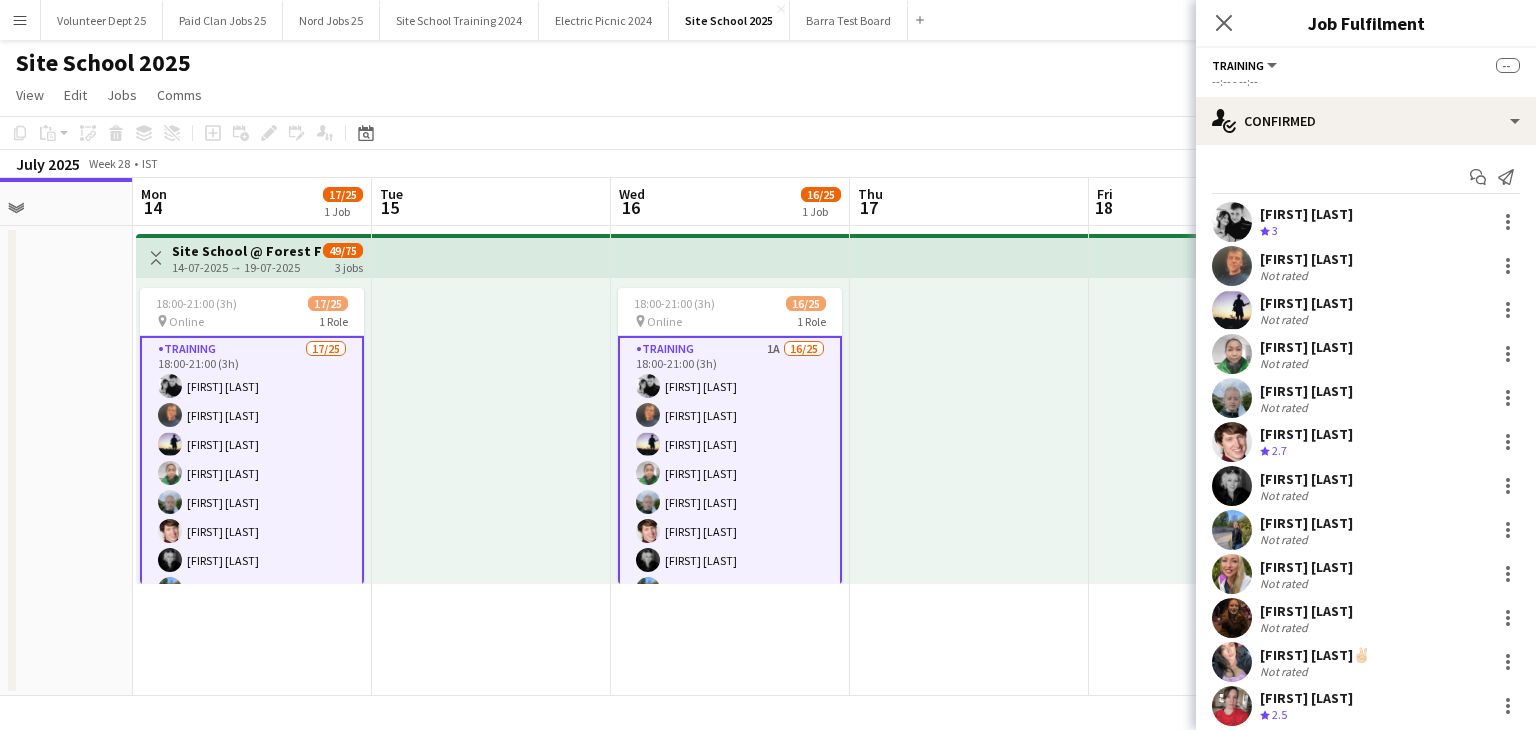 scroll, scrollTop: 0, scrollLeft: 575, axis: horizontal 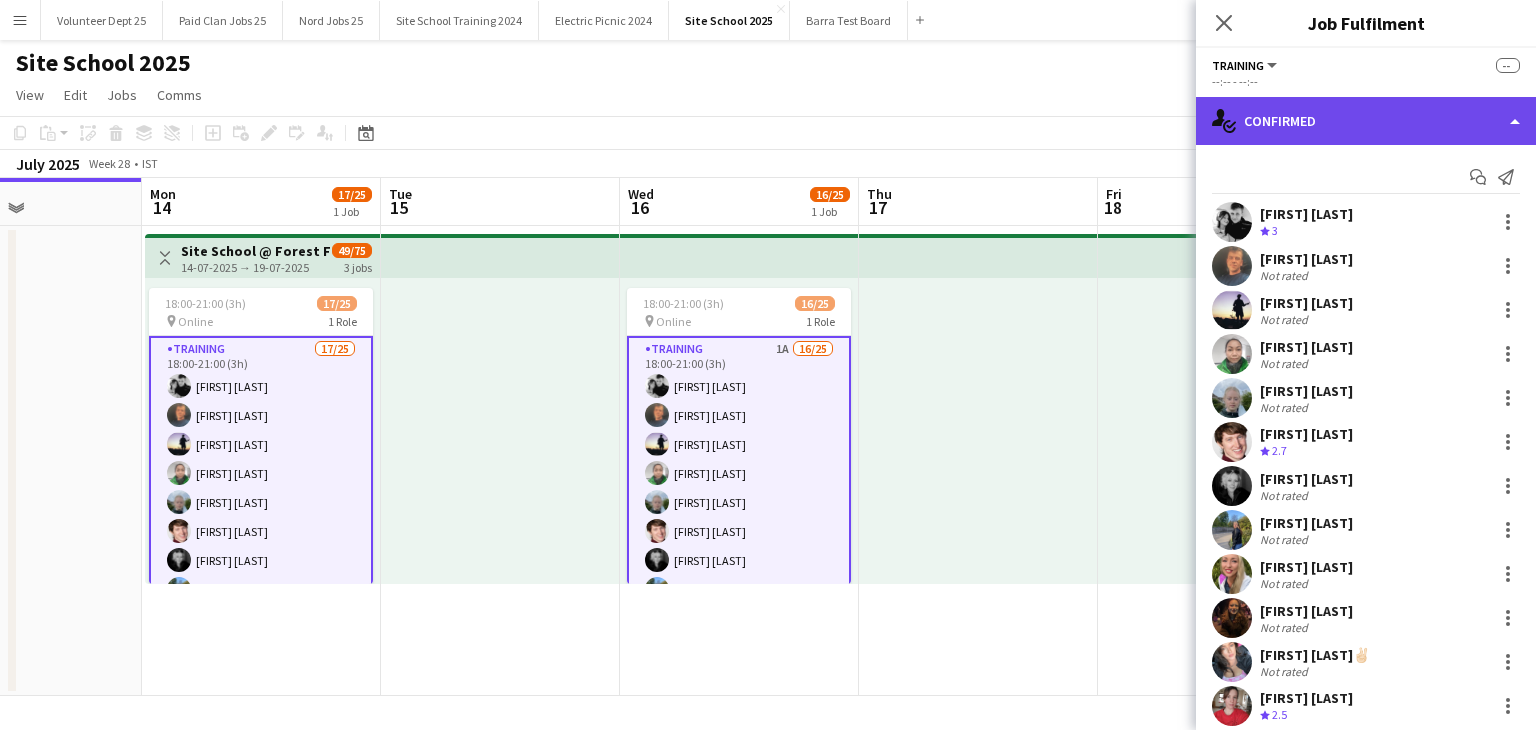 click on "single-neutral-actions-check-2
Confirmed" 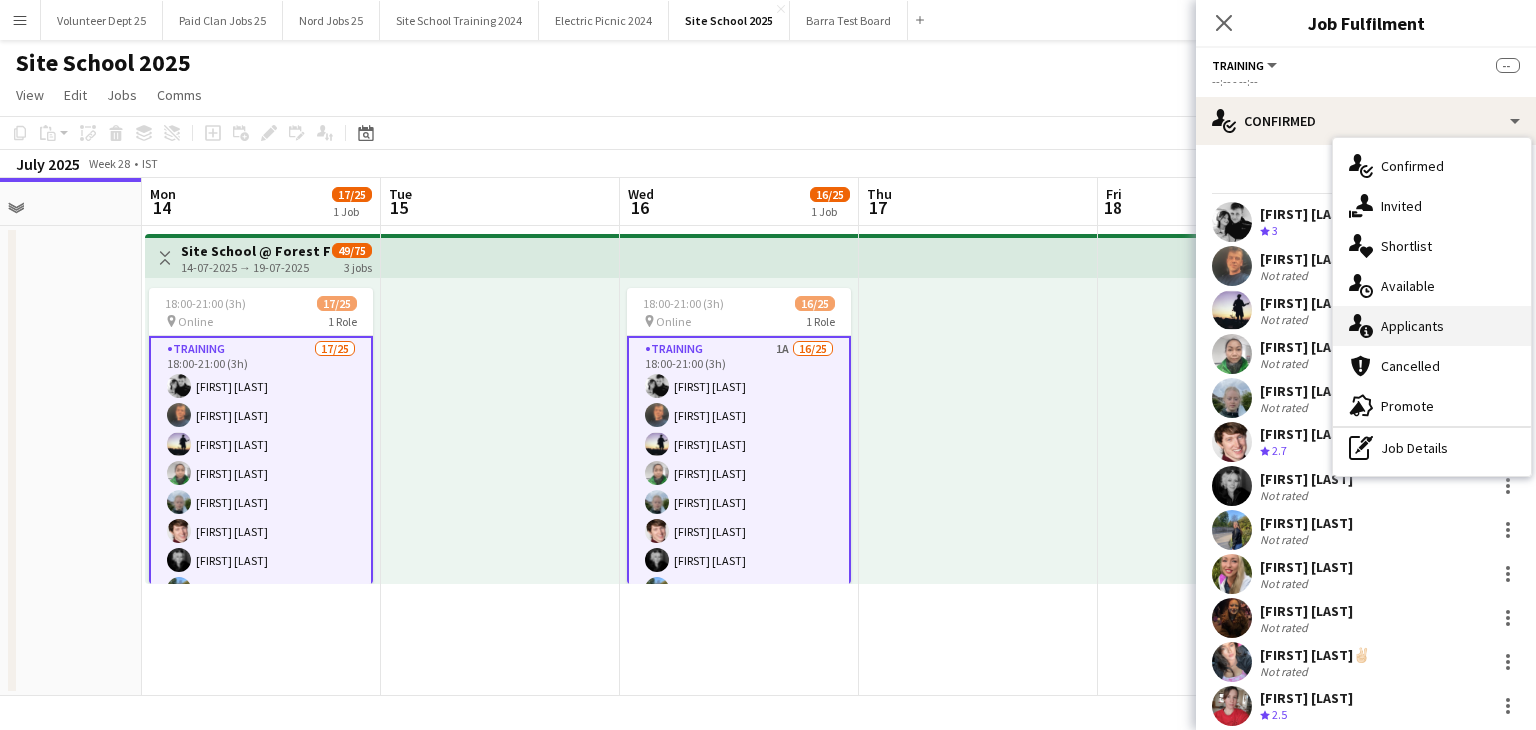 click on "single-neutral-actions-information
Applicants" at bounding box center [1432, 326] 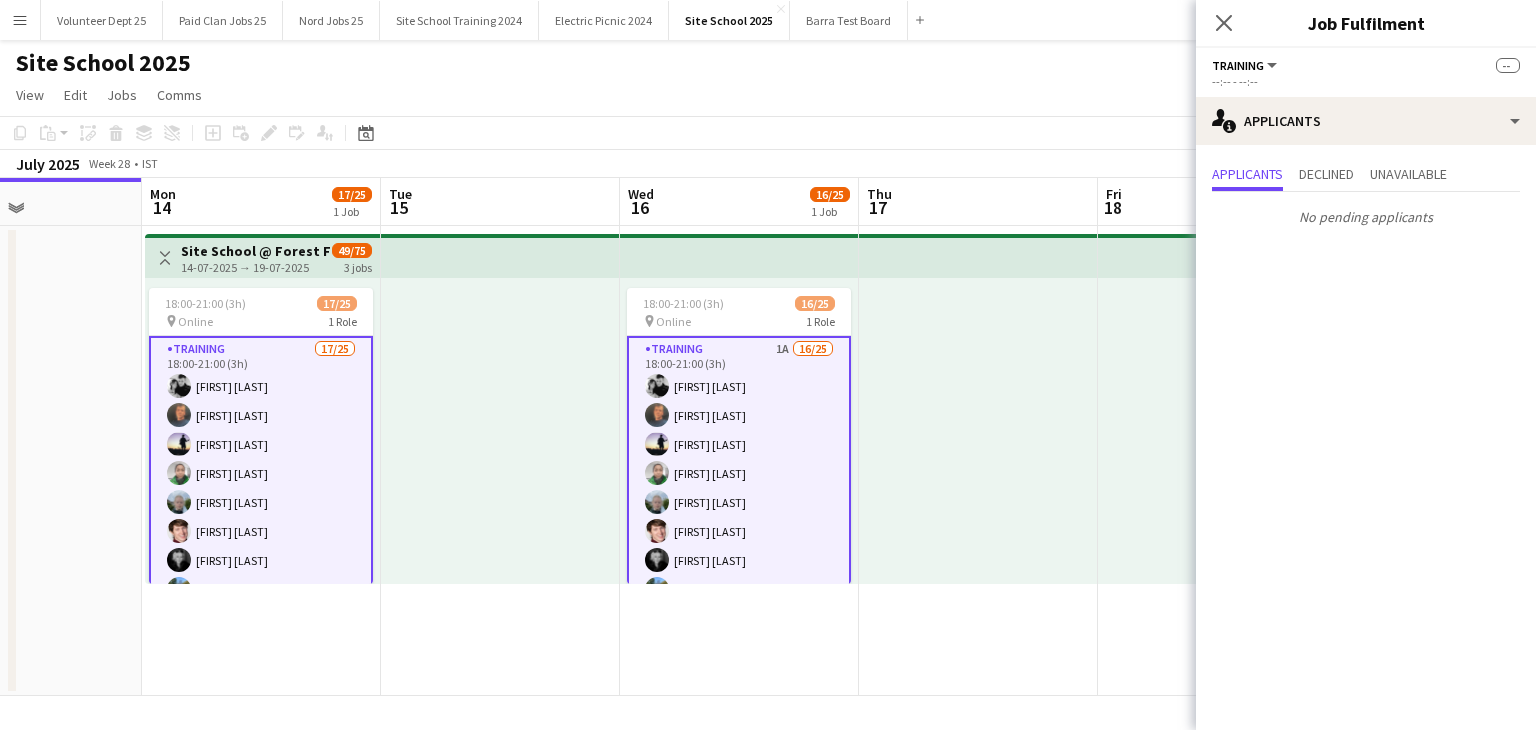 click on "Training   1A   16/25   18:00-21:00 (3h)
[FIRST] [LAST] [FIRST] [LAST] [FIRST] [LAST] [FIRST] [LAST] [FIRST] [LAST] [FIRST] [LAST] [FIRST] [LAST] [FIRST] [LAST] [FIRST] [LAST] [FIRST] [LAST] [FIRST] [LAST]✌🏻️ [FIRST] [LAST] [FIRST] [LAST] [FIRST] [LAST] [FIRST] [LAST] [FIRST] [LAST] [FIRST] [LAST]
single-neutral-actions
single-neutral-actions
single-neutral-actions
single-neutral-actions
single-neutral-actions
single-neutral-actions
single-neutral-actions
single-neutral-actions
single-neutral-actions" at bounding box center [739, 720] 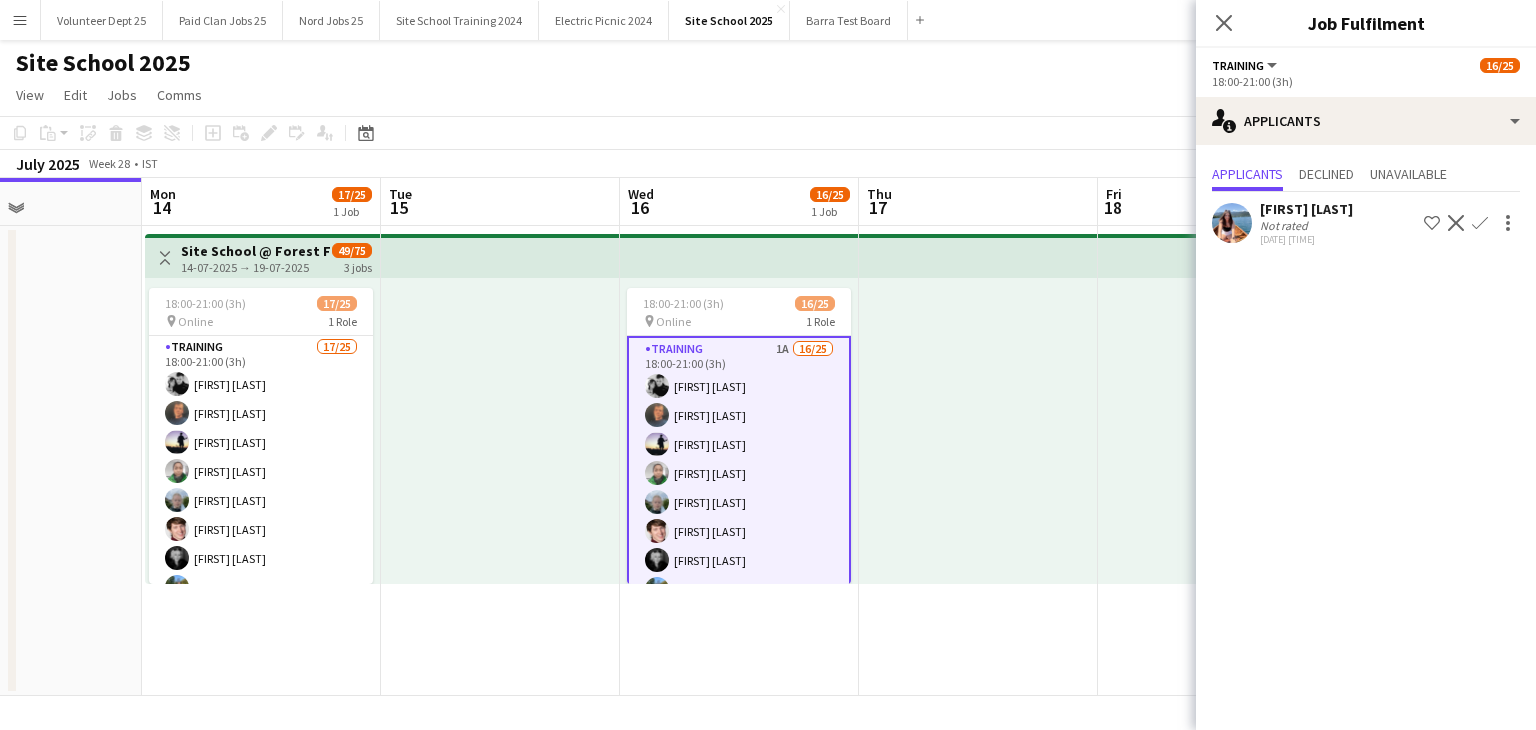 click on "Confirm" 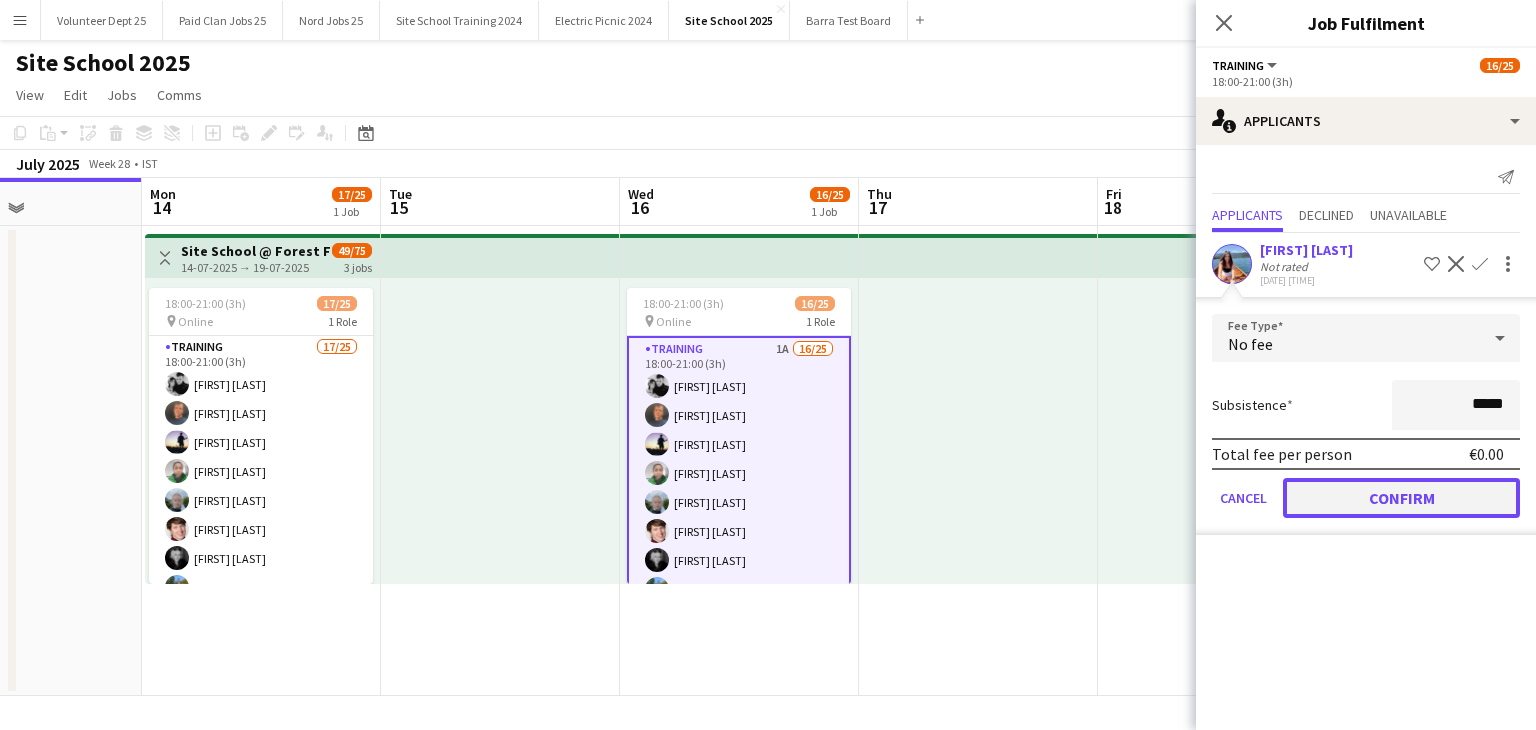 click on "Confirm" 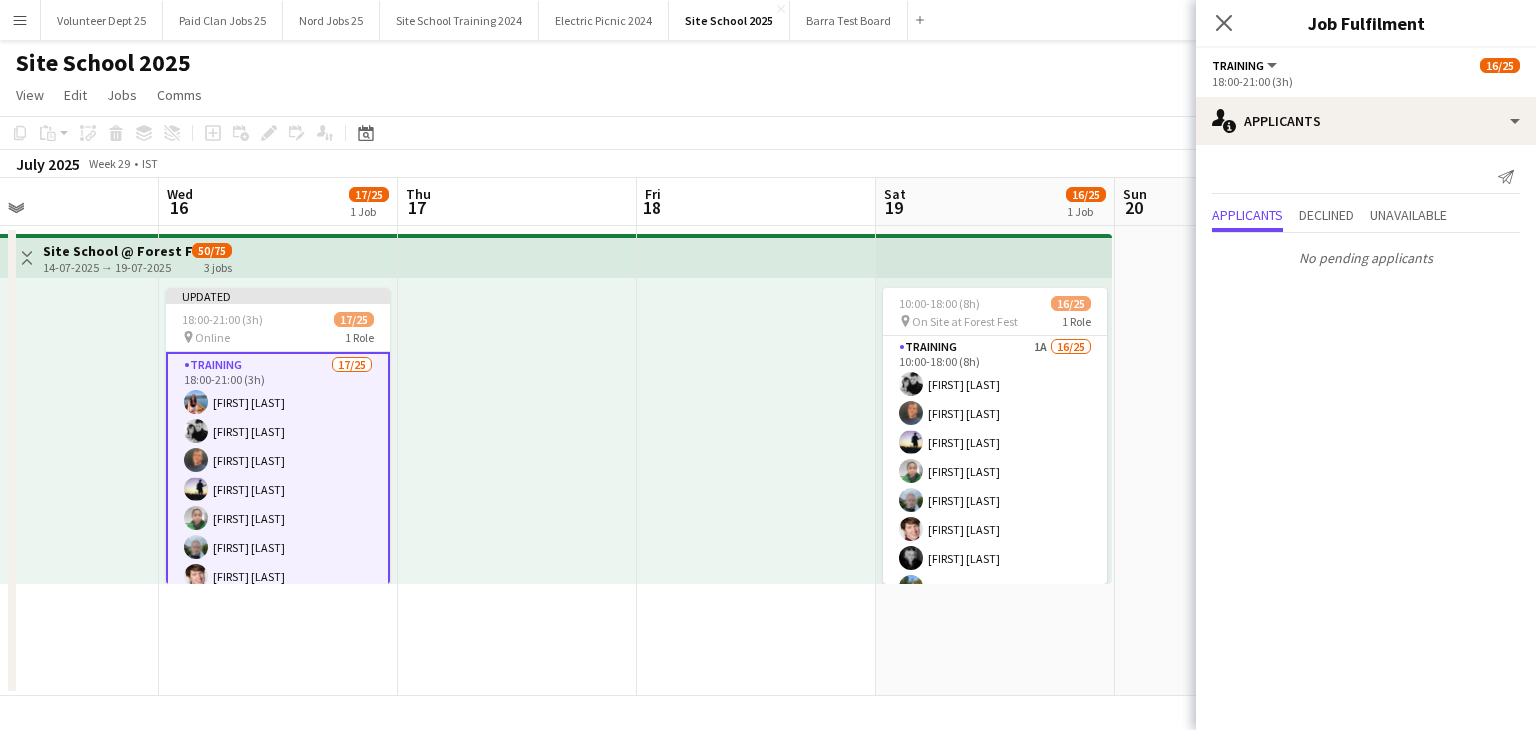 scroll, scrollTop: 0, scrollLeft: 557, axis: horizontal 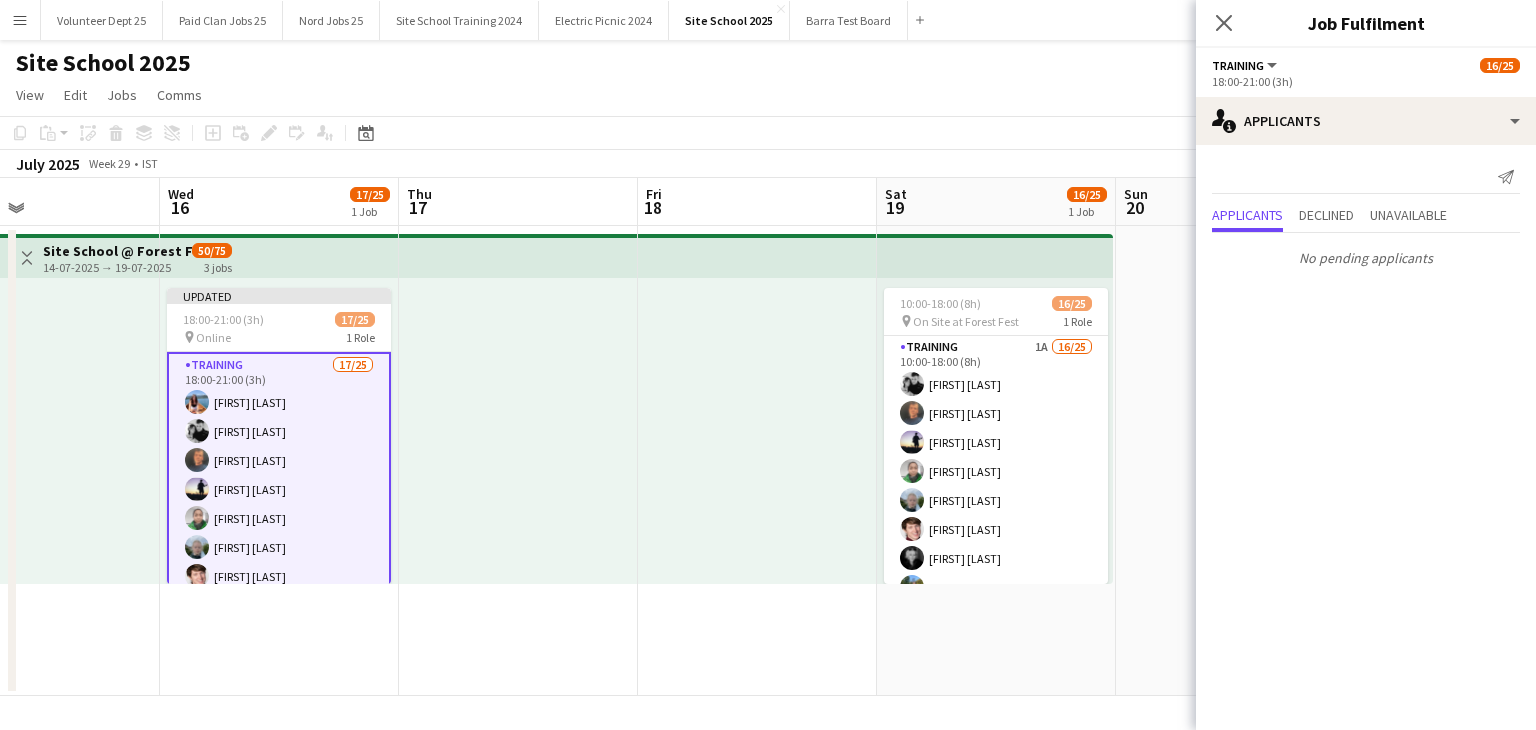 click on "Training   1A   16/25   10:00-18:00 (8h)
[FIRST] [LAST] [FIRST] [LAST] [FIRST] [LAST] [FIRST] [LAST] [FIRST] [LAST] [FIRST] [LAST] [FIRST] [LAST] [FIRST] [LAST] [FIRST] [LAST] [FIRST] [LAST] [FIRST] [LAST]✌🏻️ [FIRST] [LAST] [FIRST] [LAST] [FIRST] [LAST] [FIRST] [LAST] [FIRST] [LAST] [FIRST] [LAST]
single-neutral-actions
single-neutral-actions
single-neutral-actions
single-neutral-actions
single-neutral-actions
single-neutral-actions
single-neutral-actions
single-neutral-actions
single-neutral-actions" at bounding box center [996, 718] 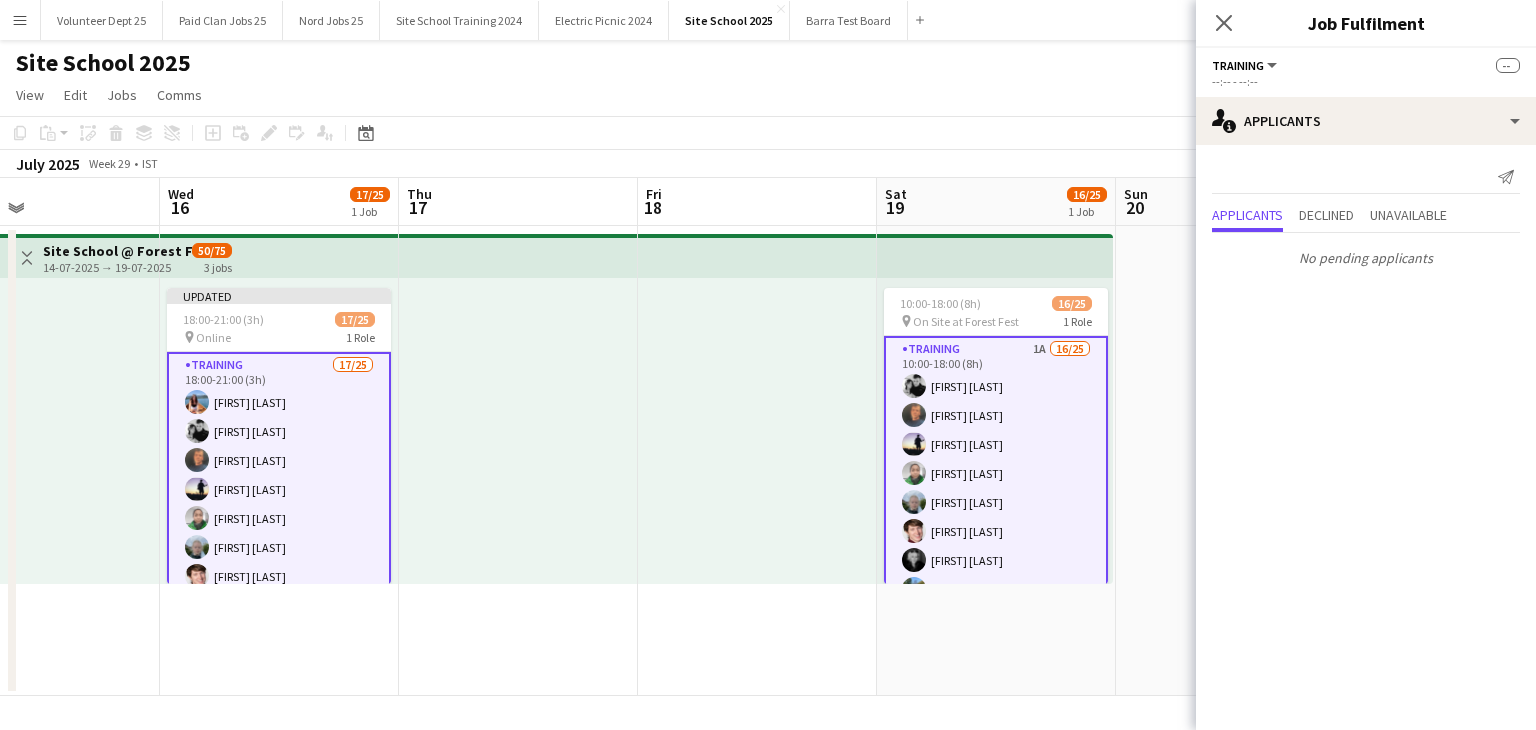 click on "Training   1A   16/25   10:00-18:00 (8h)
[FIRST] [LAST] [FIRST] [LAST] [FIRST] [LAST] [FIRST] [LAST] [FIRST] [LAST] [FIRST] [LAST] [FIRST] [LAST] [FIRST] [LAST] [FIRST] [LAST] [FIRST] [LAST] [FIRST] [LAST]✌🏻️ [FIRST] [LAST] [FIRST] [LAST] [FIRST] [LAST] [FIRST] [LAST] [FIRST] [LAST] [FIRST] [LAST]
single-neutral-actions
single-neutral-actions
single-neutral-actions
single-neutral-actions
single-neutral-actions
single-neutral-actions
single-neutral-actions
single-neutral-actions
single-neutral-actions" at bounding box center [996, 720] 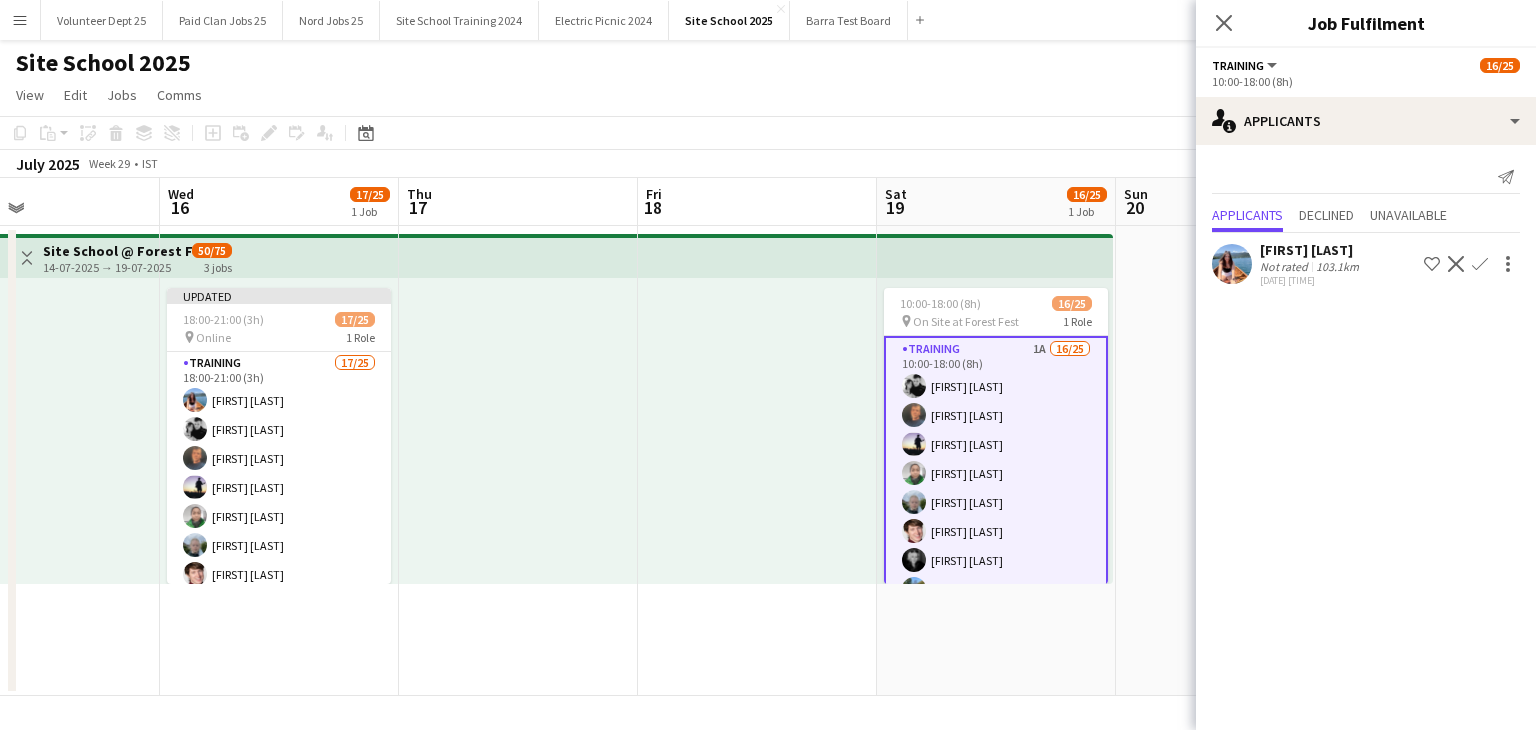 click on "Confirm" 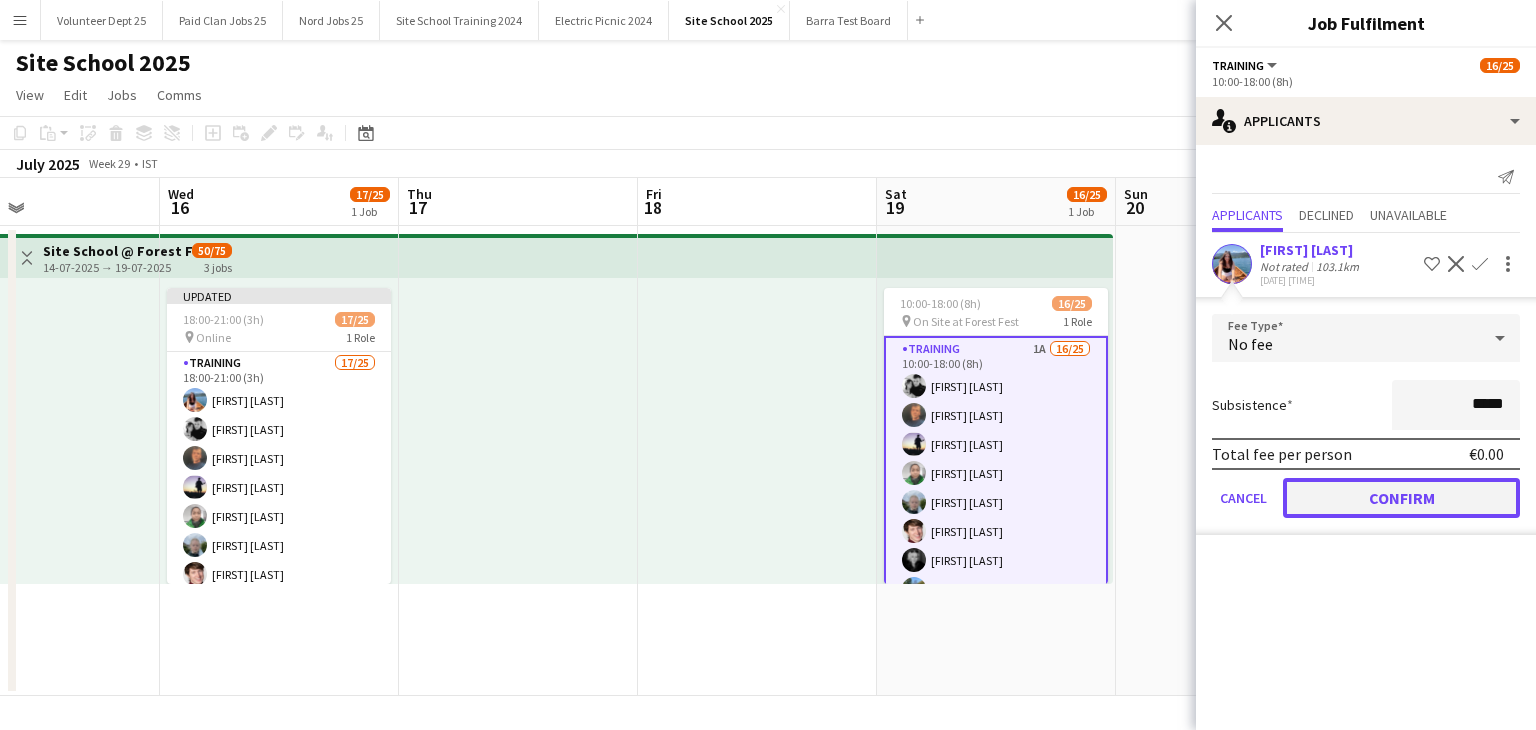 click on "Confirm" 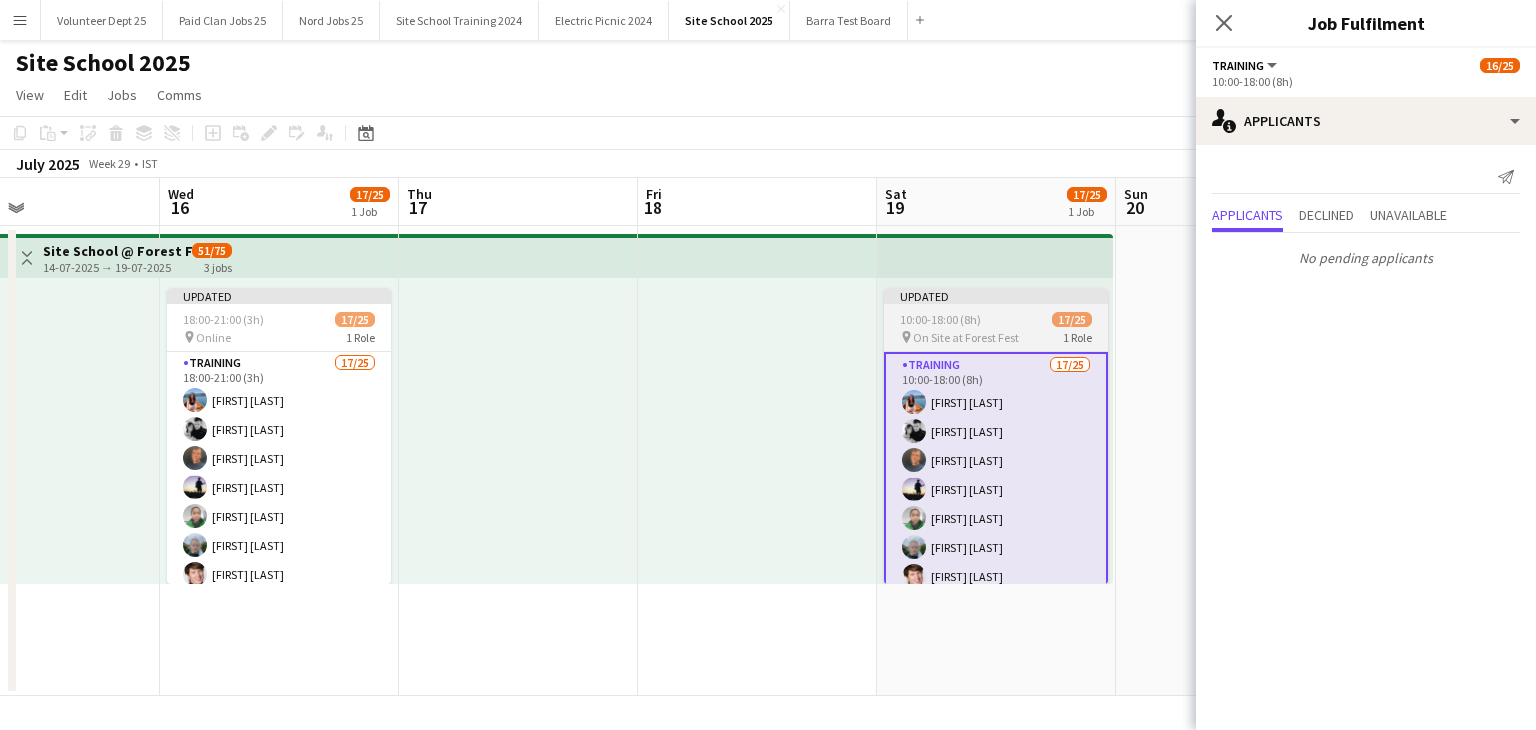 click on "10:00-18:00 (8h)" at bounding box center [940, 319] 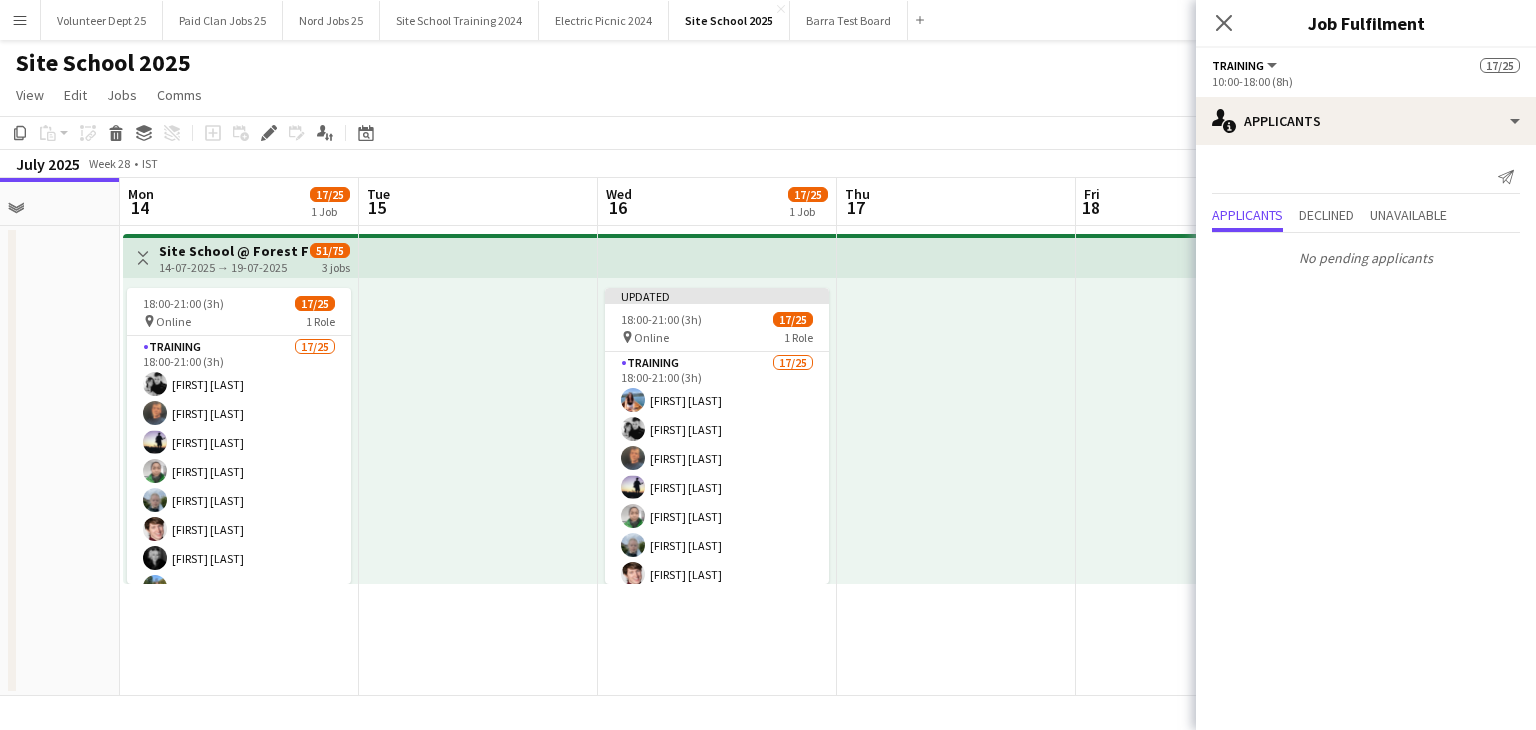 scroll, scrollTop: 0, scrollLeft: 579, axis: horizontal 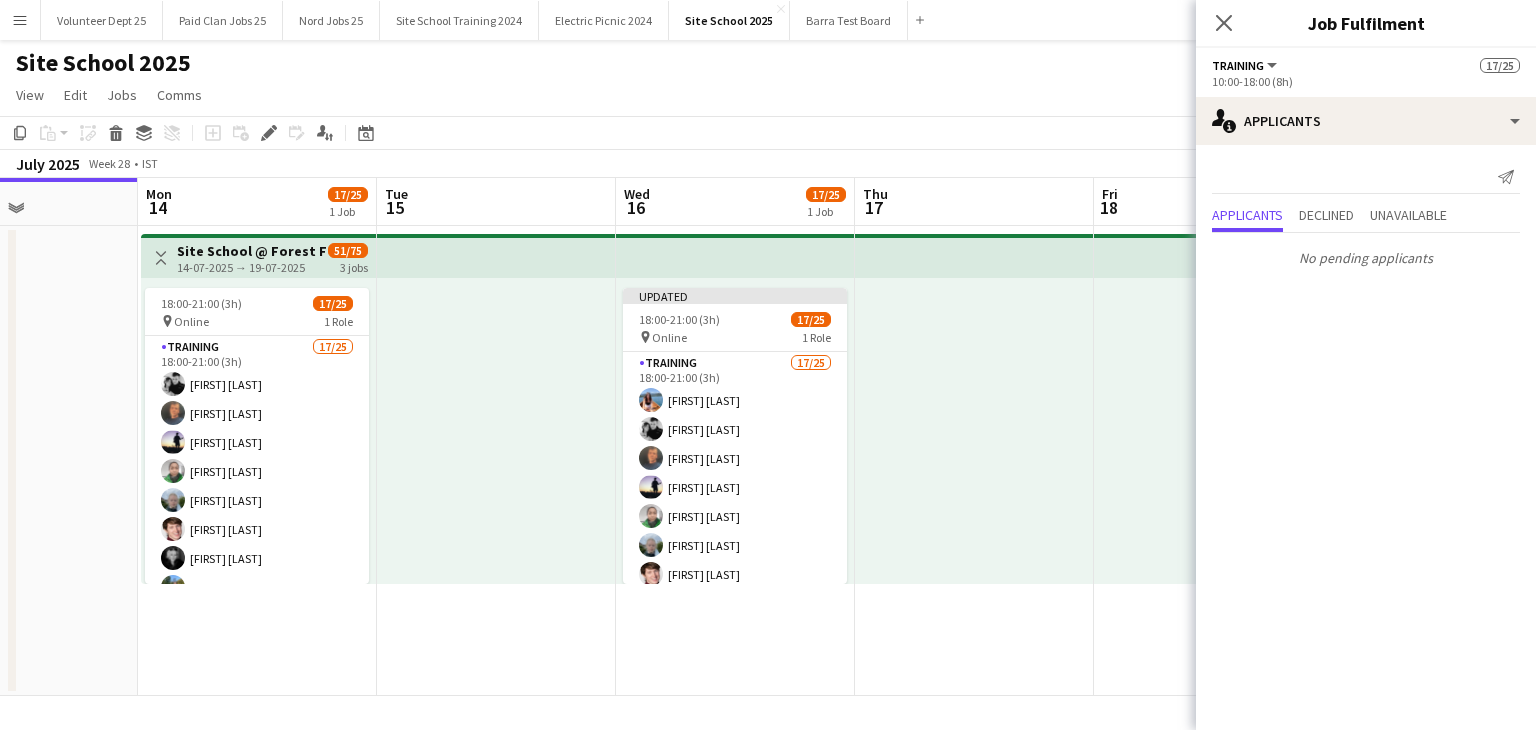 click at bounding box center (735, 256) 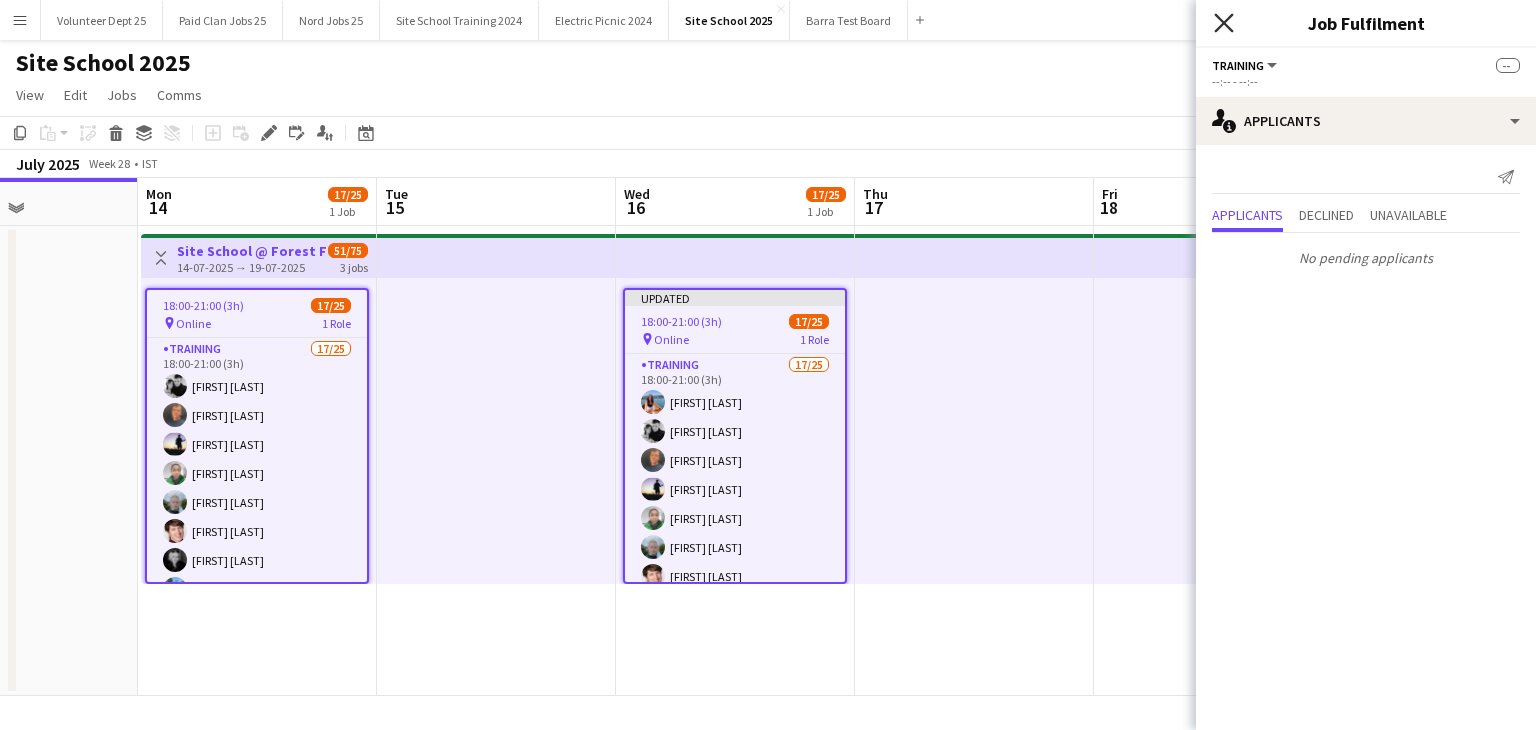 click on "Close pop-in" 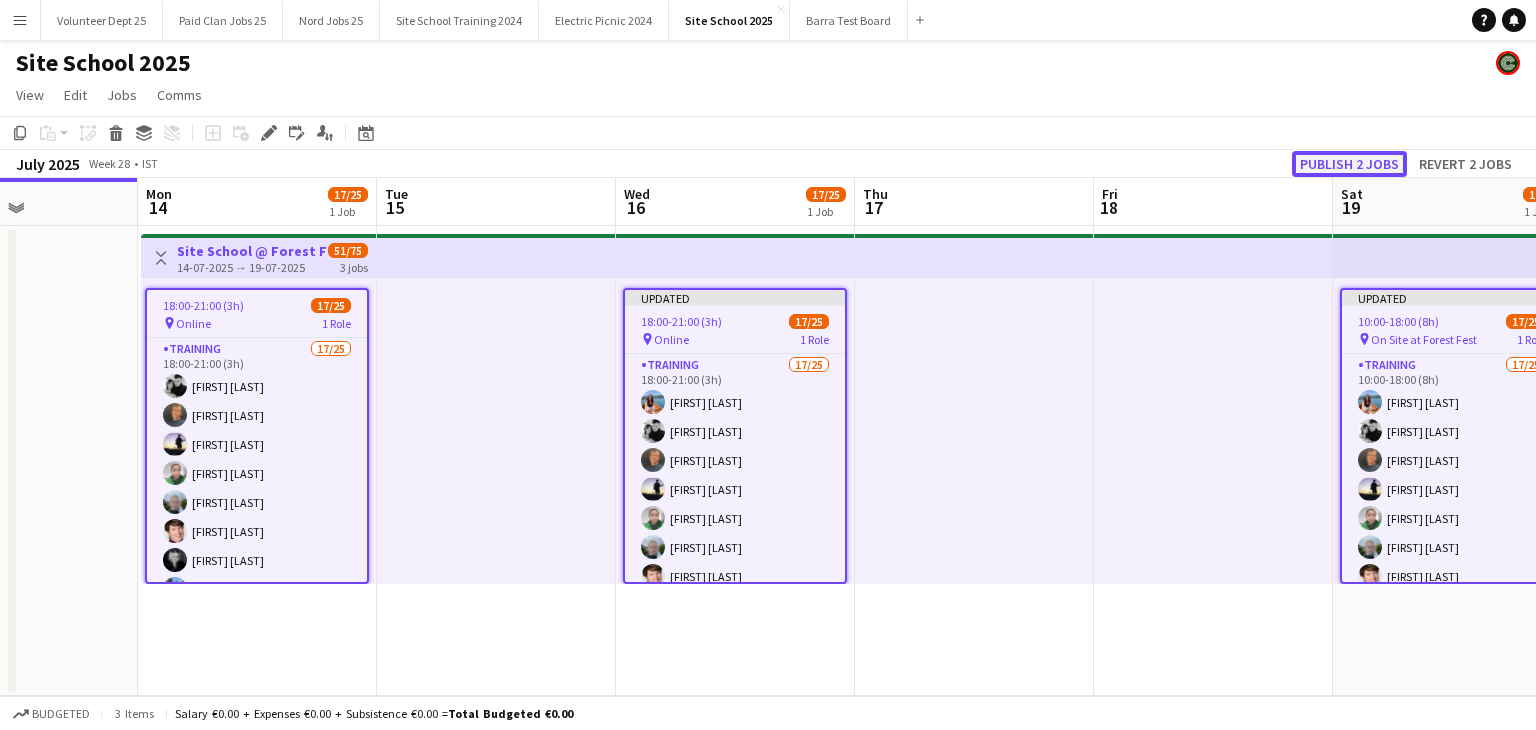 click on "Publish 2 jobs" 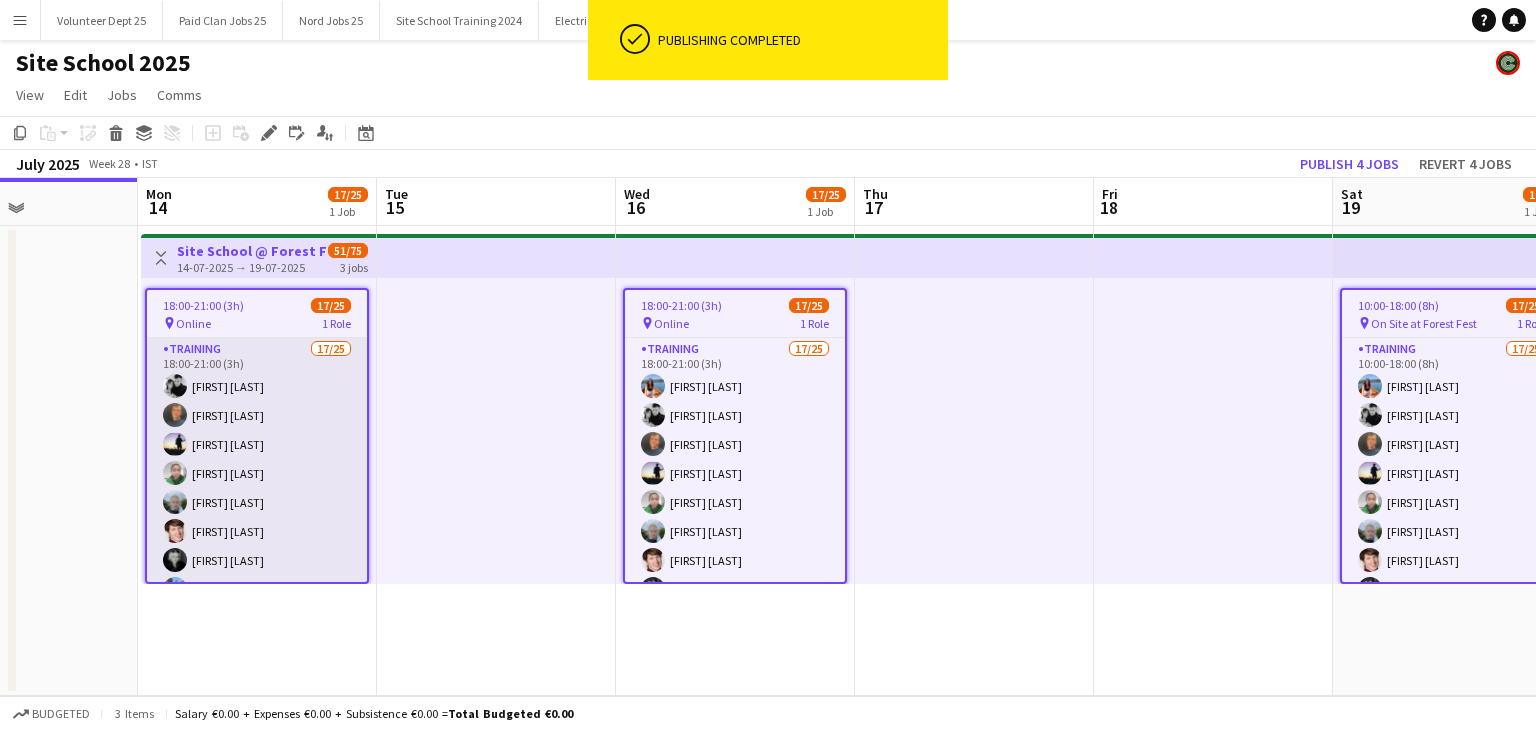 click on "Training   17/25   18:00-21:00 (3h)
[FIRST] [LAST] [FIRST] [LAST] [FIRST] [LAST] [FIRST] [LAST] [FIRST] [LAST] [FIRST] [LAST] [FIRST] [LAST] [FIRST] [LAST] [FIRST] [LAST] [FIRST] [LAST] [FIRST] [LAST]✌🏻️ [FIRST] [LAST] [FIRST] [LAST] [FIRST] [LAST] [FIRST] [LAST] [FIRST] [LAST] [FIRST] [LAST]
single-neutral-actions
single-neutral-actions
single-neutral-actions
single-neutral-actions
single-neutral-actions
single-neutral-actions
single-neutral-actions
single-neutral-actions" at bounding box center [257, 720] 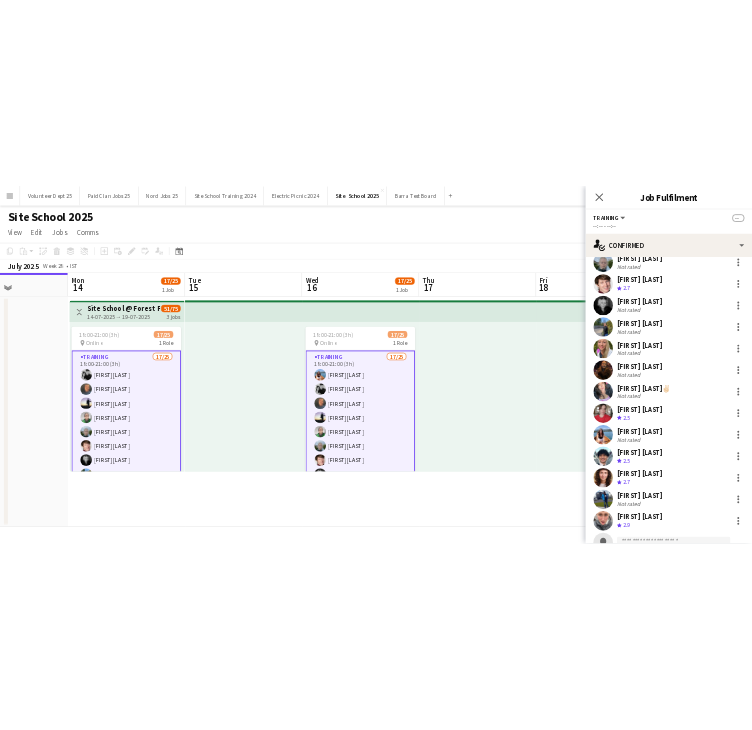 scroll, scrollTop: 239, scrollLeft: 0, axis: vertical 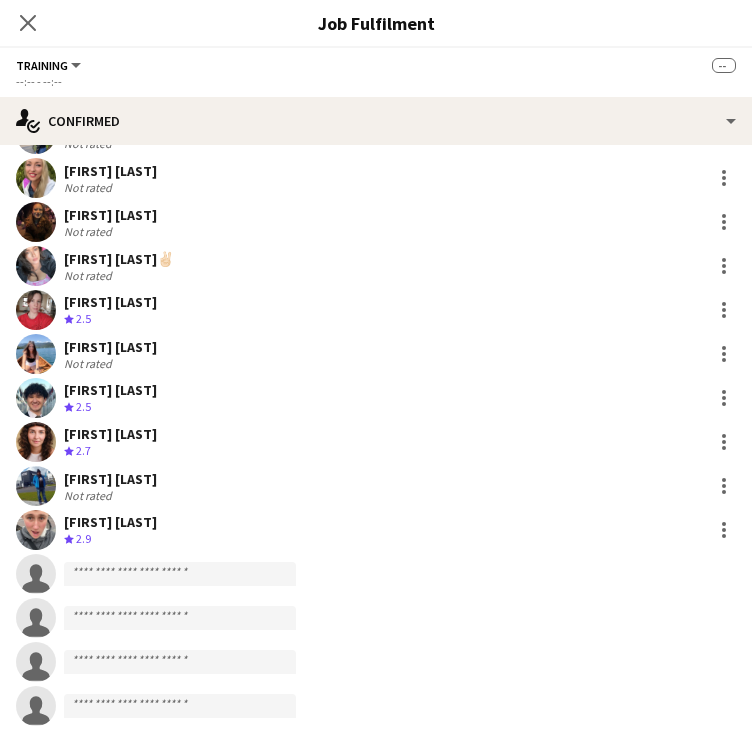 click on "[FIRST] [LAST]" at bounding box center [110, 347] 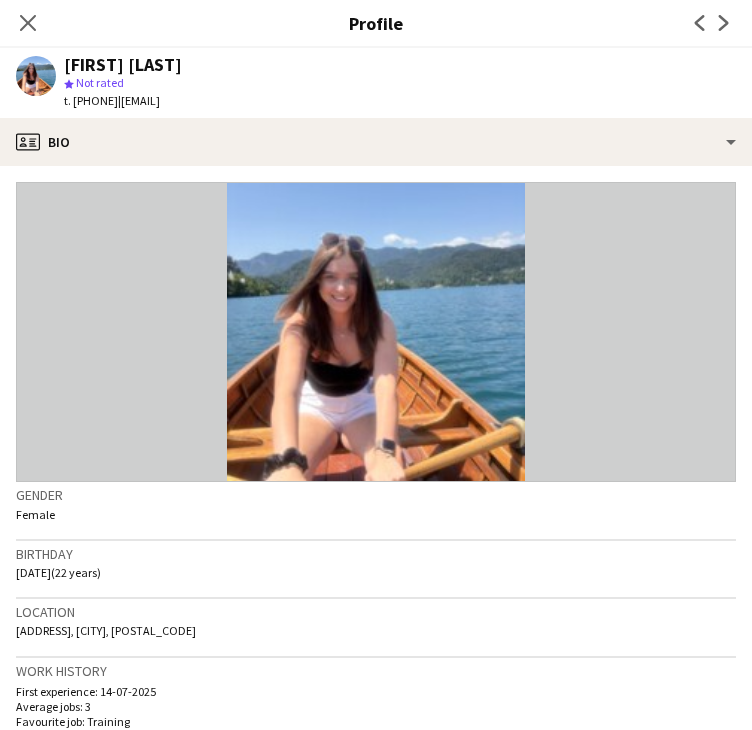 click on "[FIRST] [LAST]" 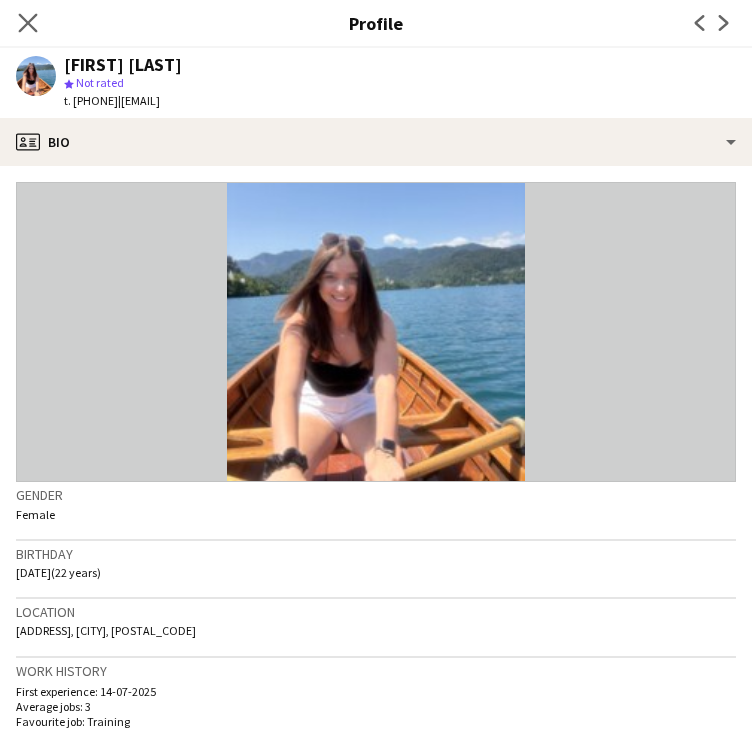 click on "Close pop-in" 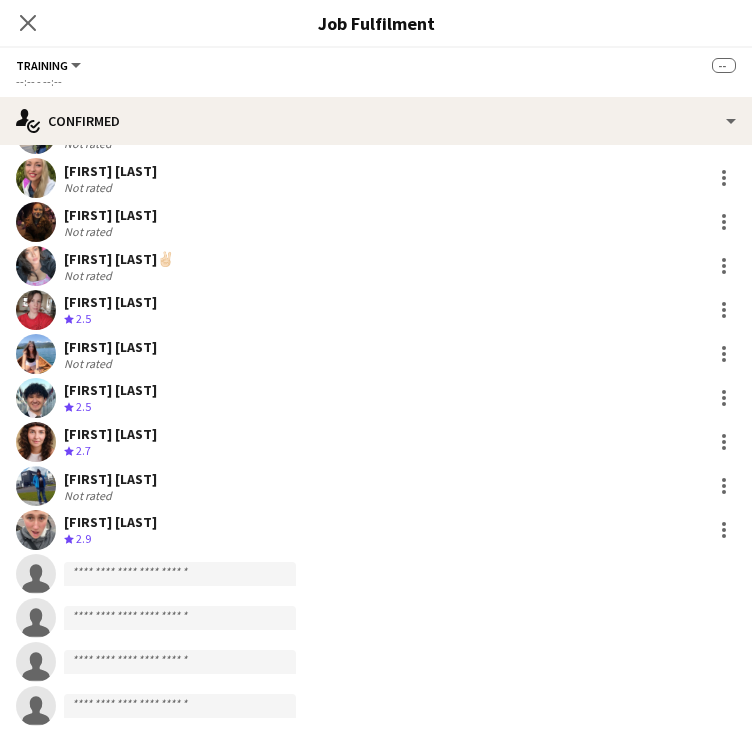 click on "[FIRST] [LAST]" at bounding box center [110, 390] 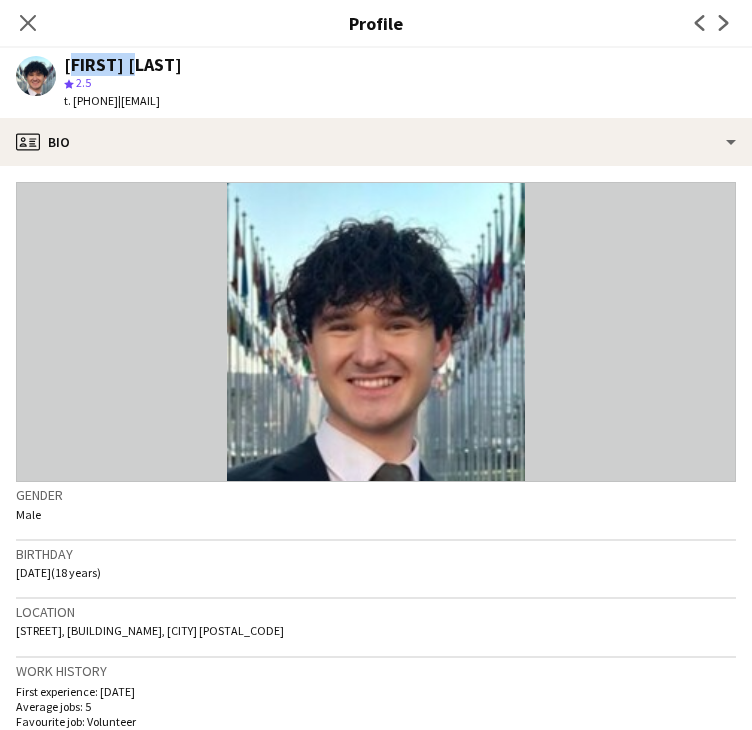 drag, startPoint x: 64, startPoint y: 63, endPoint x: 137, endPoint y: 65, distance: 73.02739 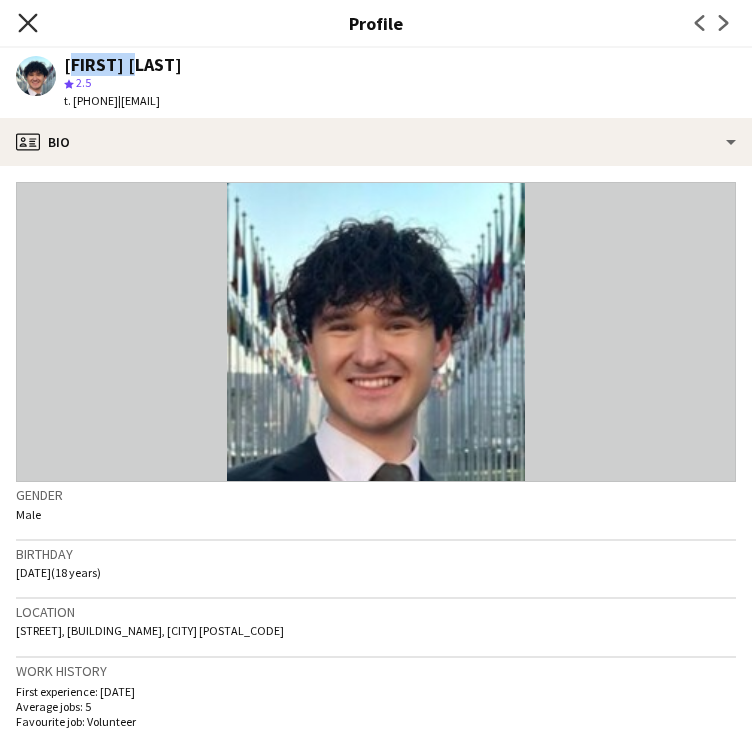 click on "Close pop-in" 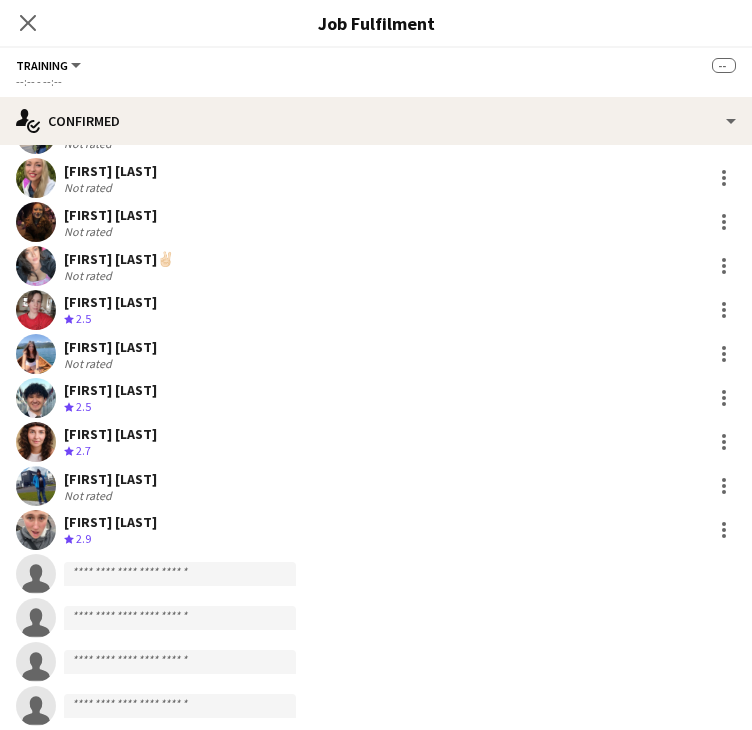 click on "[FIRST] [LAST]" at bounding box center (110, 434) 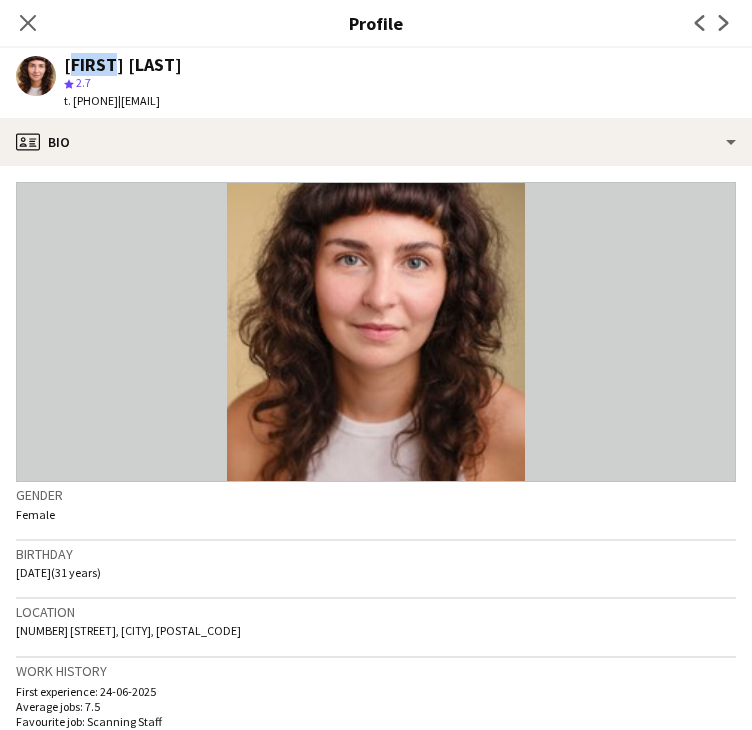 drag, startPoint x: 63, startPoint y: 65, endPoint x: 100, endPoint y: 65, distance: 37 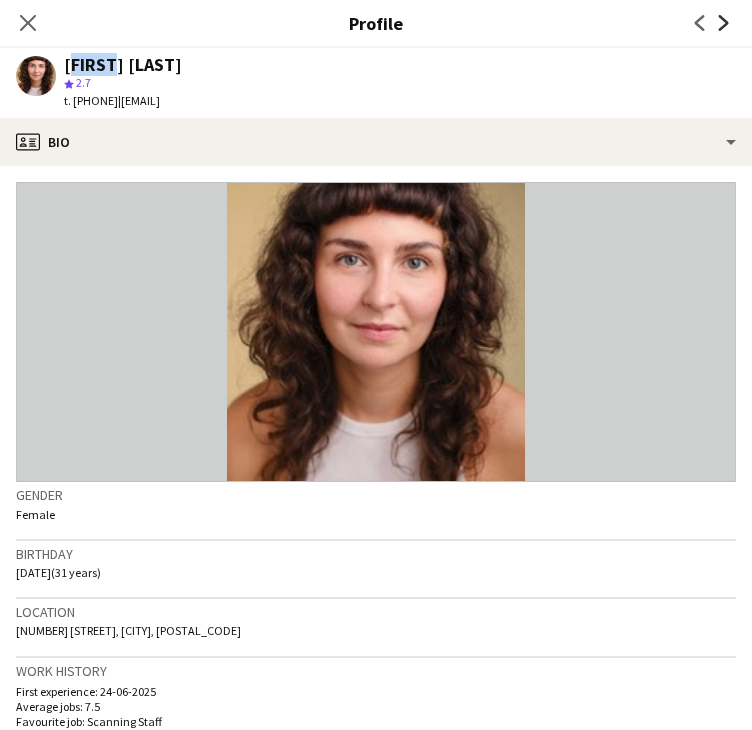 click 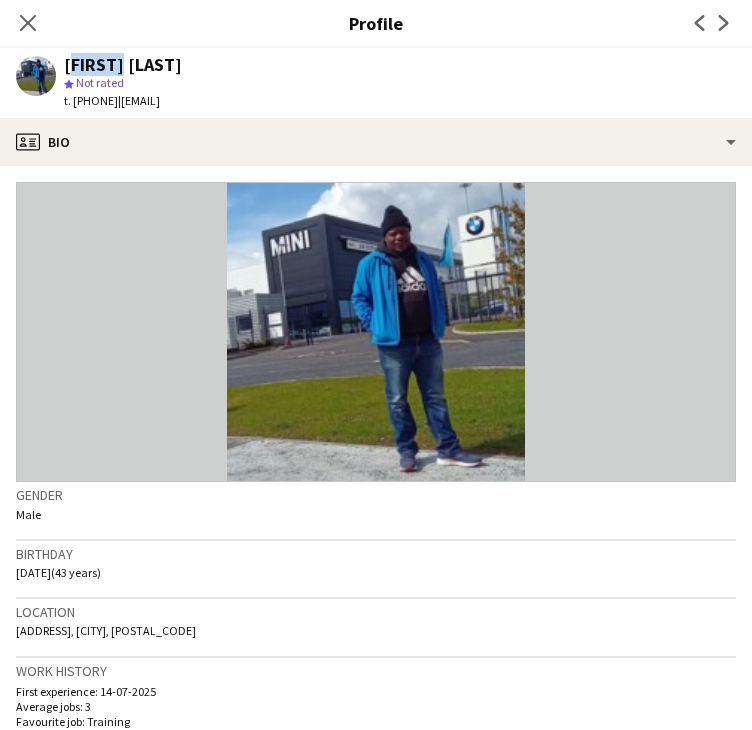 drag, startPoint x: 64, startPoint y: 58, endPoint x: 104, endPoint y: 63, distance: 40.311287 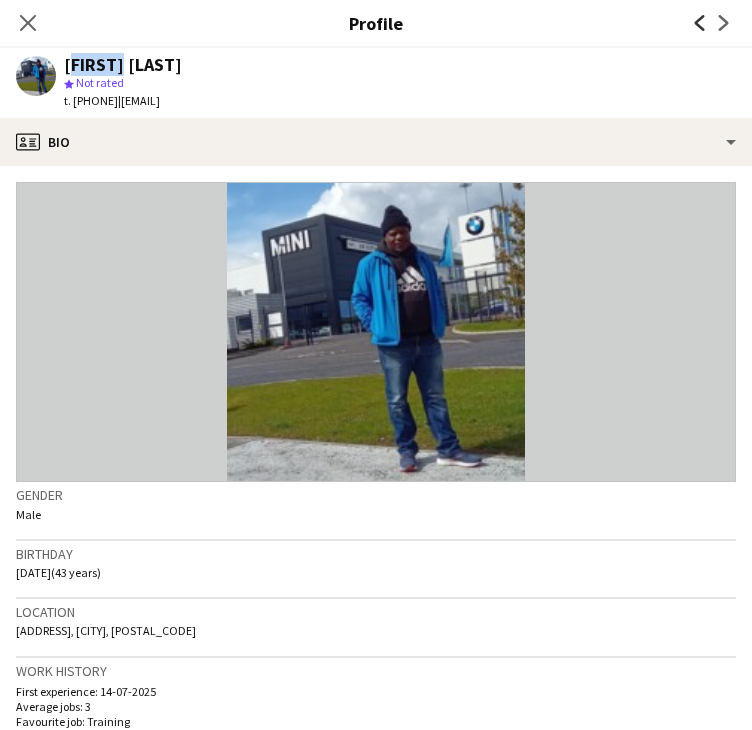 click on "Previous" 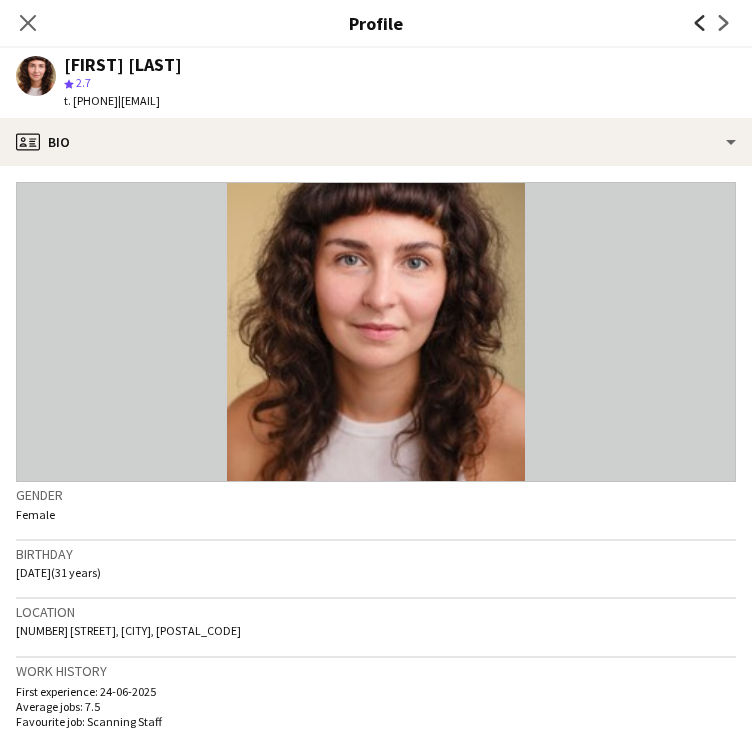 click on "Previous" 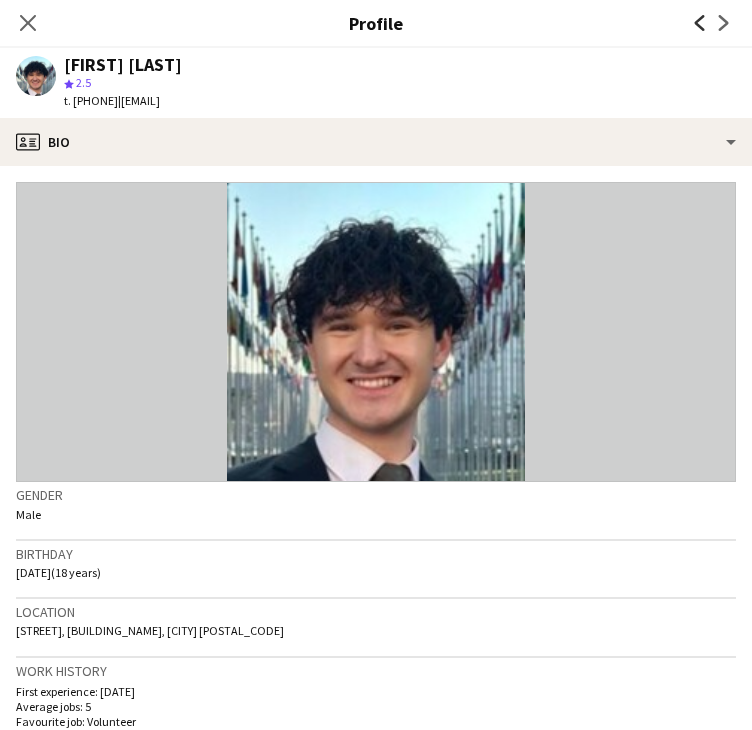 click on "Previous" 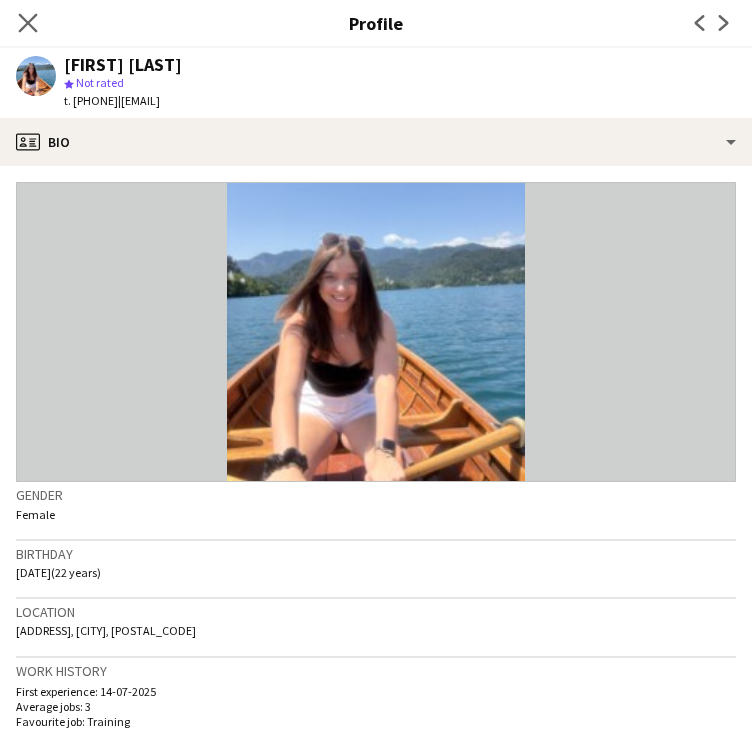 click on "Close pop-in" 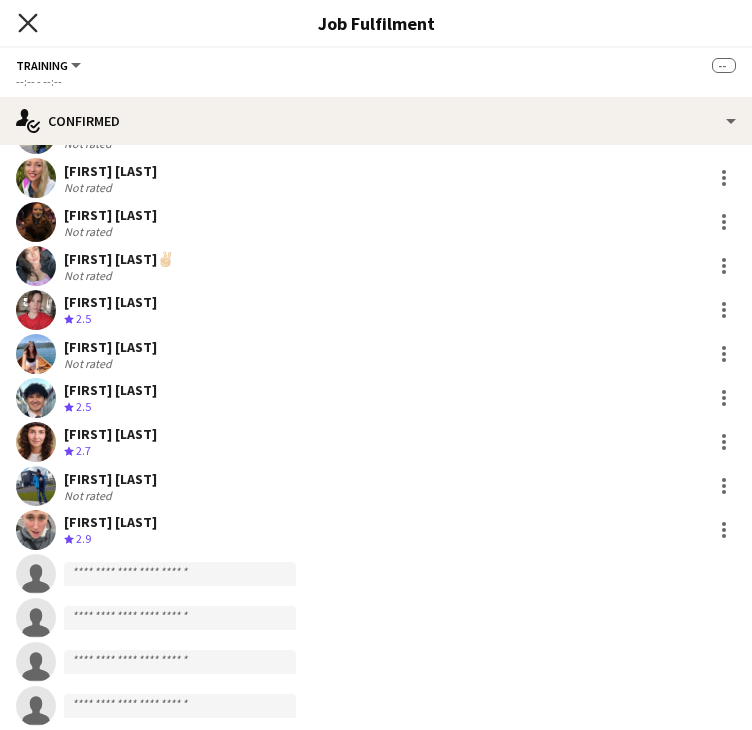 click on "Close pop-in" 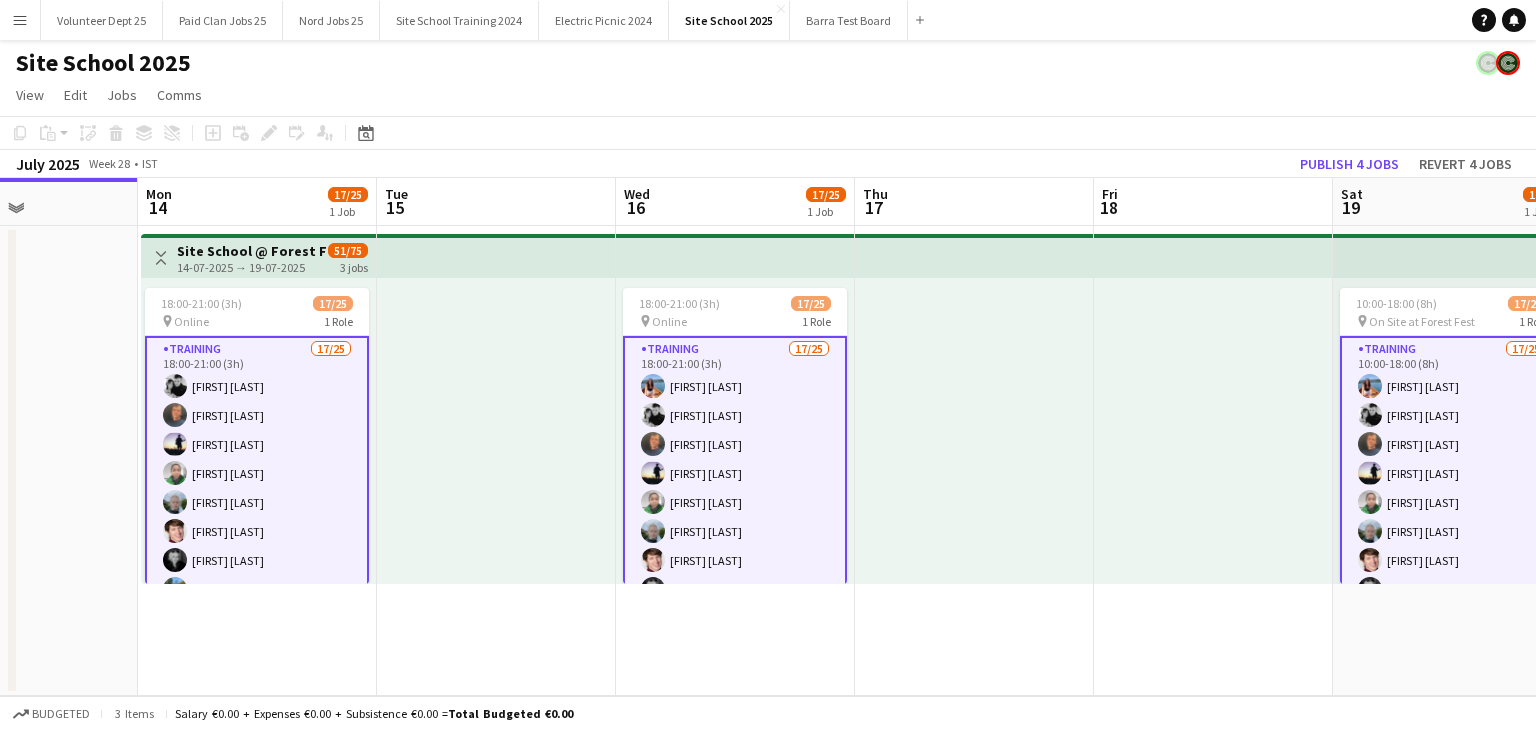 click on "51/75" at bounding box center [348, 250] 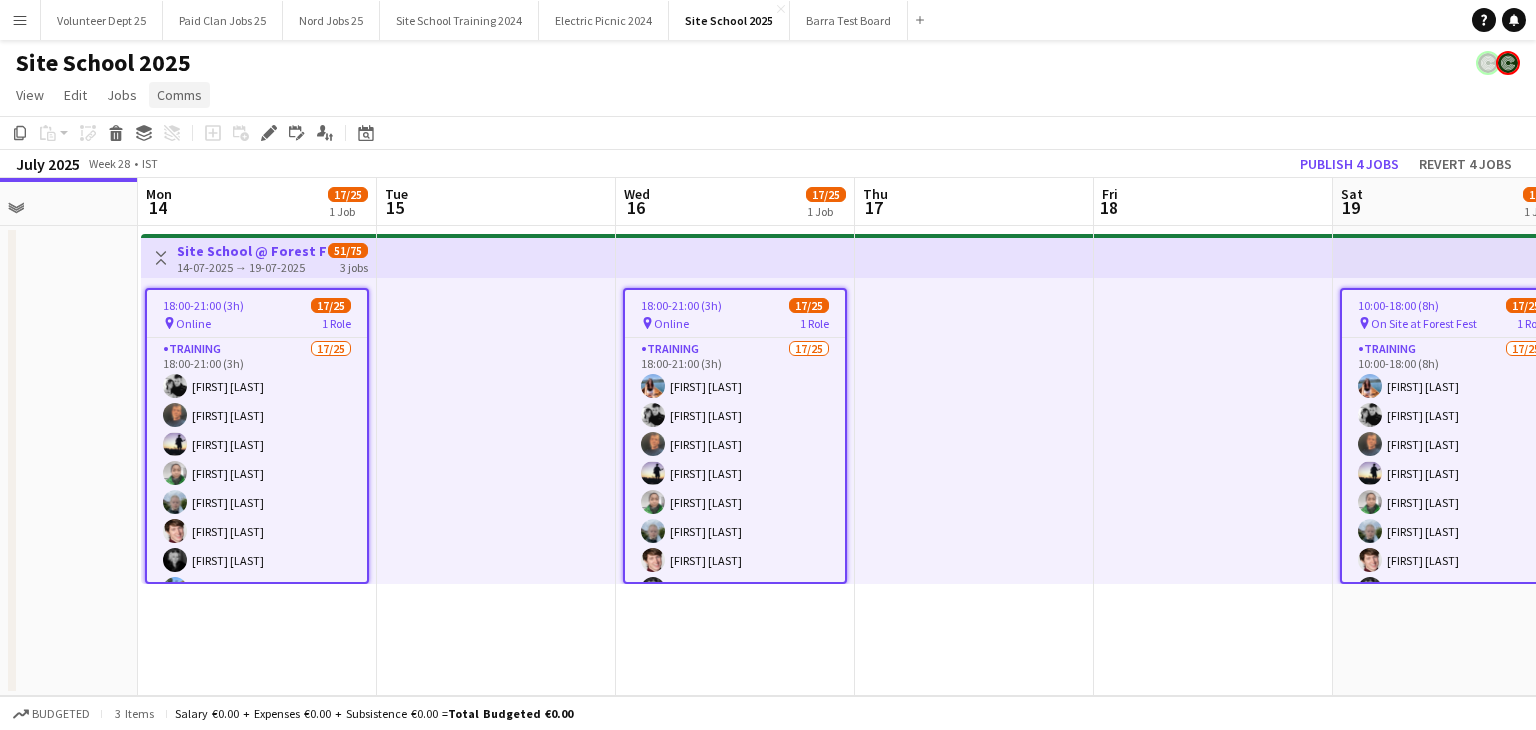 click on "Comms" 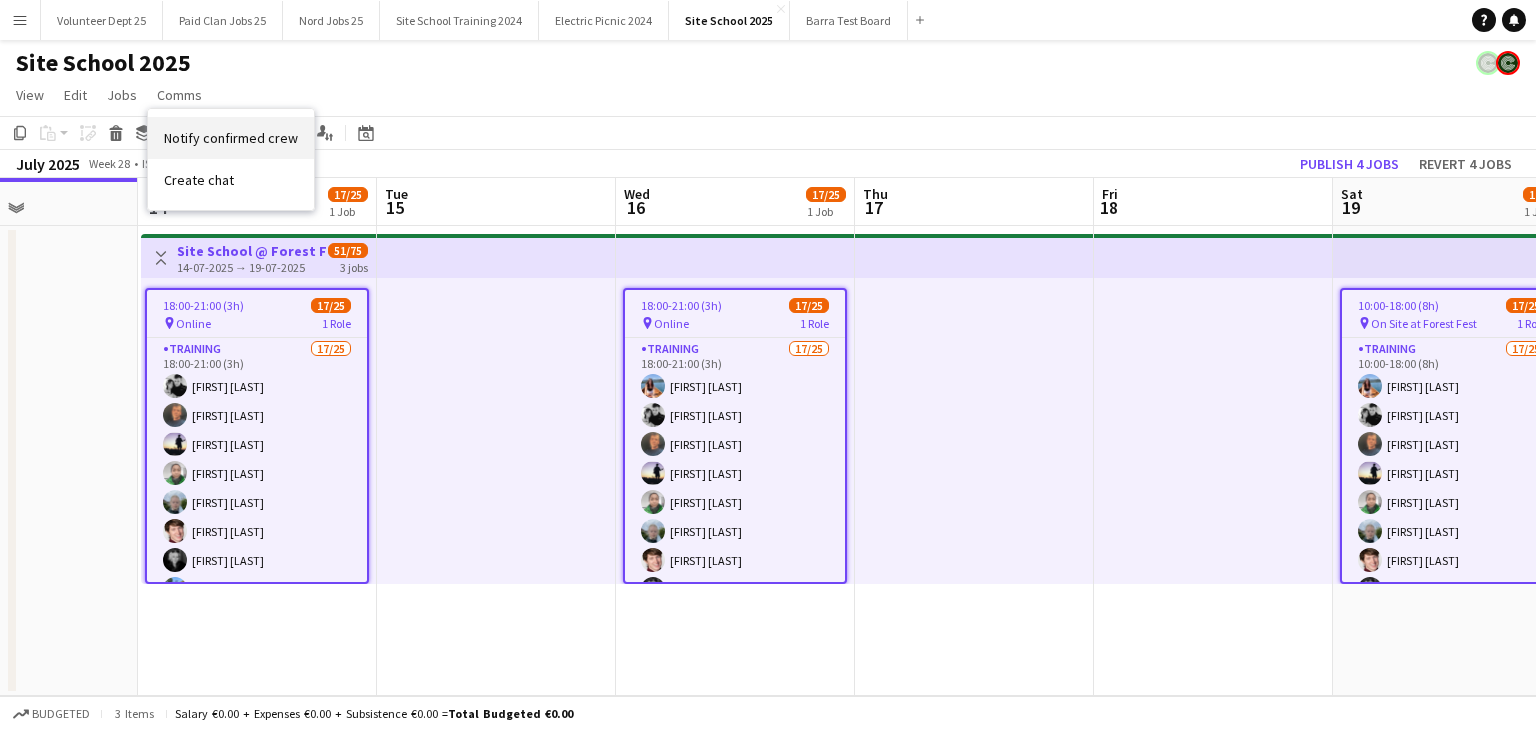 click on "Notify confirmed crew" at bounding box center (231, 138) 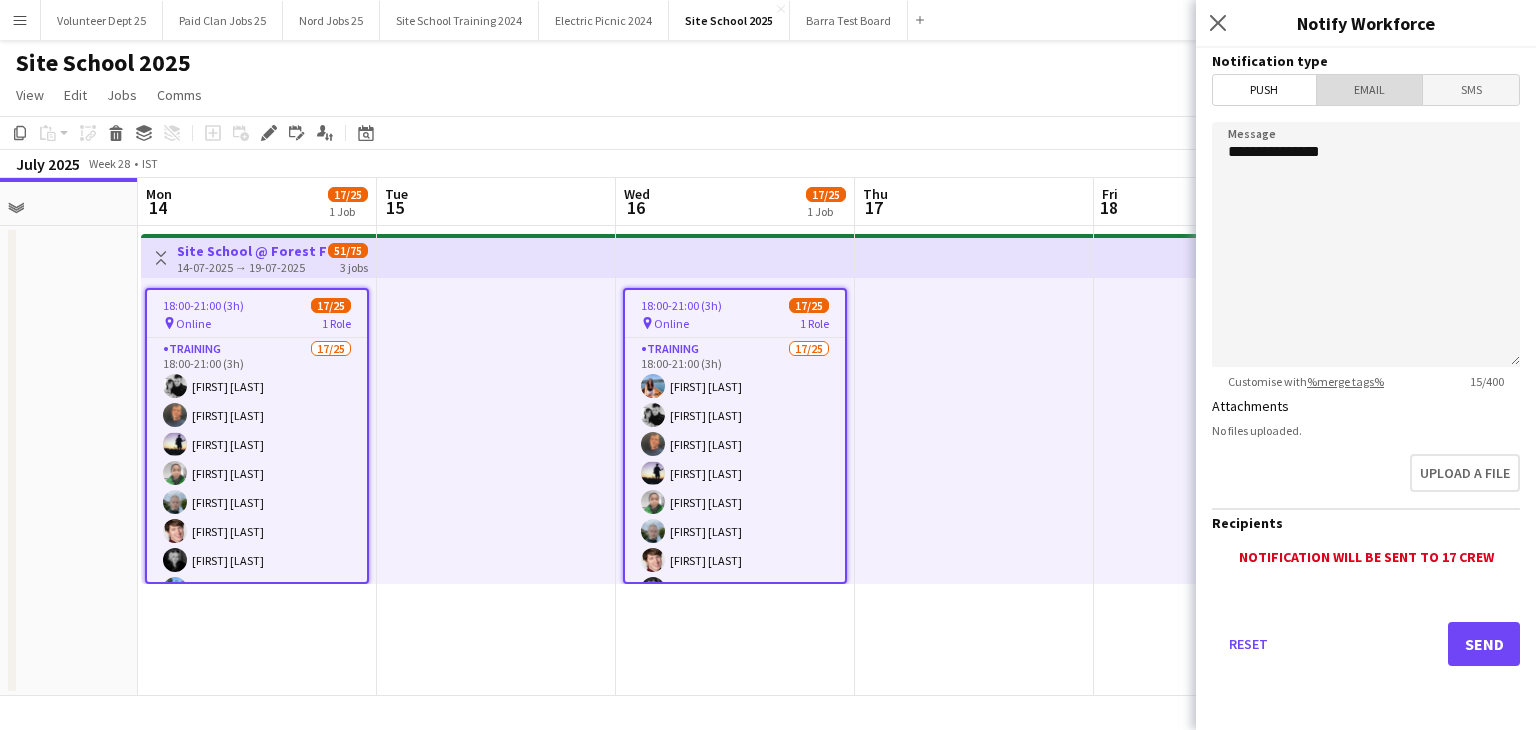 click on "Email" at bounding box center [1370, 90] 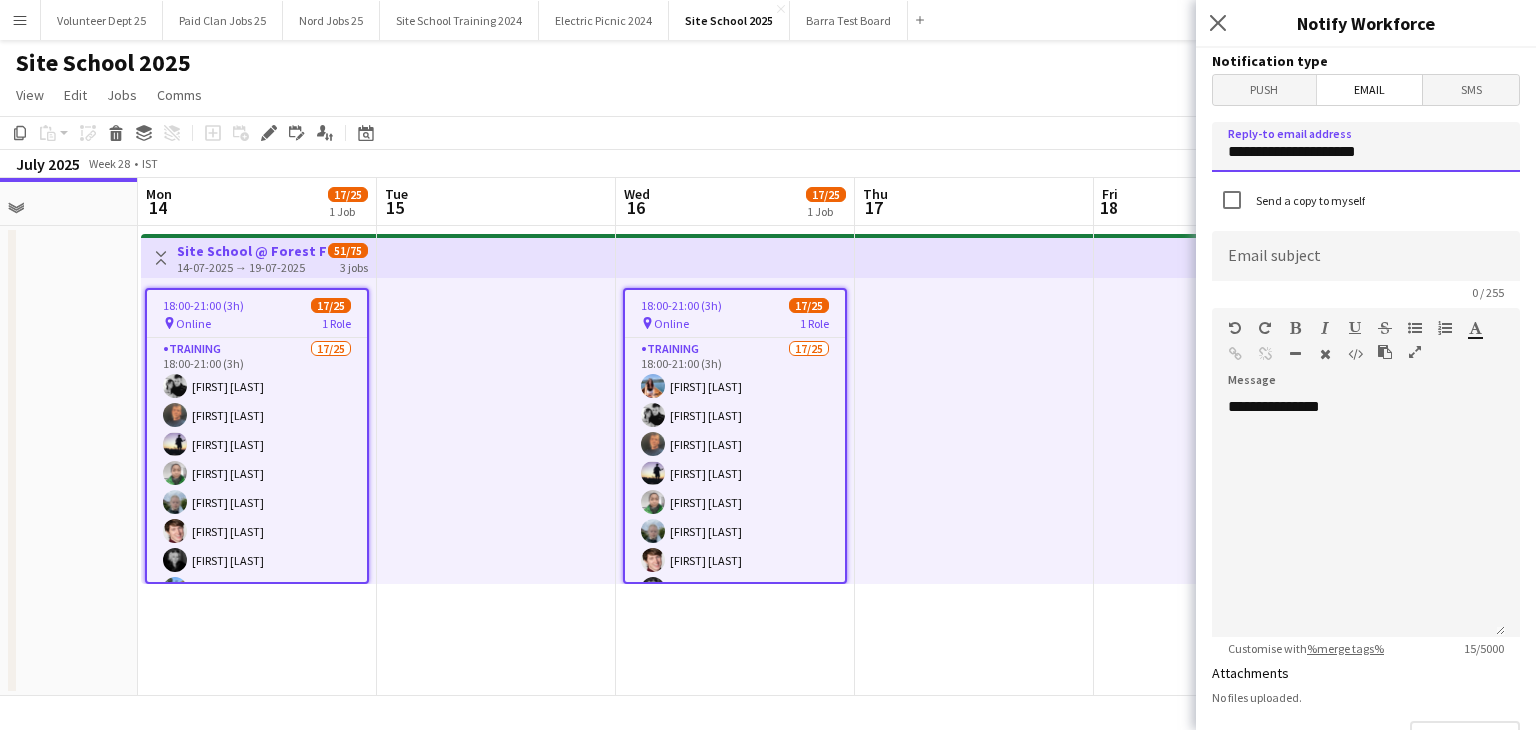 drag, startPoint x: 1414, startPoint y: 153, endPoint x: 1051, endPoint y: 157, distance: 363.02203 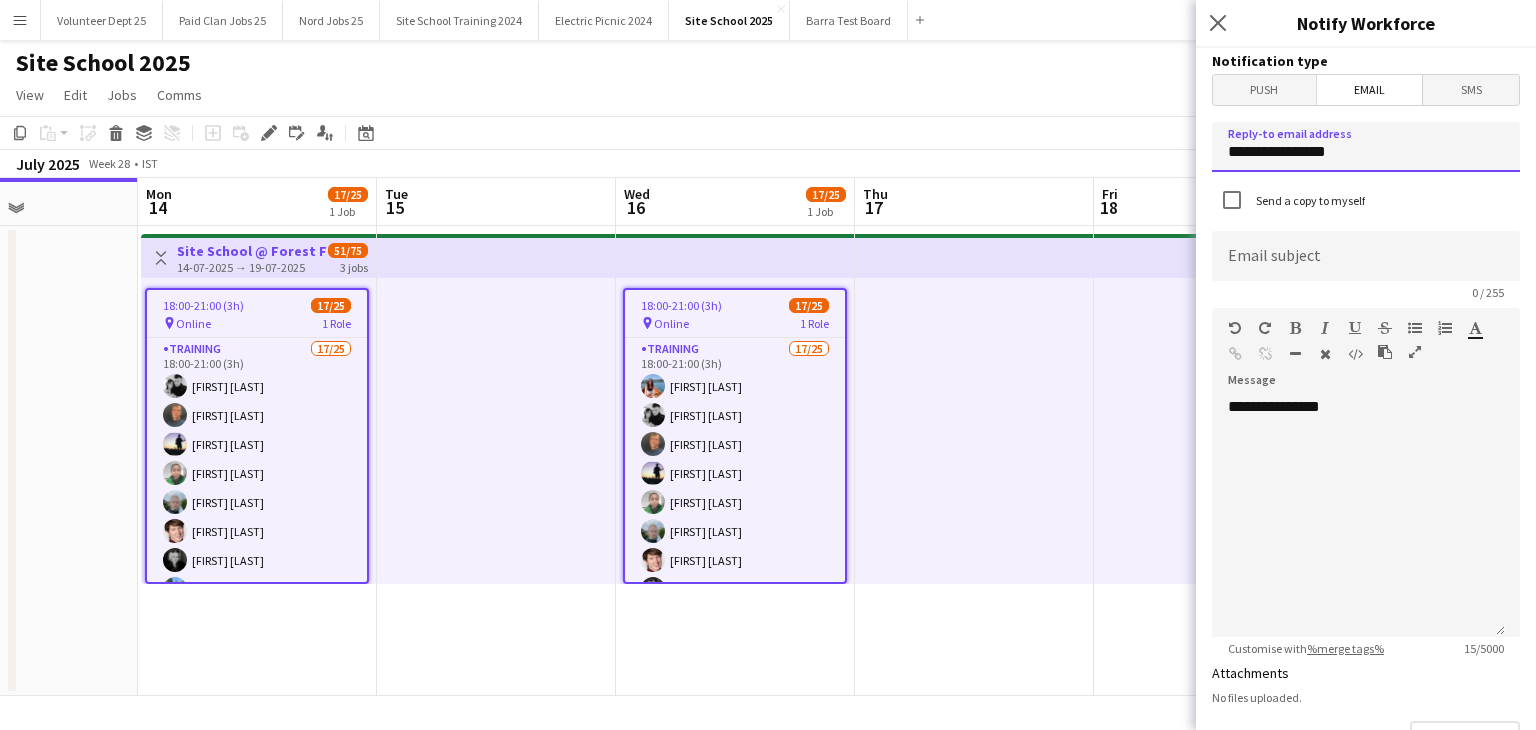 type on "**********" 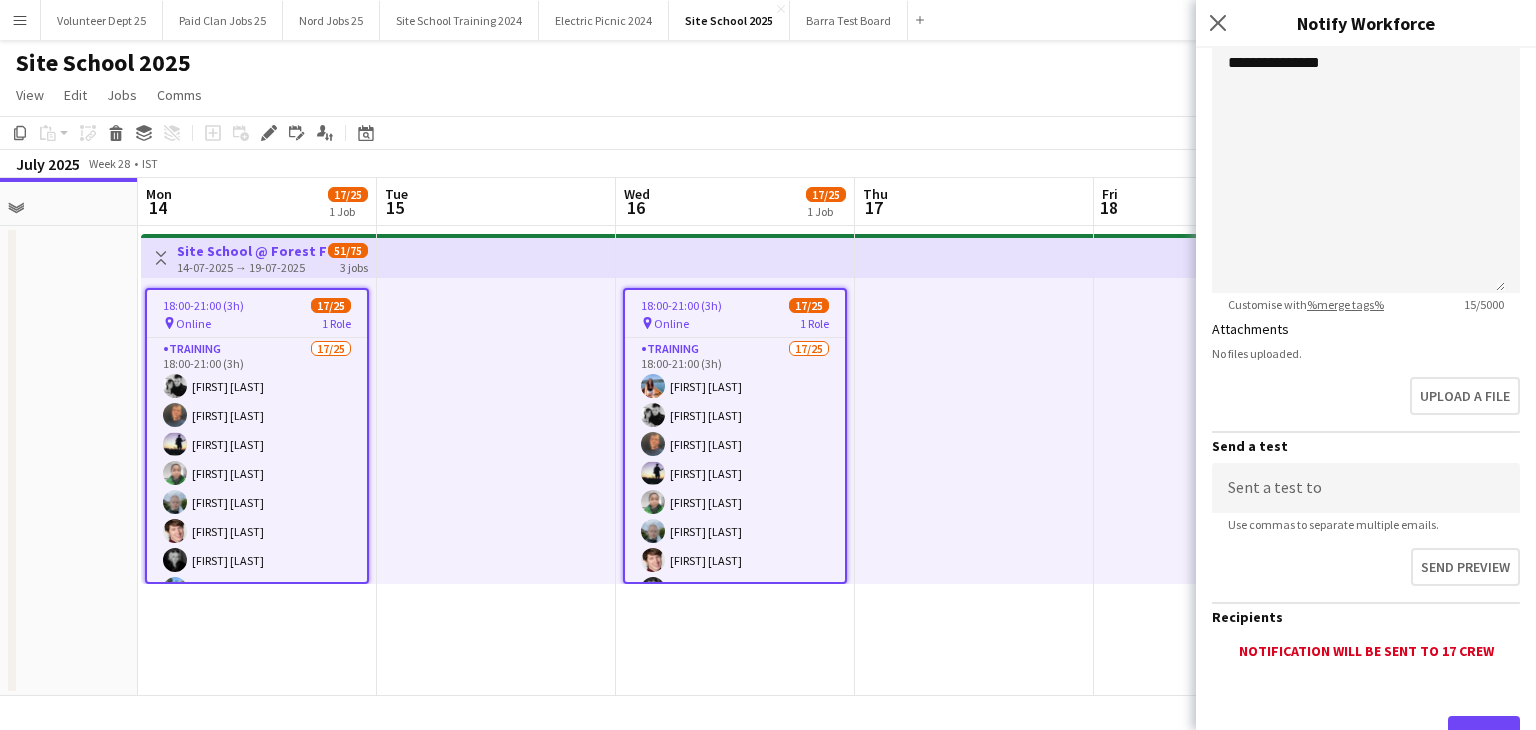 scroll, scrollTop: 0, scrollLeft: 0, axis: both 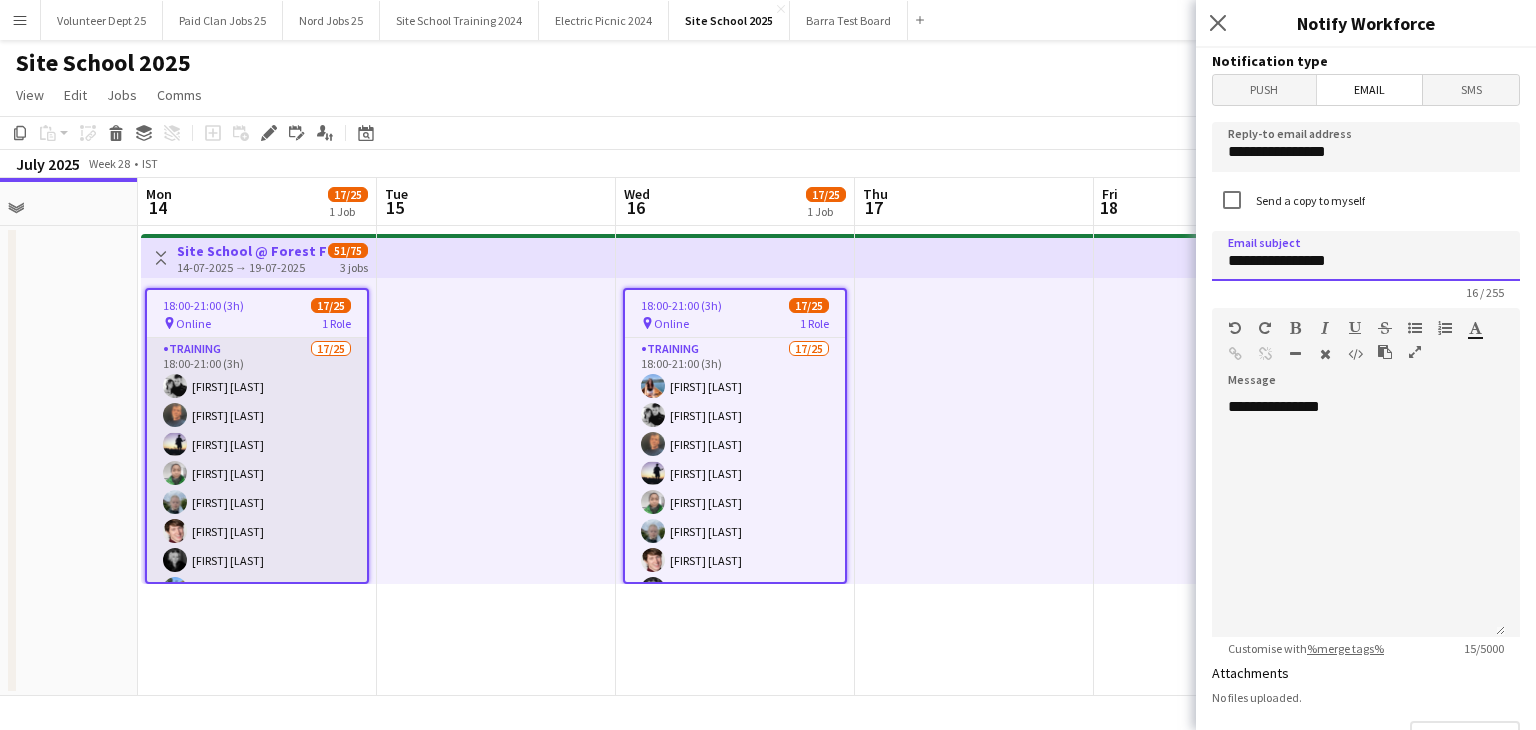 type on "**********" 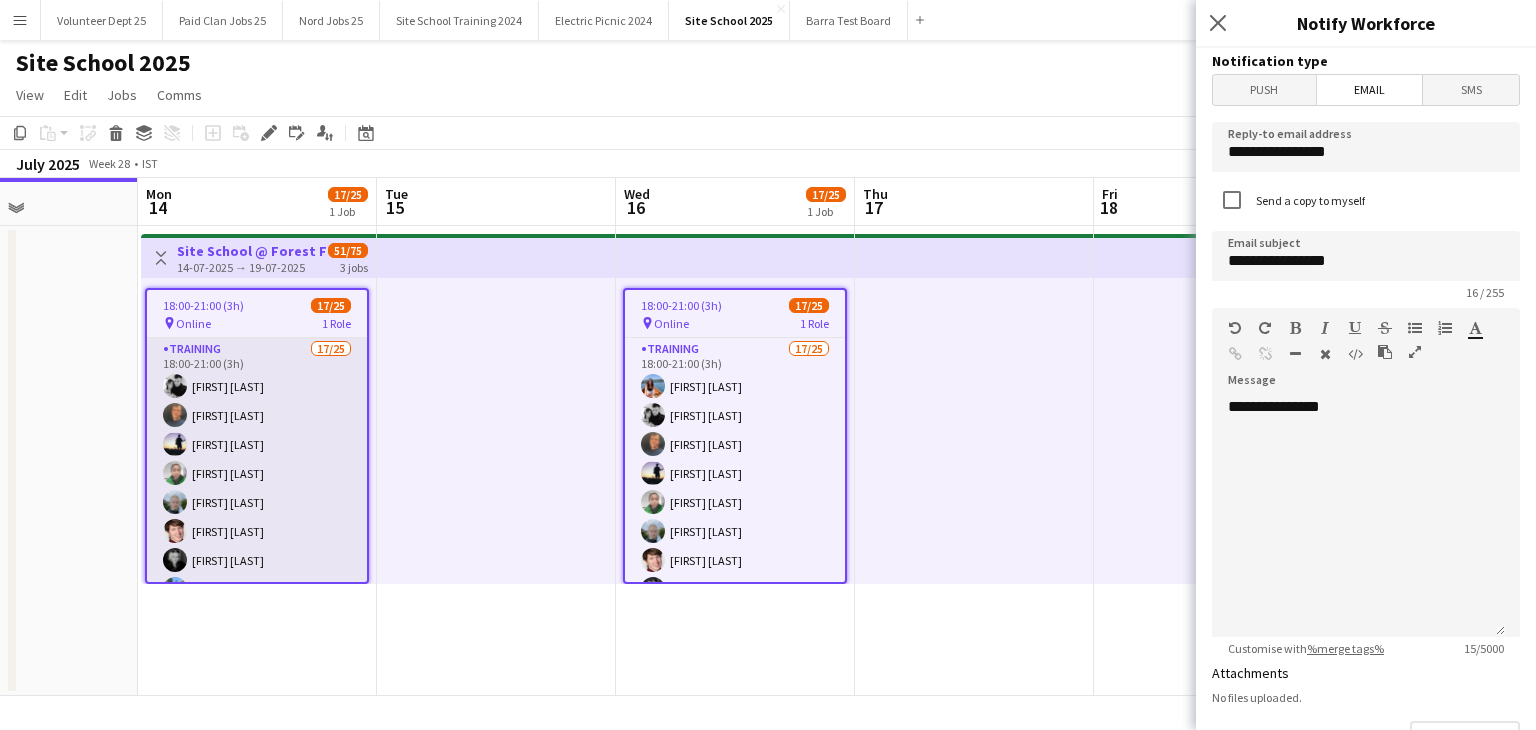 click on "Training   17/25   18:00-21:00 (3h)
[FIRST] [LAST] [FIRST] [LAST] [FIRST] [LAST] [FIRST] [LAST] [FIRST] [LAST] [FIRST] [LAST] [FIRST] [LAST] [FIRST] [LAST] [FIRST] [LAST] [FIRST] [LAST] [FIRST] [LAST]✌🏻️ [FIRST] [LAST] [FIRST] [LAST] [FIRST] [LAST] [FIRST] [LAST] [FIRST] [LAST] [FIRST] [LAST]
single-neutral-actions
single-neutral-actions
single-neutral-actions
single-neutral-actions
single-neutral-actions
single-neutral-actions
single-neutral-actions
single-neutral-actions" at bounding box center [257, 720] 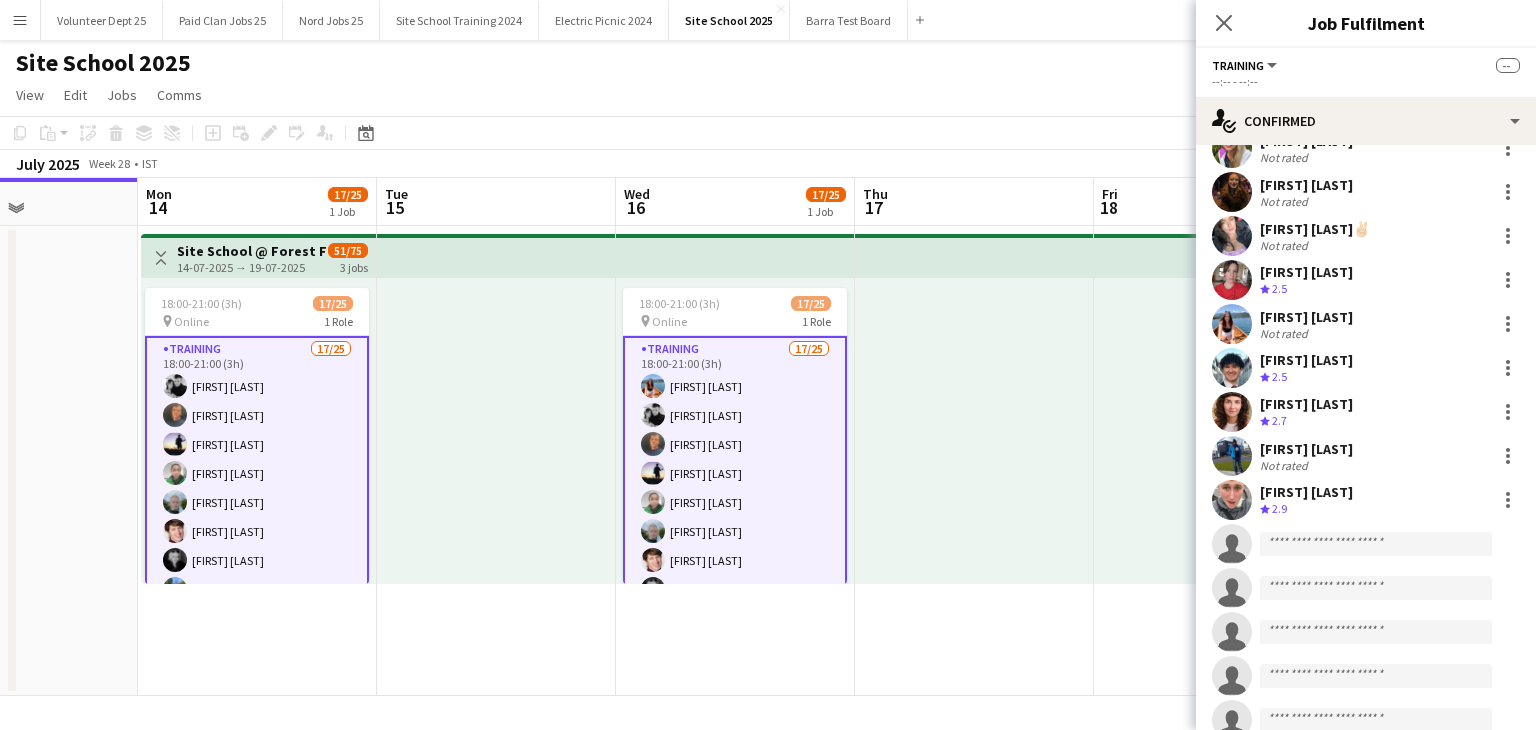 scroll, scrollTop: 504, scrollLeft: 0, axis: vertical 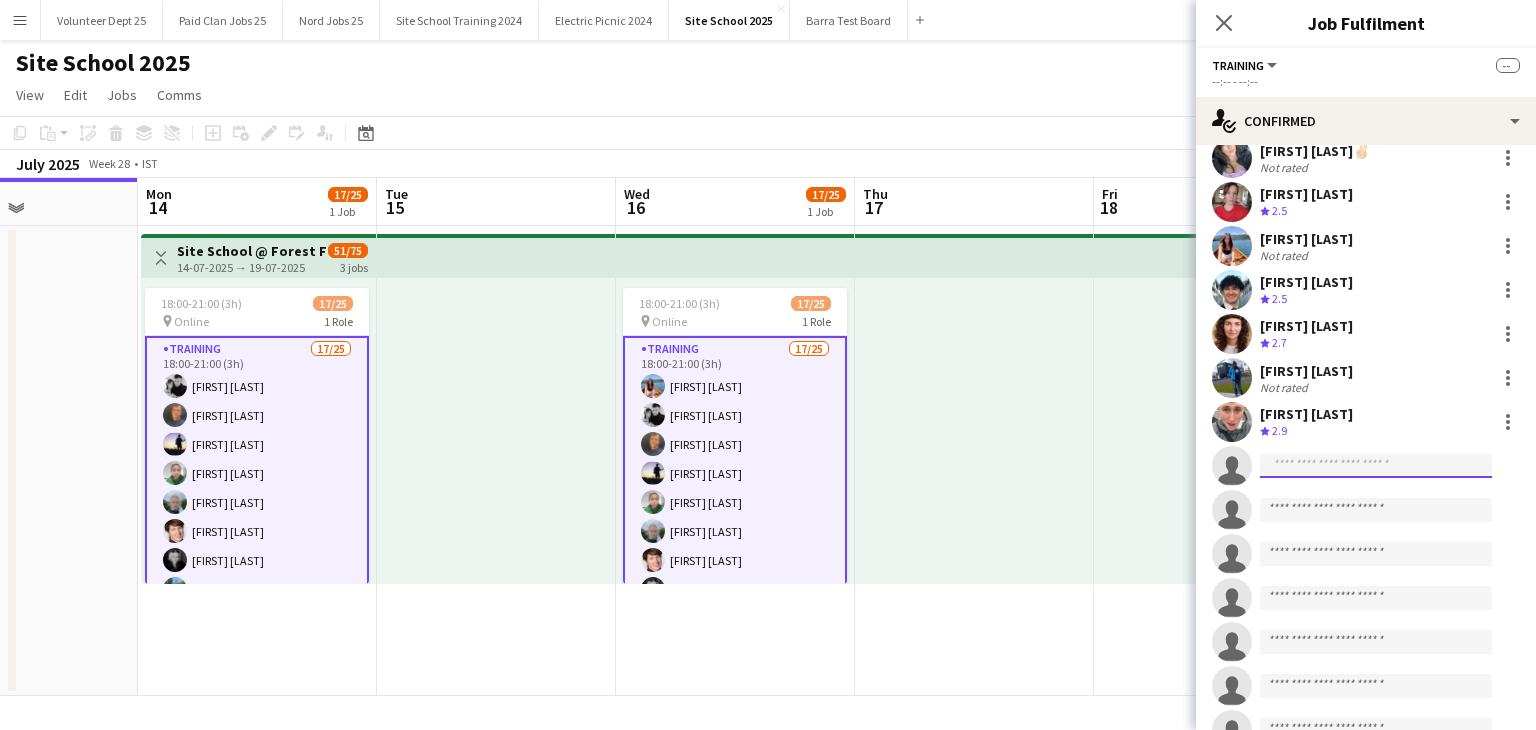 click 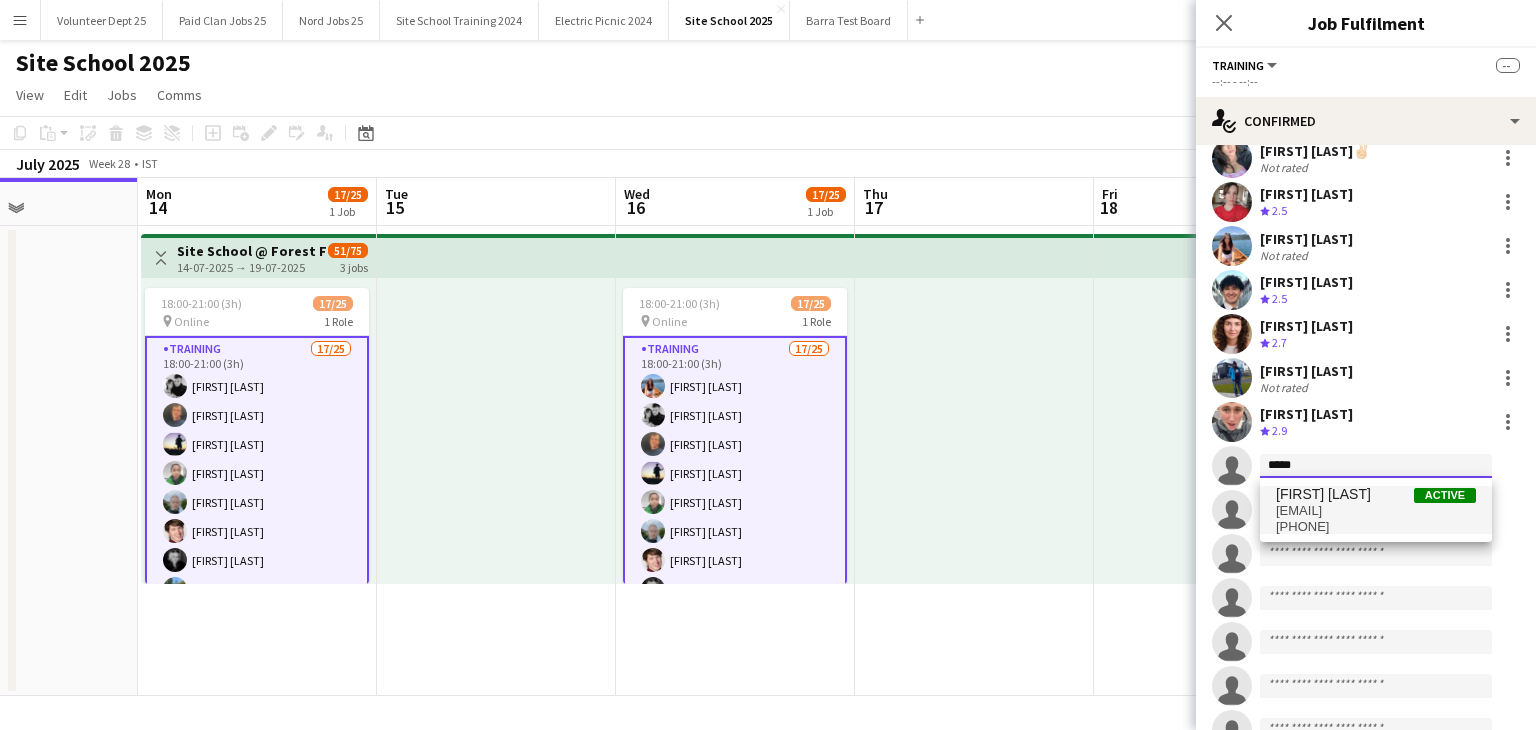 type on "*****" 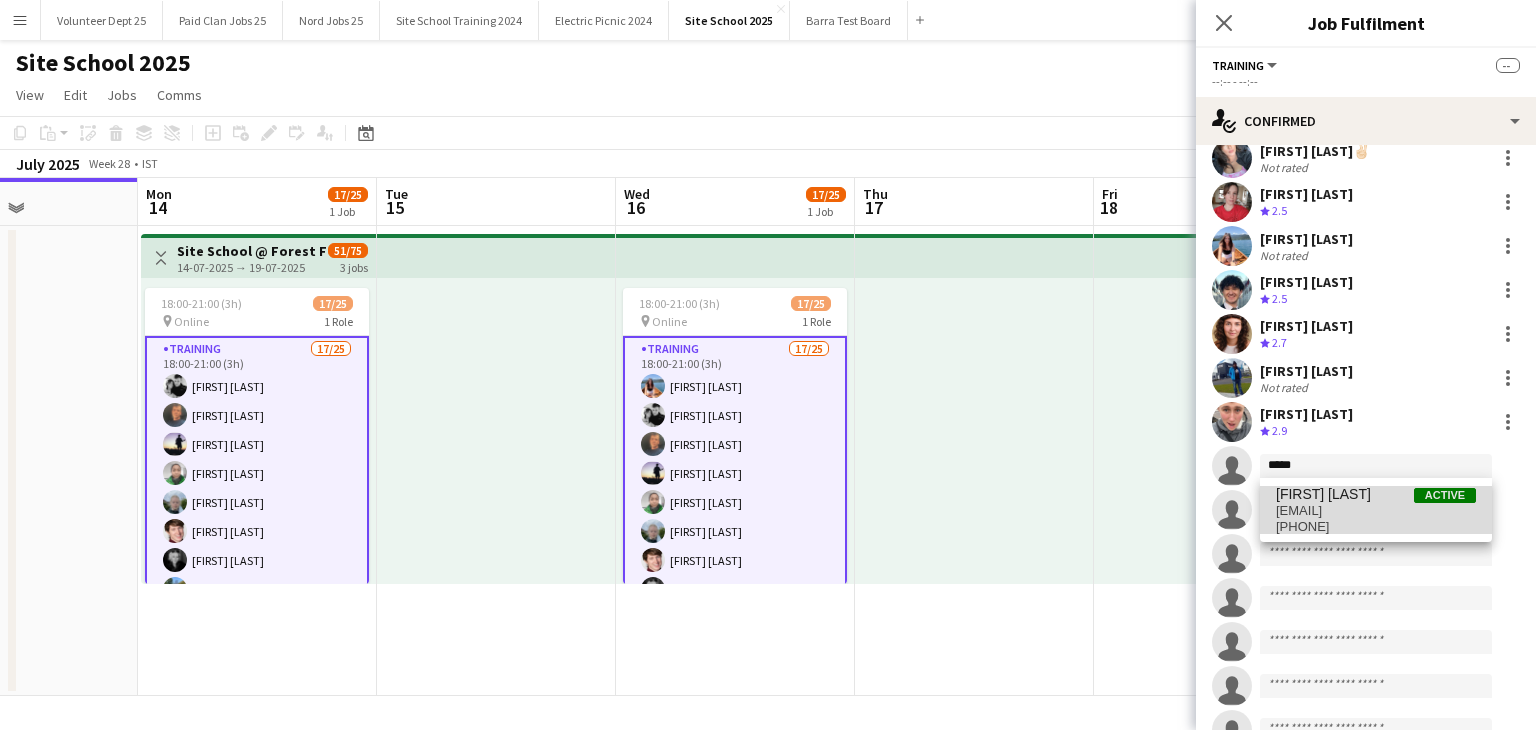 click on "[EMAIL]" at bounding box center [1376, 511] 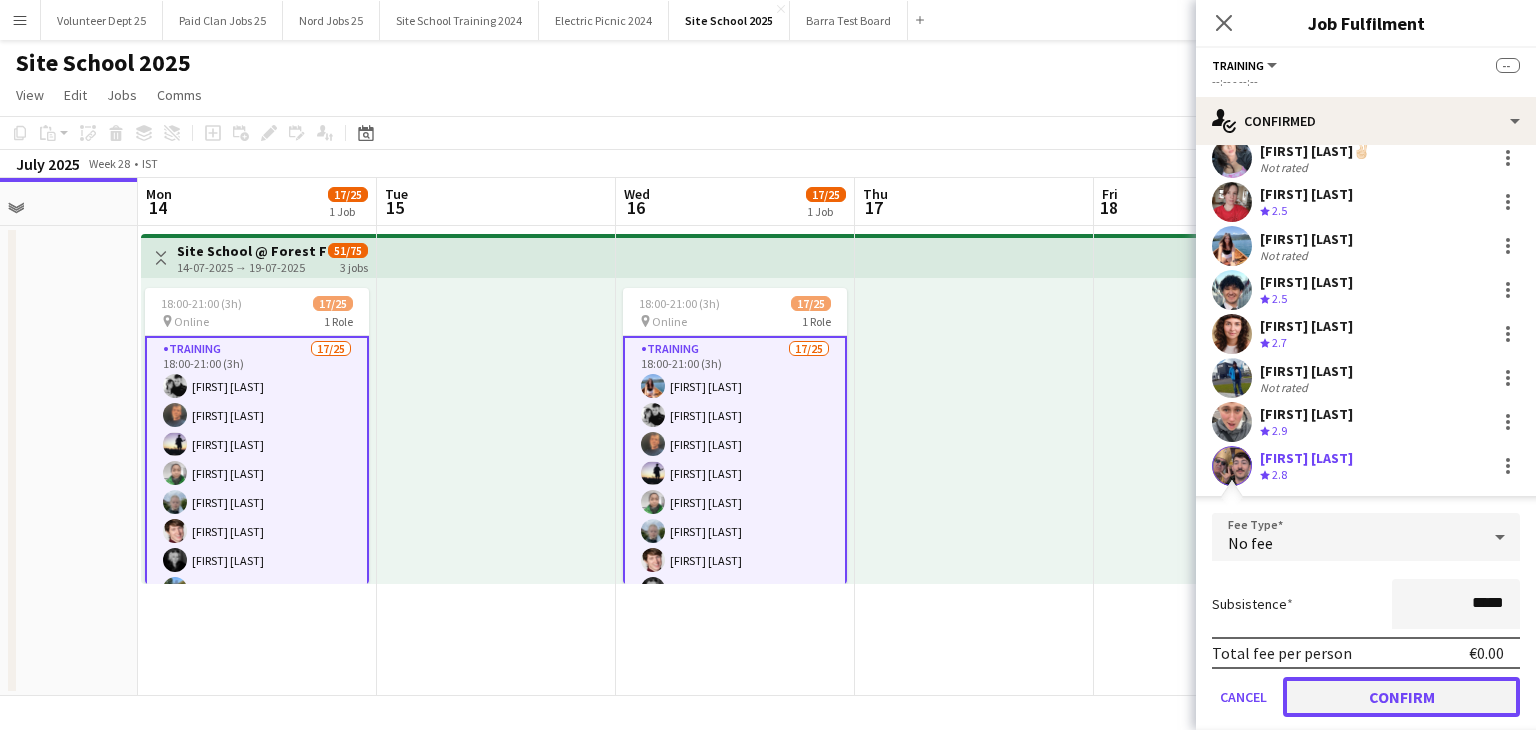 click on "Confirm" at bounding box center (1401, 697) 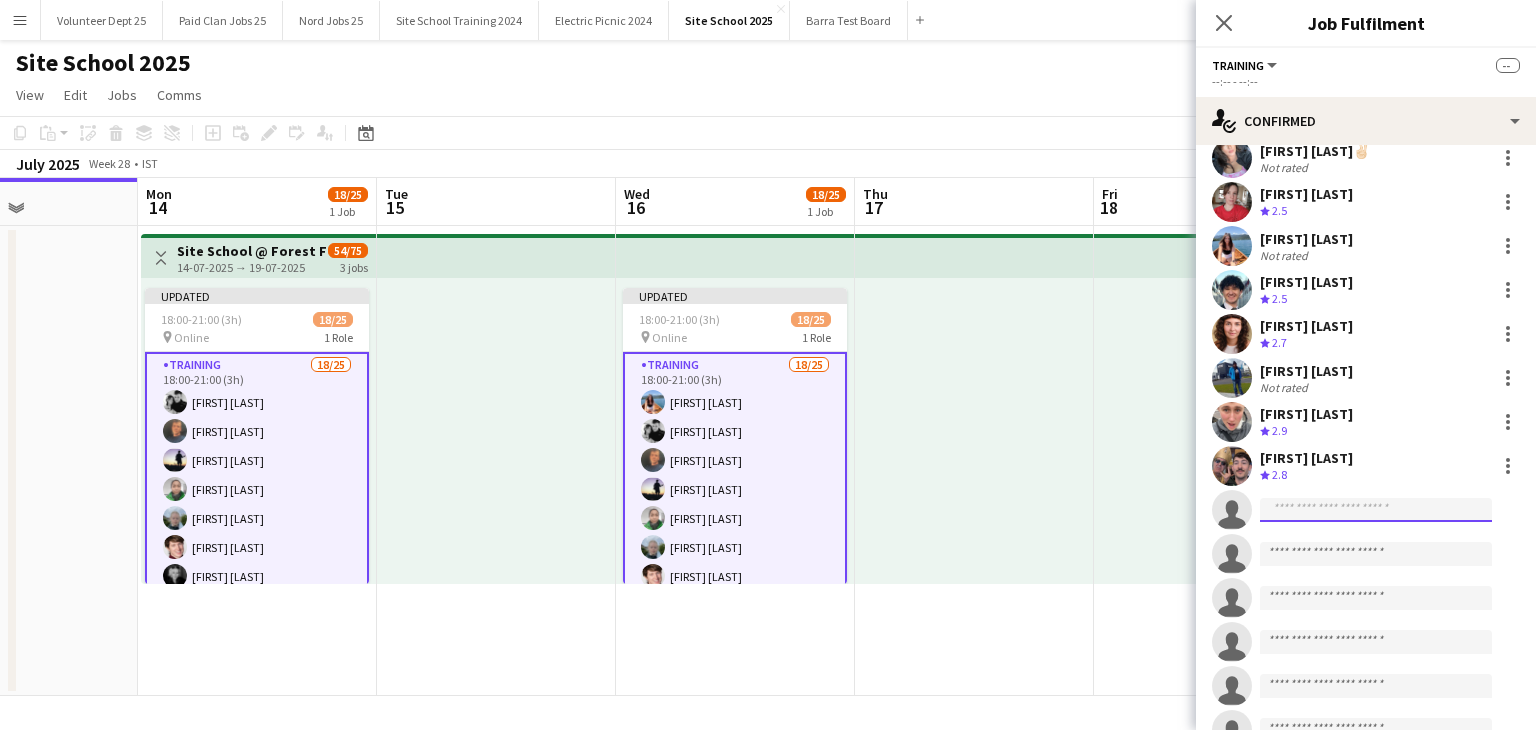 click 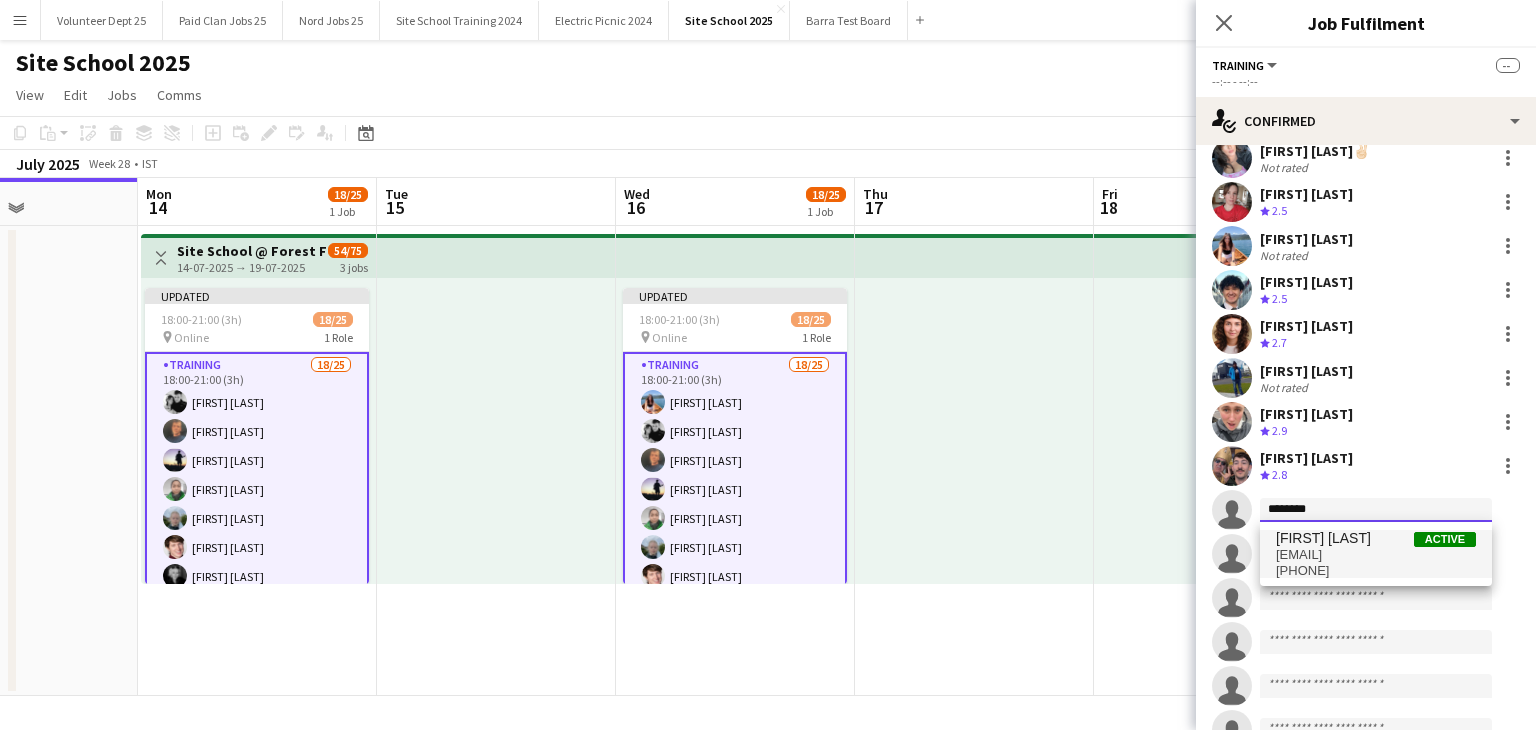 type on "********" 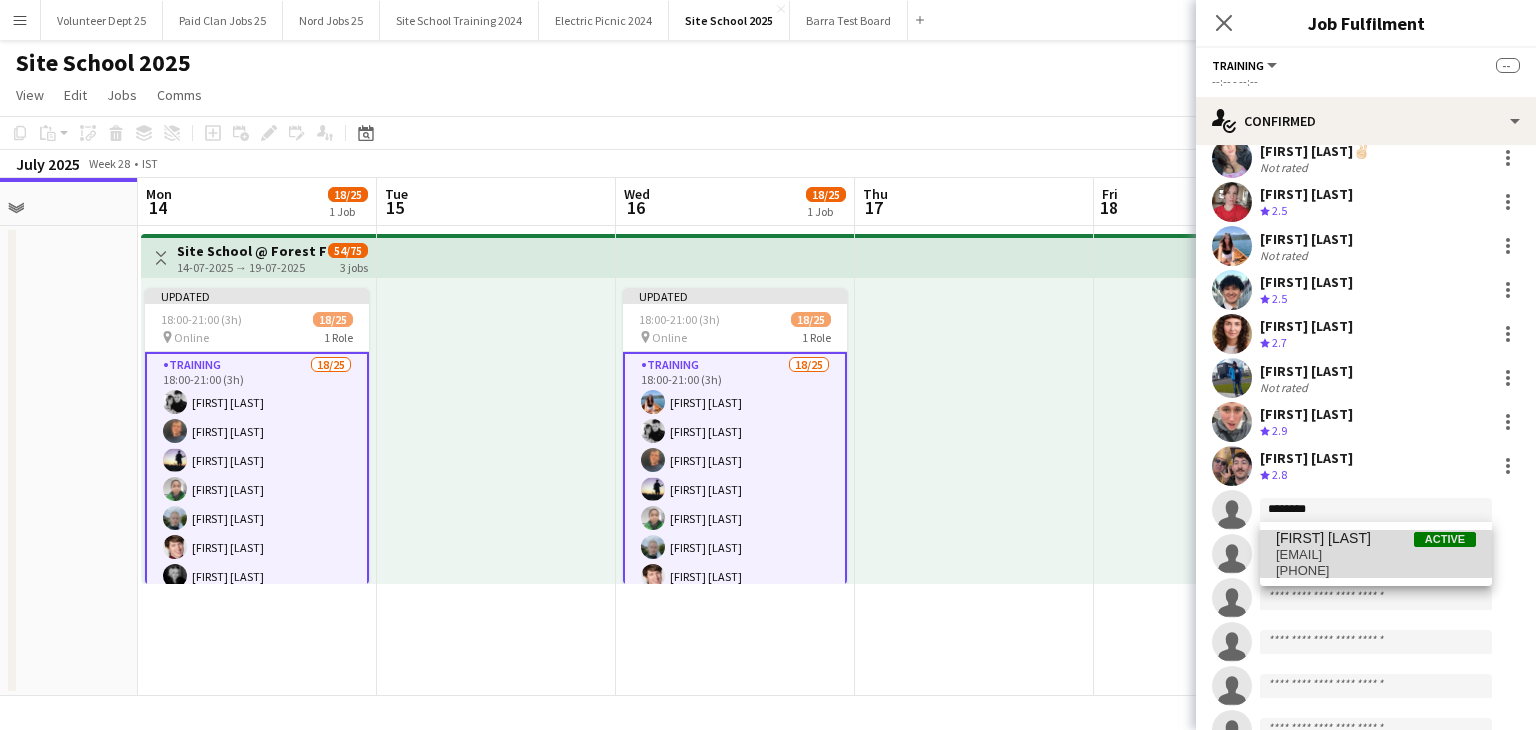 click on "[PHONE]" at bounding box center (1376, 571) 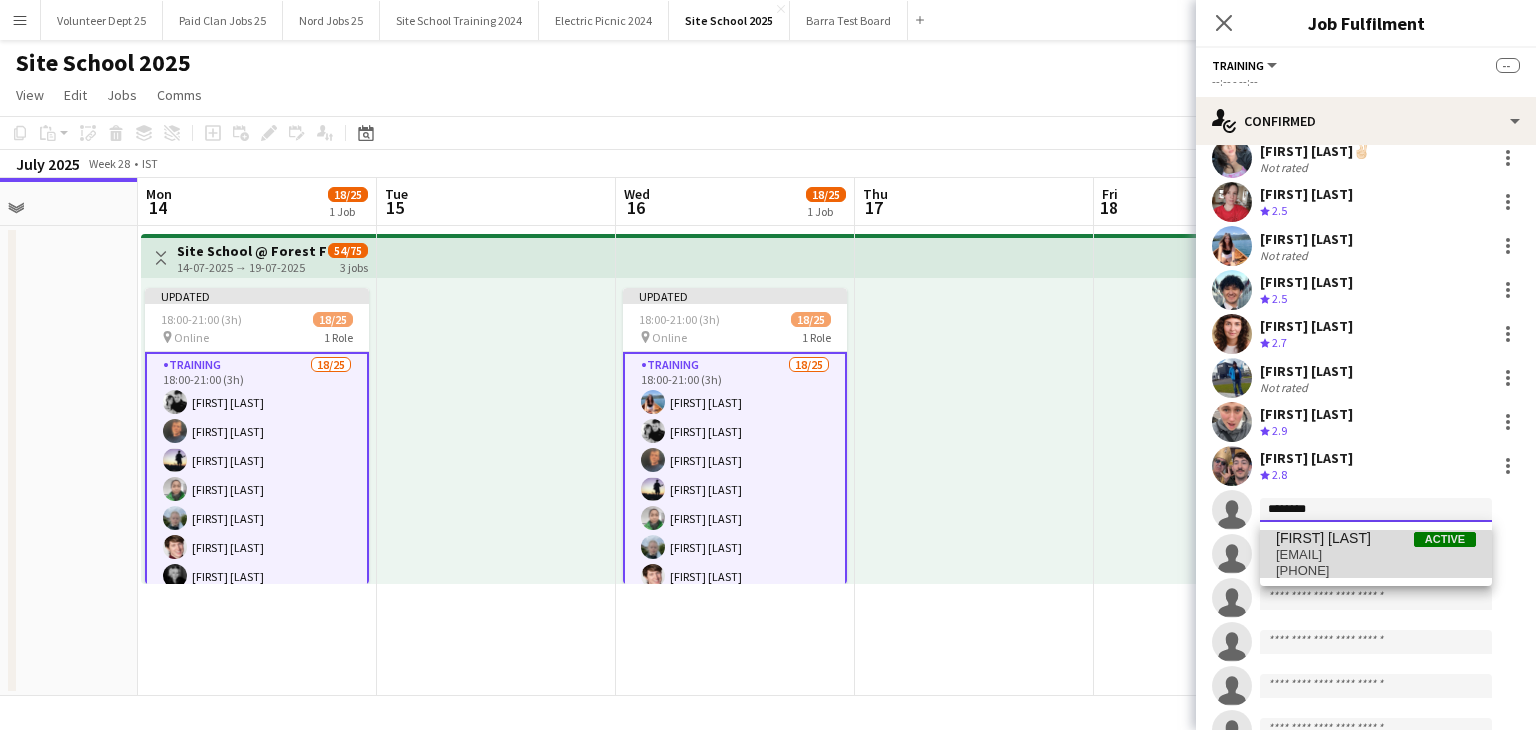 type 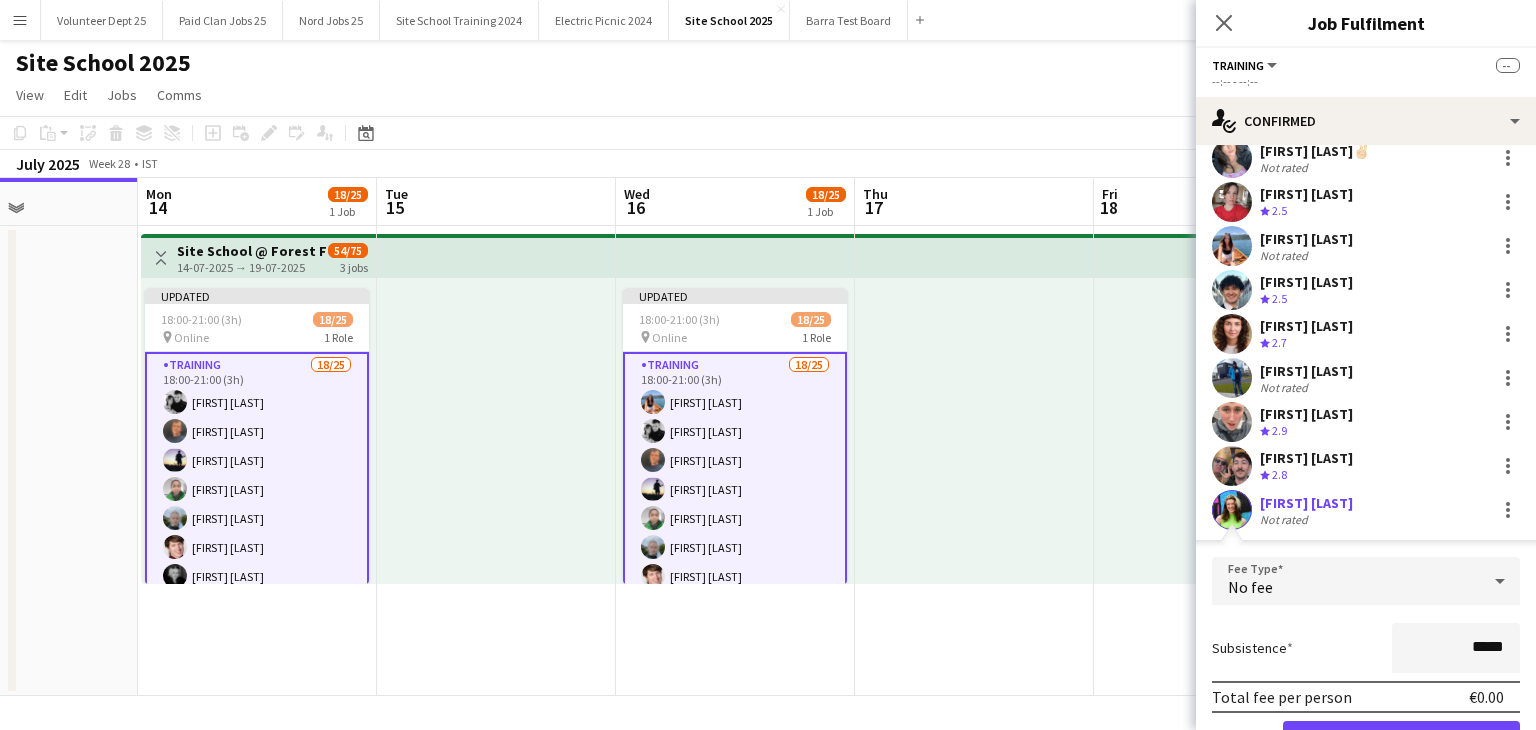 scroll, scrollTop: 696, scrollLeft: 0, axis: vertical 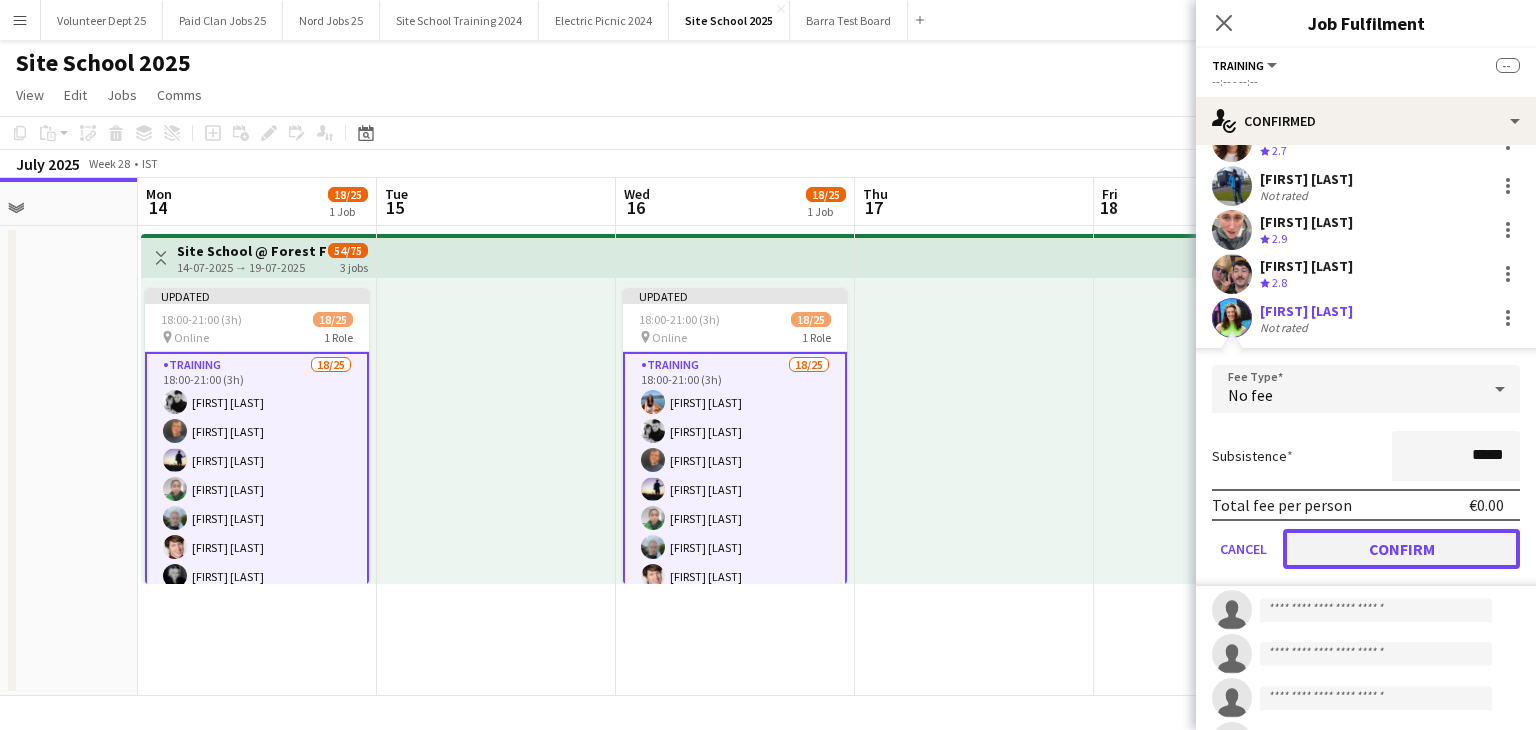 click on "Confirm" at bounding box center (1401, 549) 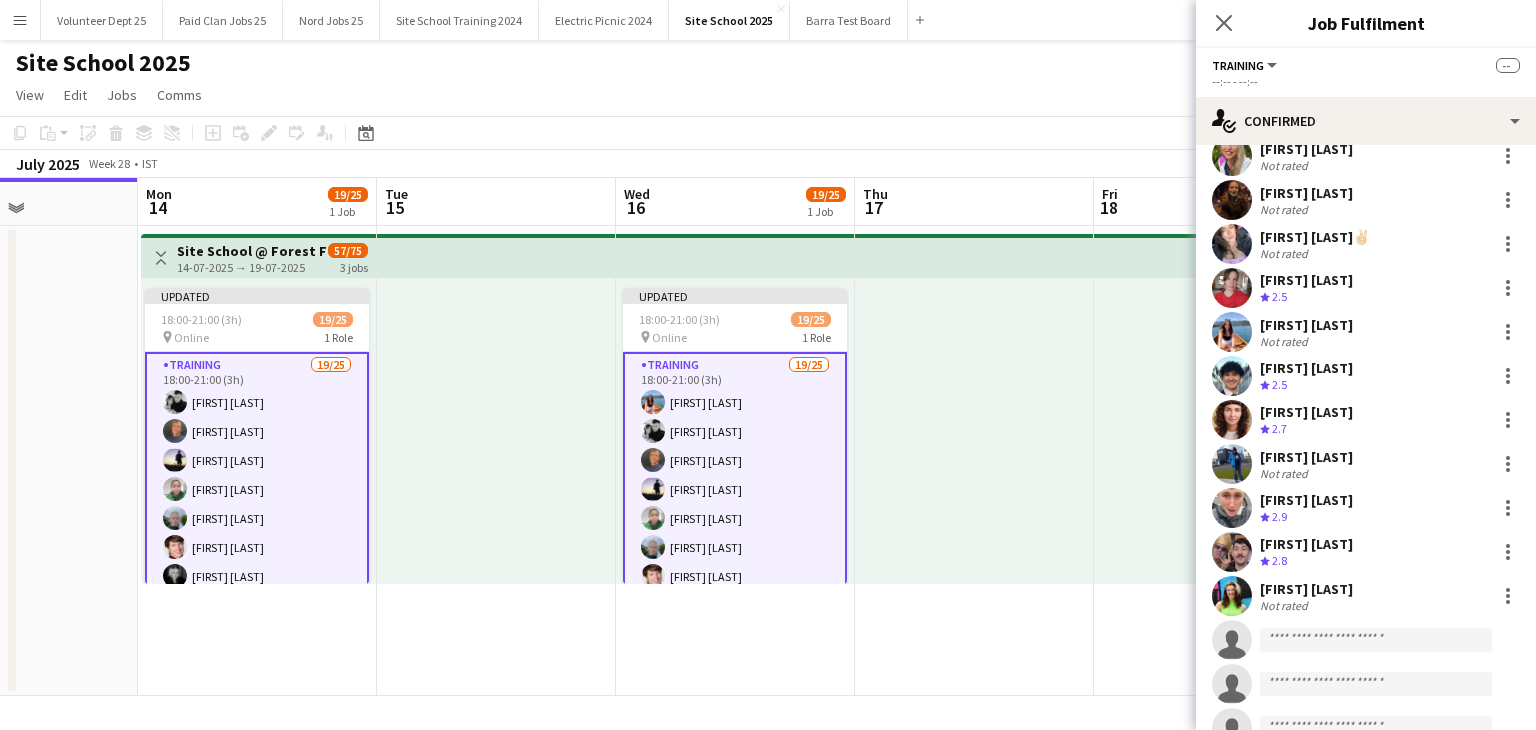scroll, scrollTop: 0, scrollLeft: 0, axis: both 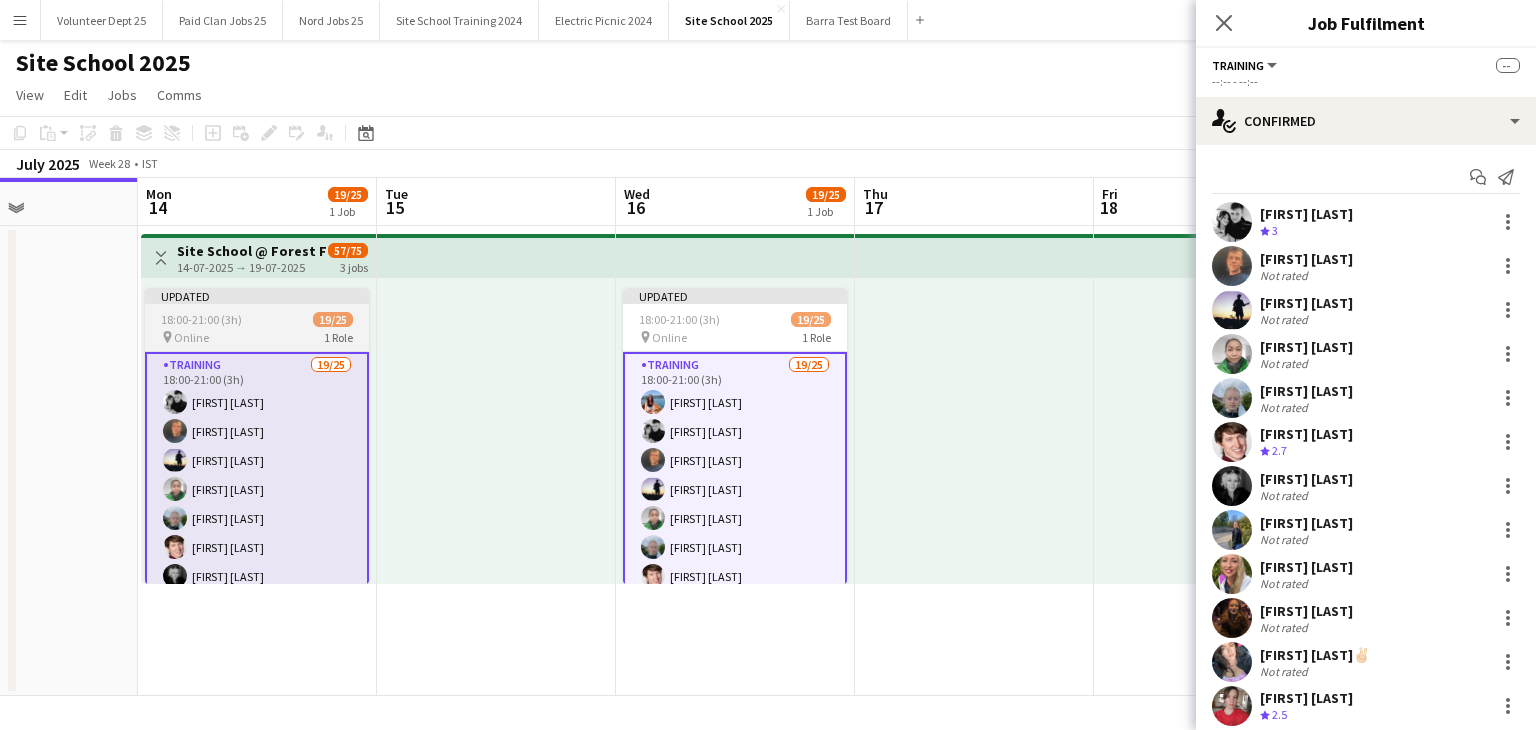 click on "18:00-21:00 (3h)    19/25" at bounding box center (257, 319) 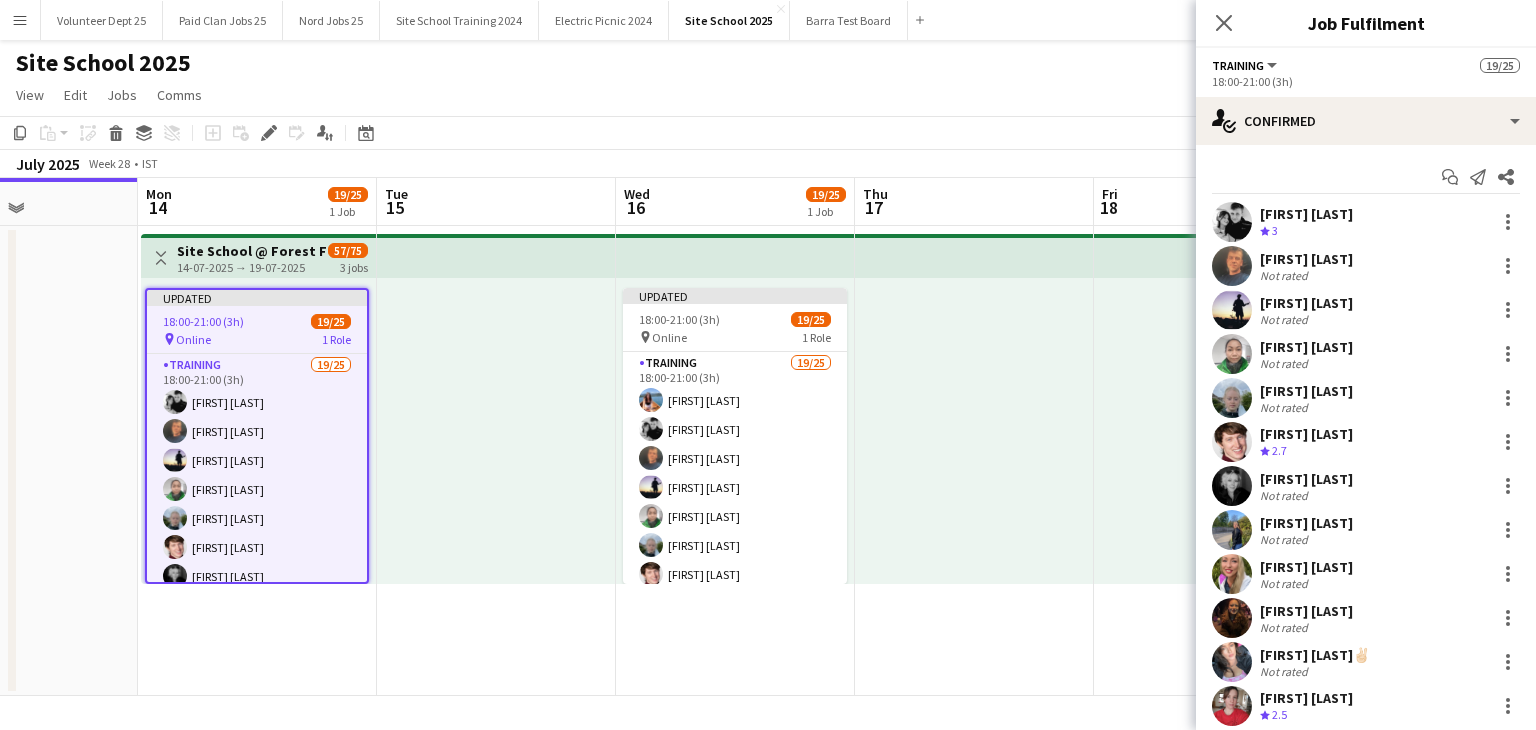 click at bounding box center (735, 256) 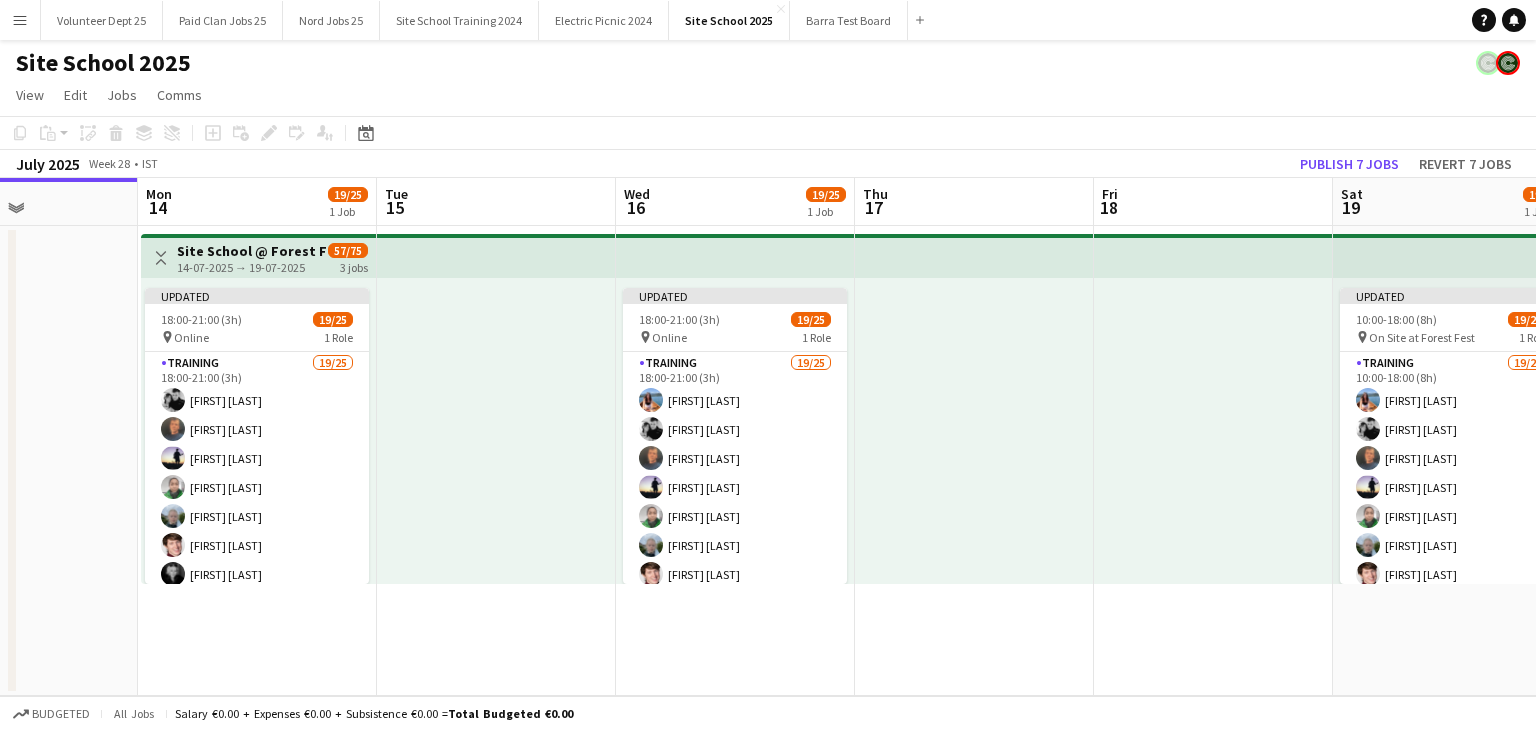 click at bounding box center (735, 256) 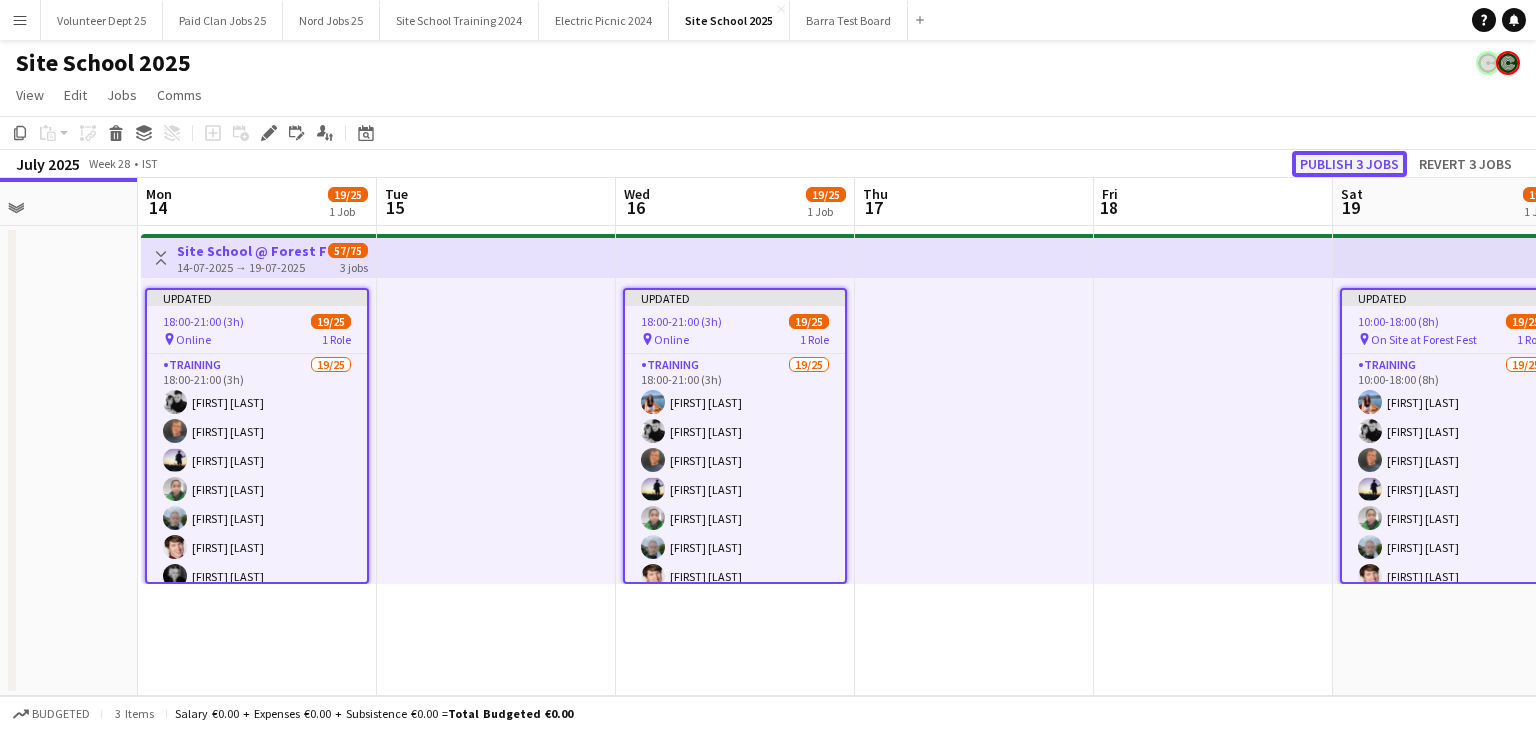 click on "Publish 3 jobs" 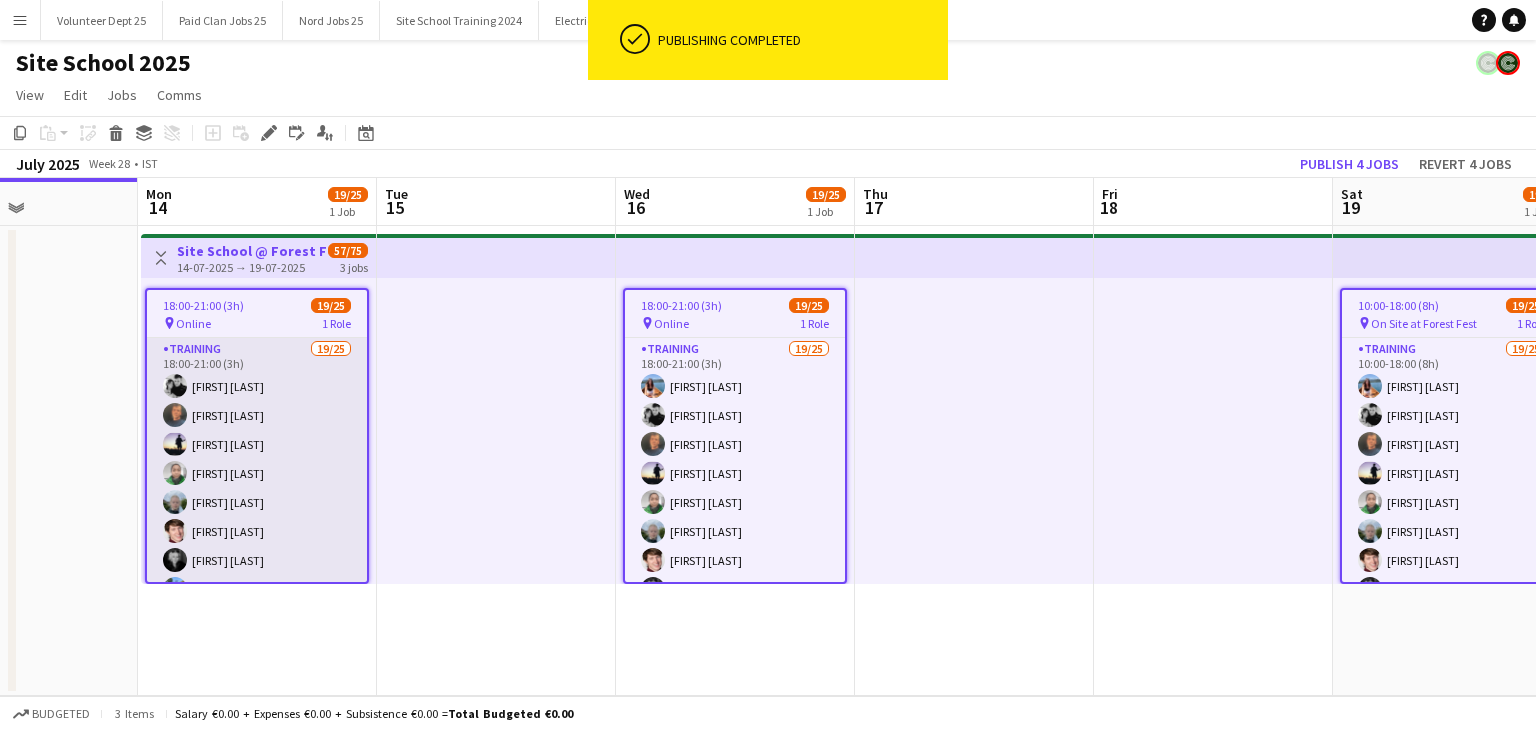 click on "Training   19/25   18:00-21:00 (3h)
[FIRST] [LAST] [FIRST] [LAST] [FIRST] [LAST] [FIRST] [LAST] [FIRST] [LAST] [FIRST] [LAST] [FIRST] [LAST] [FIRST] [LAST] [FIRST] [LAST] [FIRST] [LAST] [FIRST] [LAST]✌🏻️ [FIRST] [LAST] [FIRST] [LAST] [FIRST] [LAST] [FIRST] [LAST] [FIRST] [LAST] [FIRST] [LAST] [FIRST] [LAST]
single-neutral-actions
single-neutral-actions
single-neutral-actions
single-neutral-actions
single-neutral-actions
single-neutral-actions
single-neutral-actions" at bounding box center [257, 720] 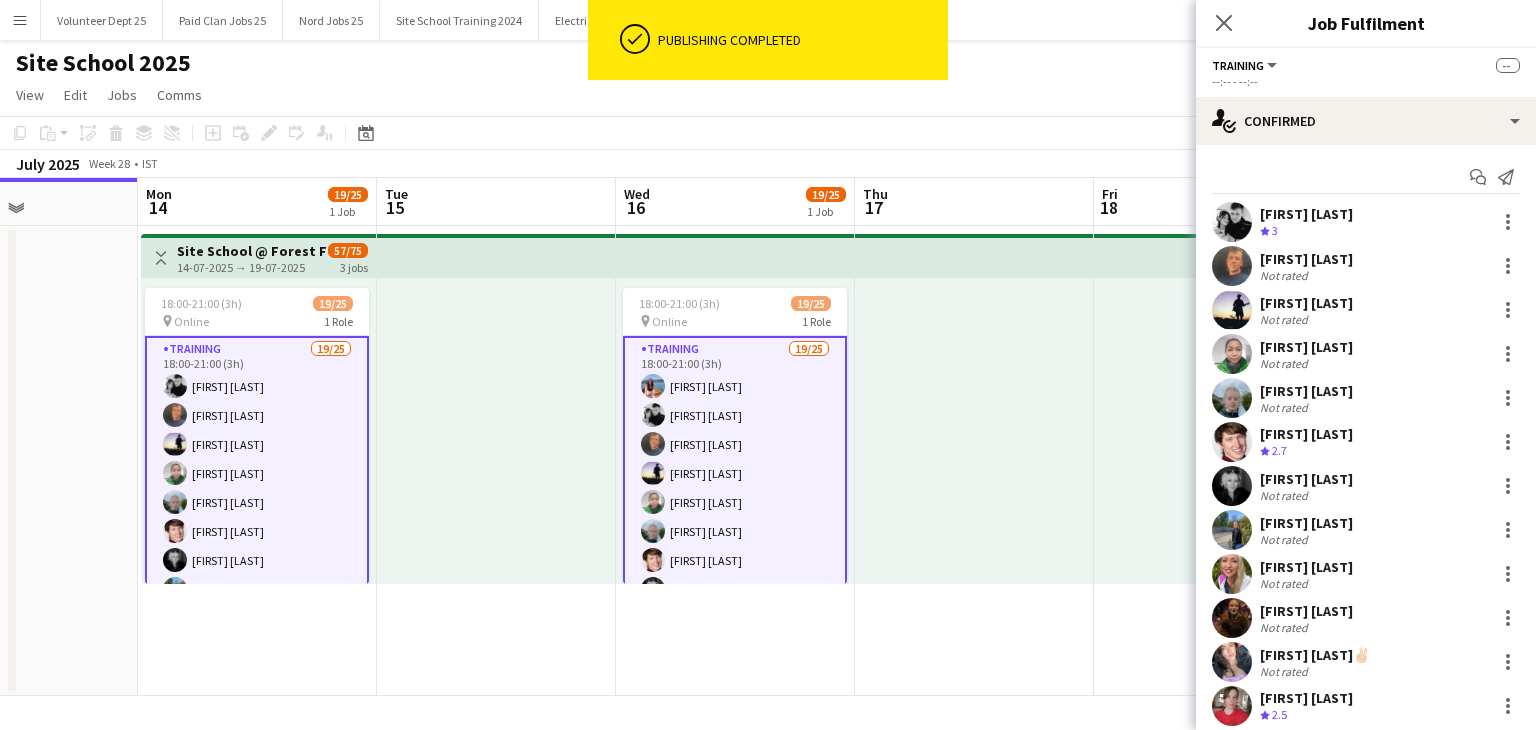 click on "Site School @ Forest Fest" at bounding box center [251, 251] 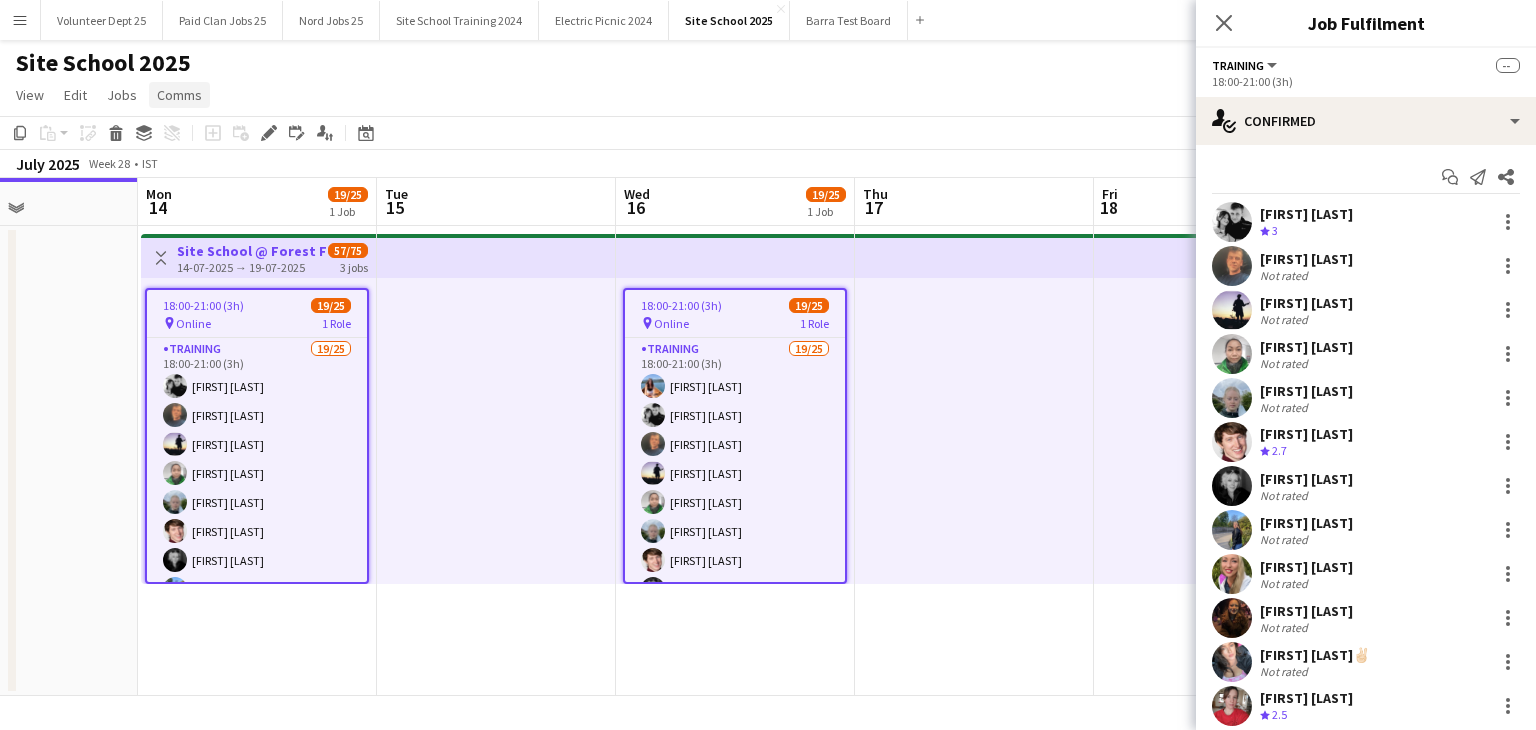 click on "Comms" 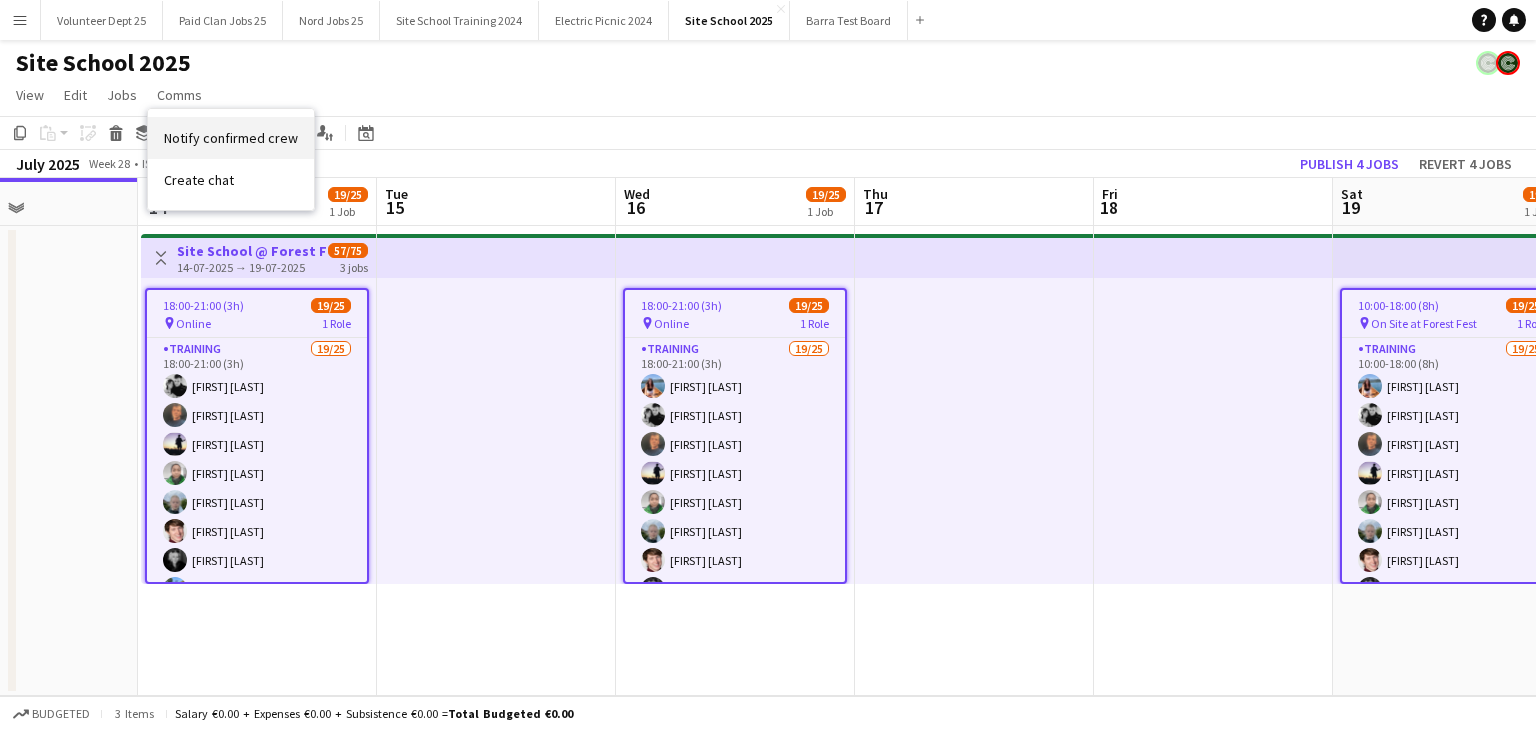 click on "Notify confirmed crew" at bounding box center (231, 138) 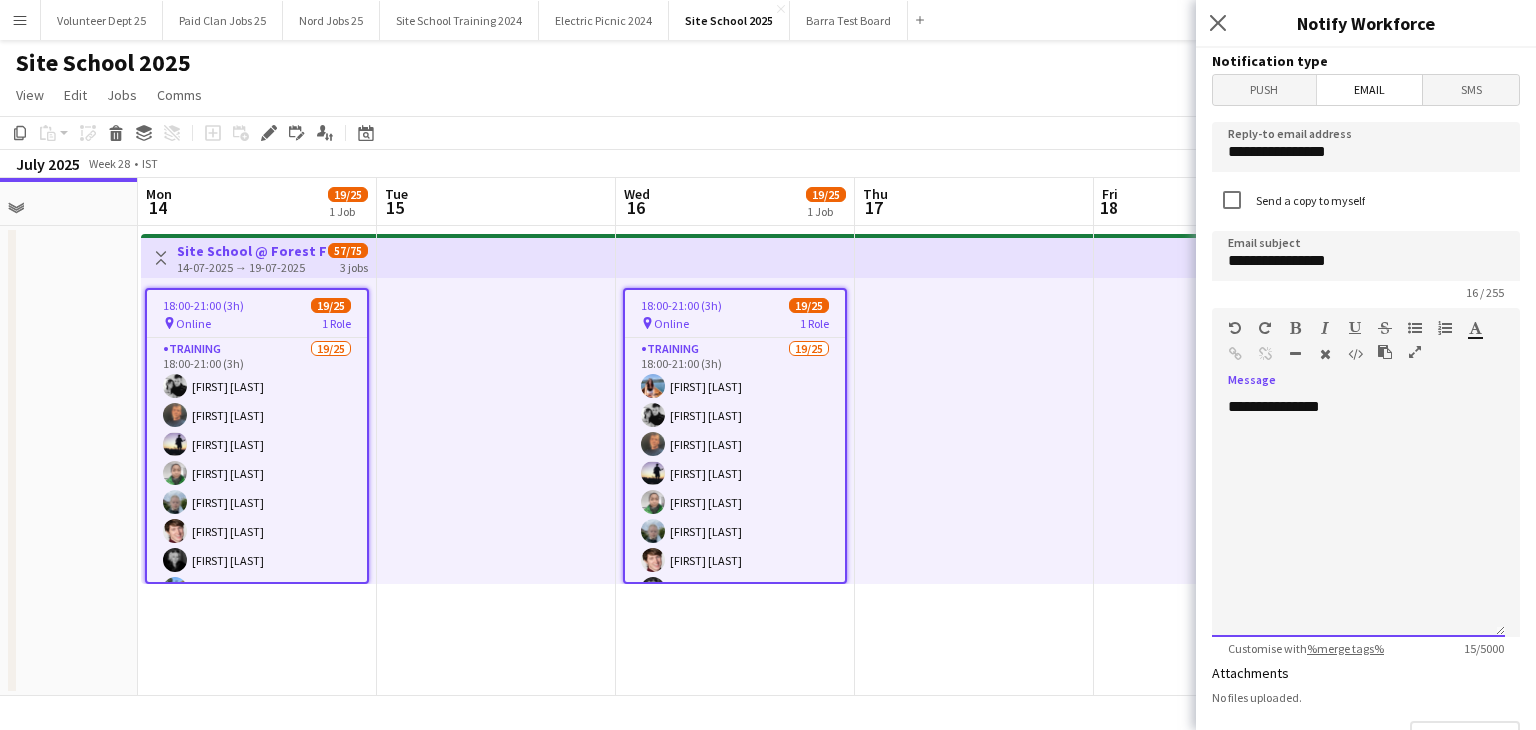 click on "**********" 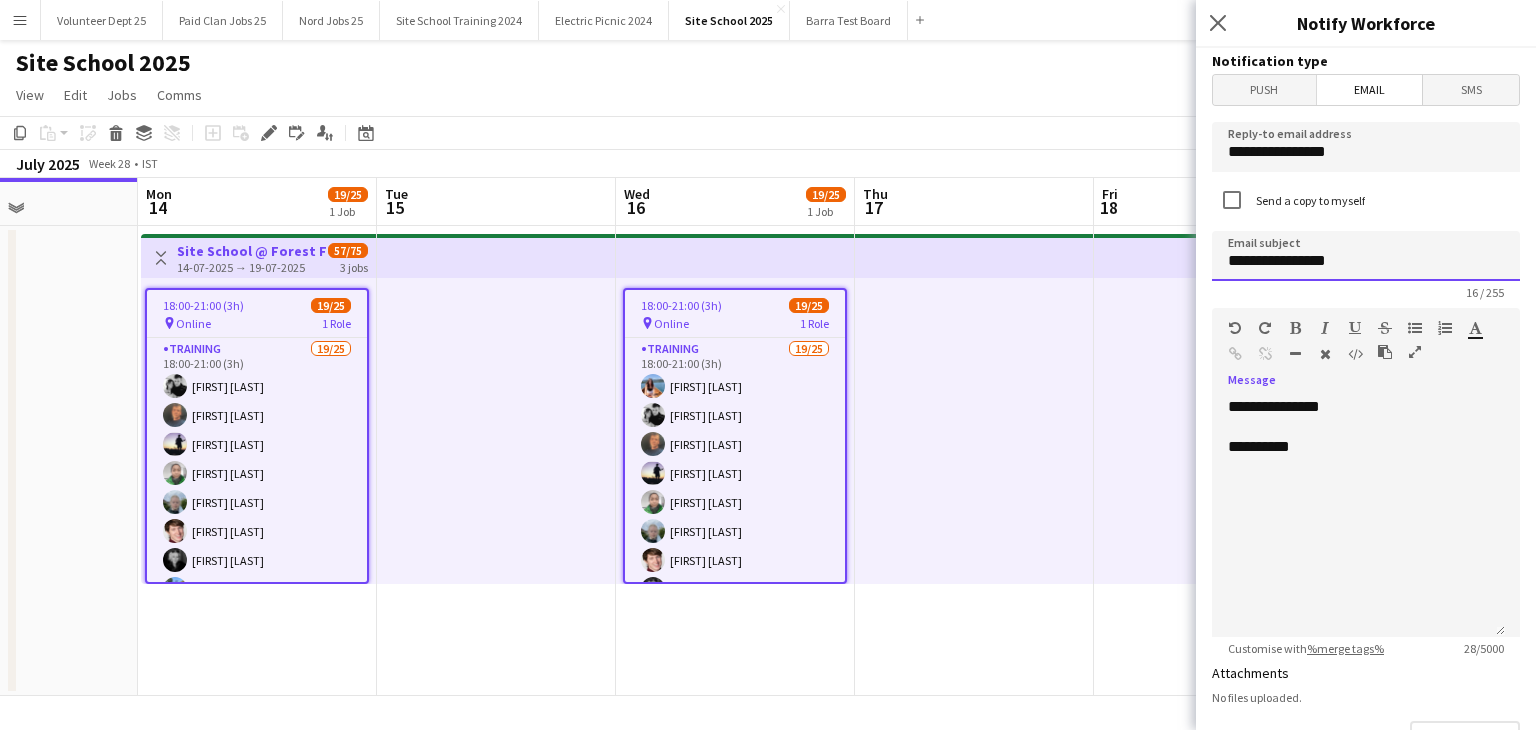 click on "**********" 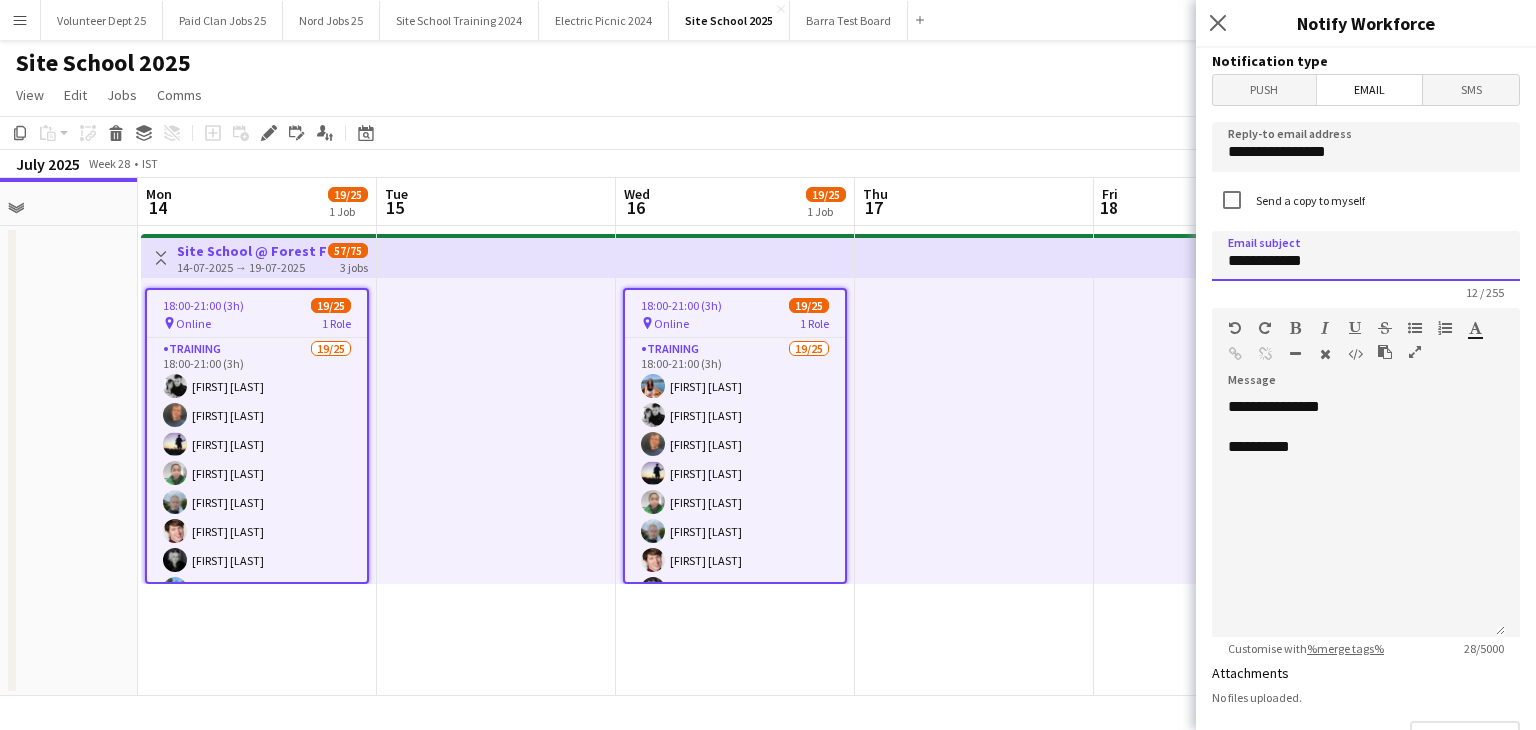 click on "**********" 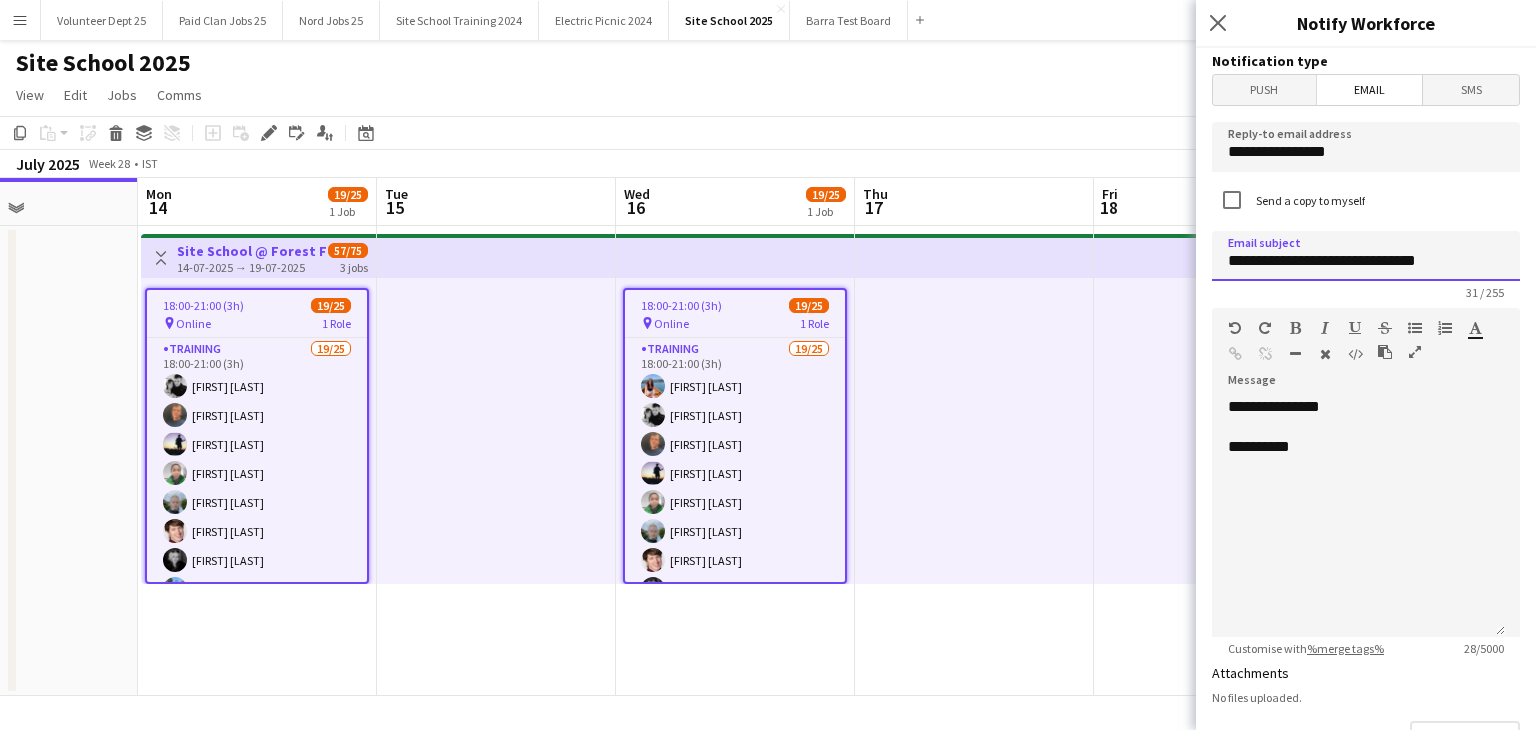 click on "**********" 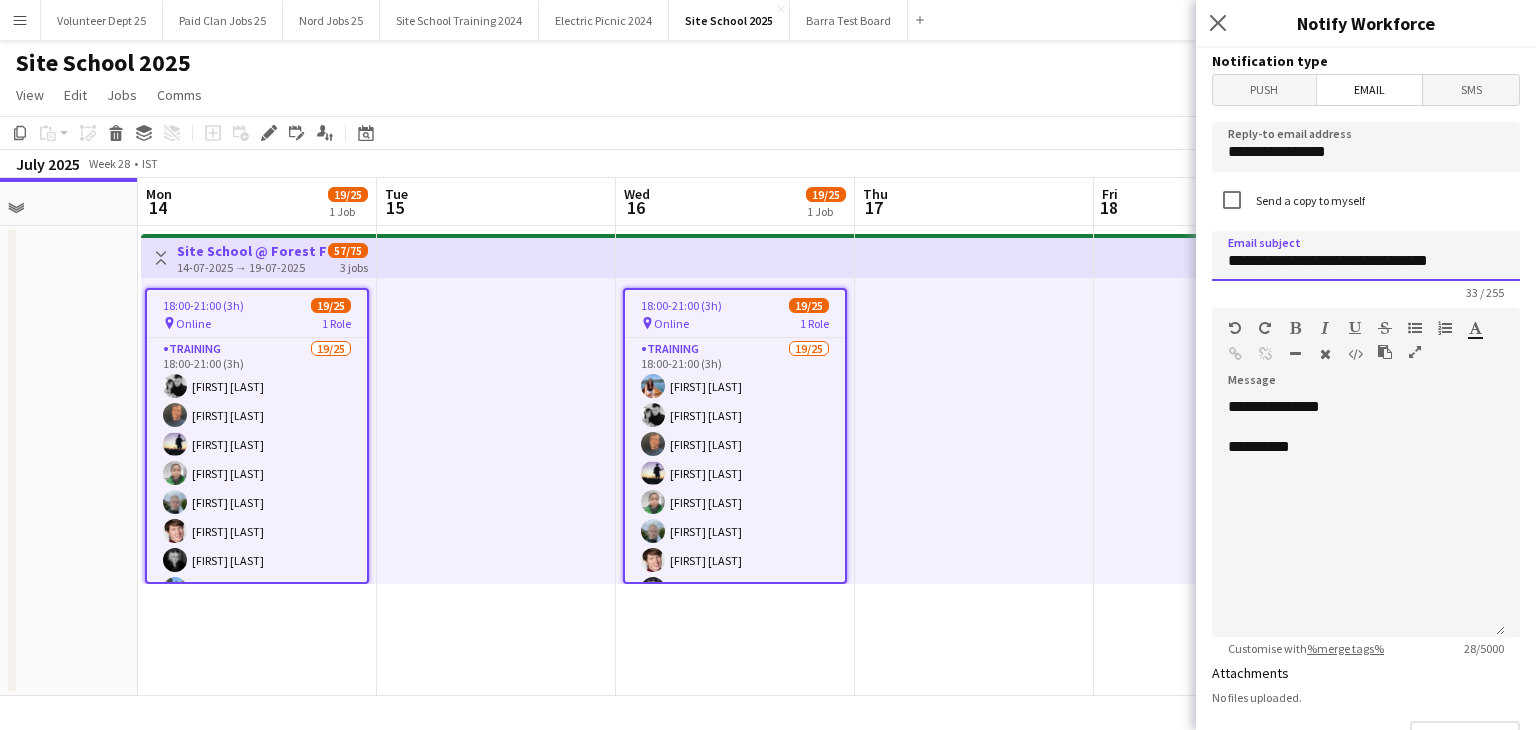 click on "**********" 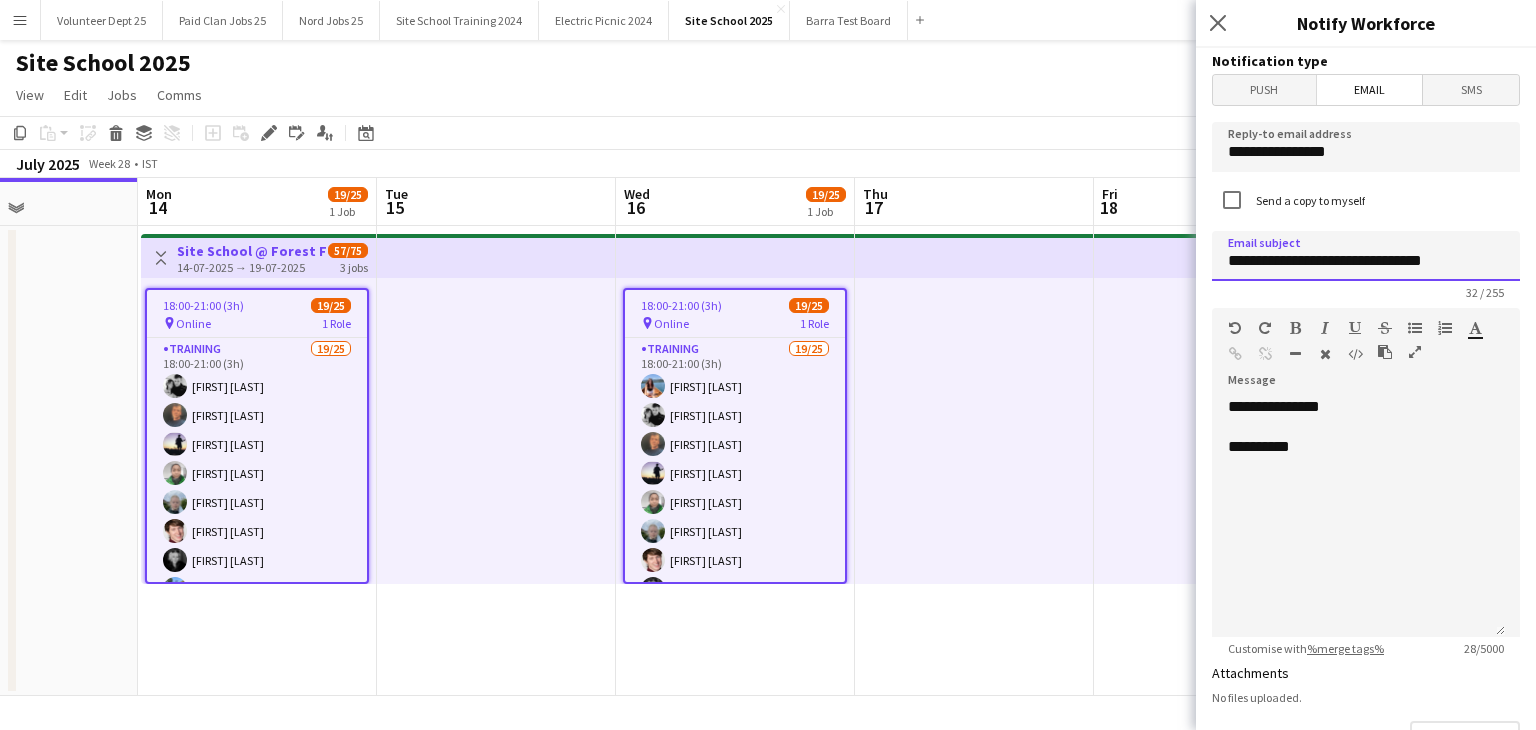 type on "**********" 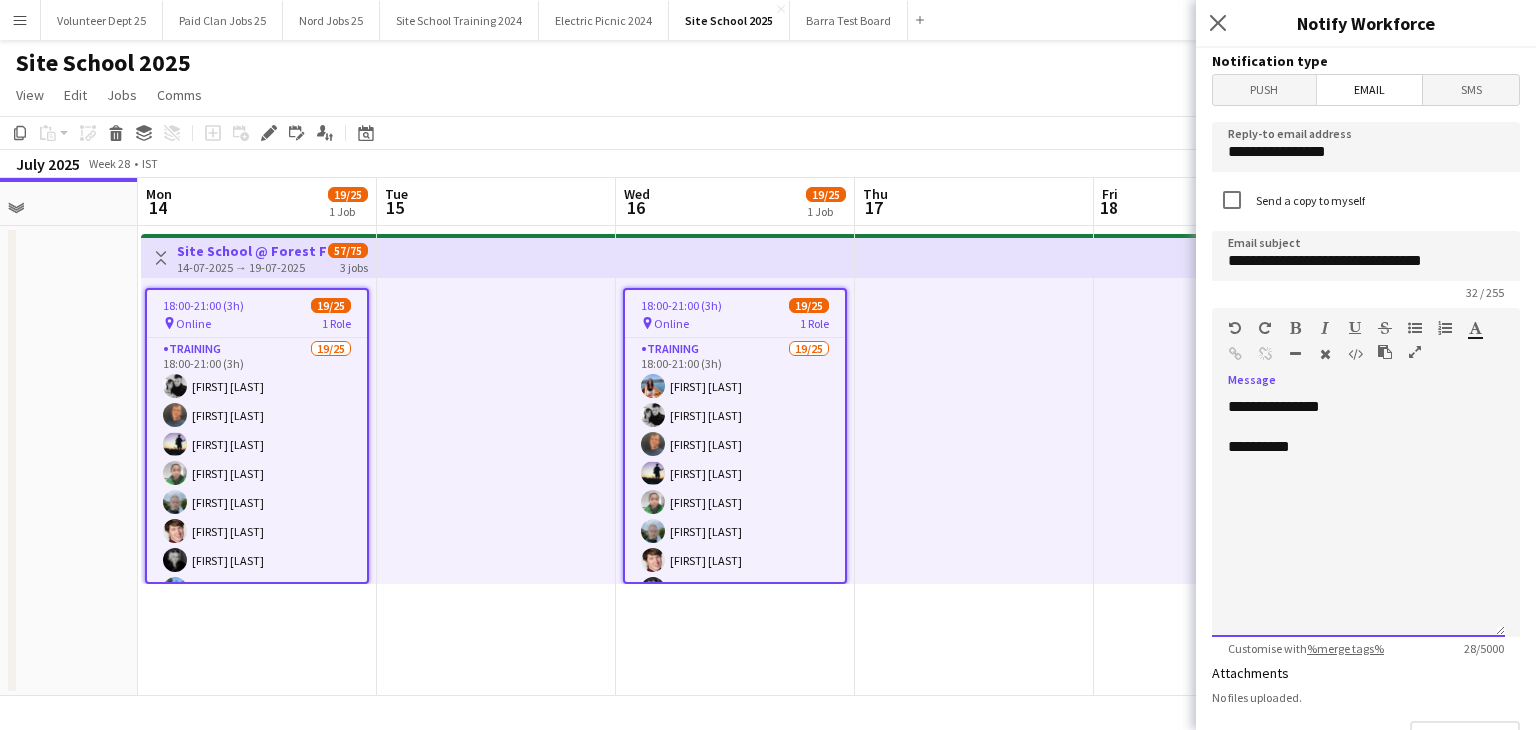 click on "**********" 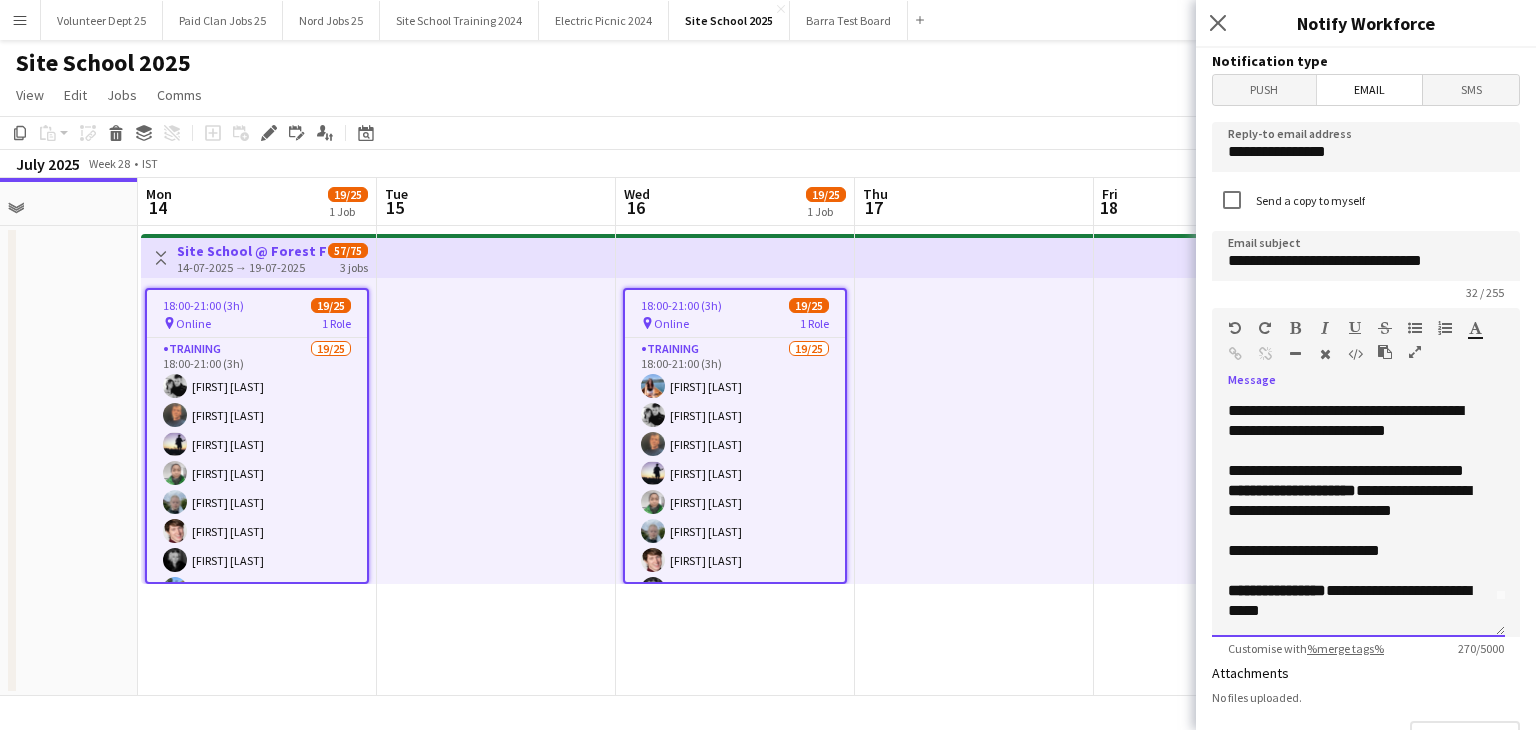 scroll, scrollTop: 41, scrollLeft: 0, axis: vertical 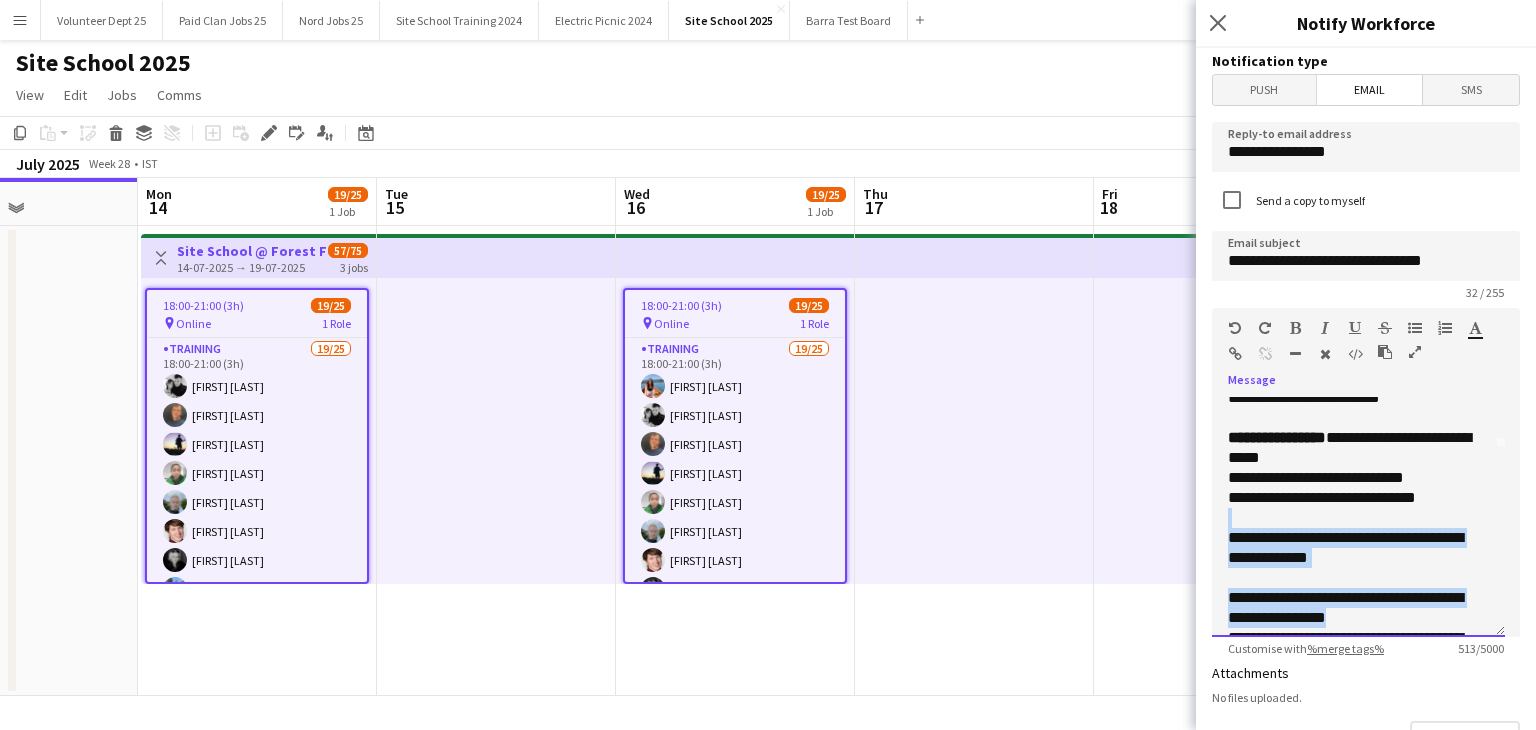 drag, startPoint x: 1422, startPoint y: 539, endPoint x: 1535, endPoint y: 625, distance: 142.00352 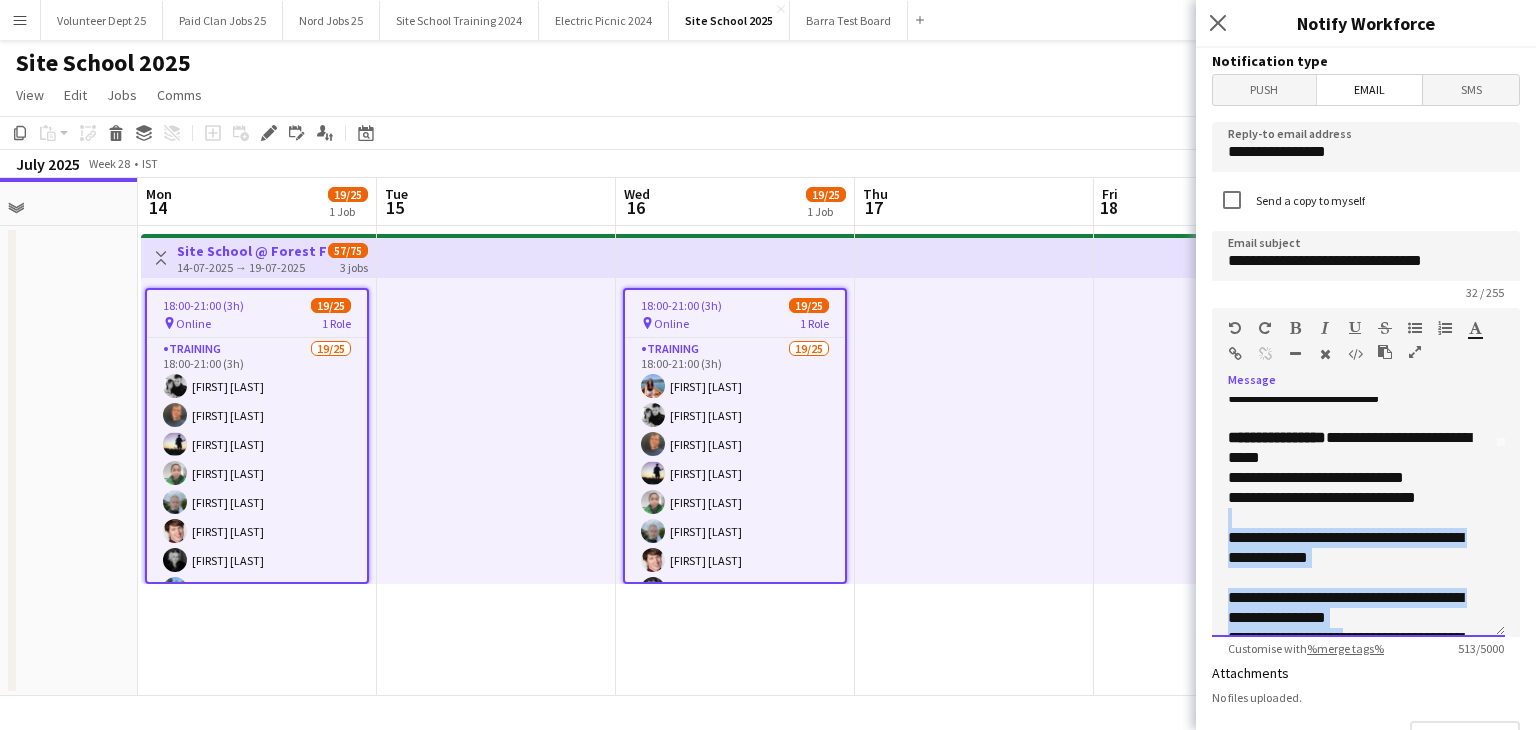 scroll, scrollTop: 201, scrollLeft: 0, axis: vertical 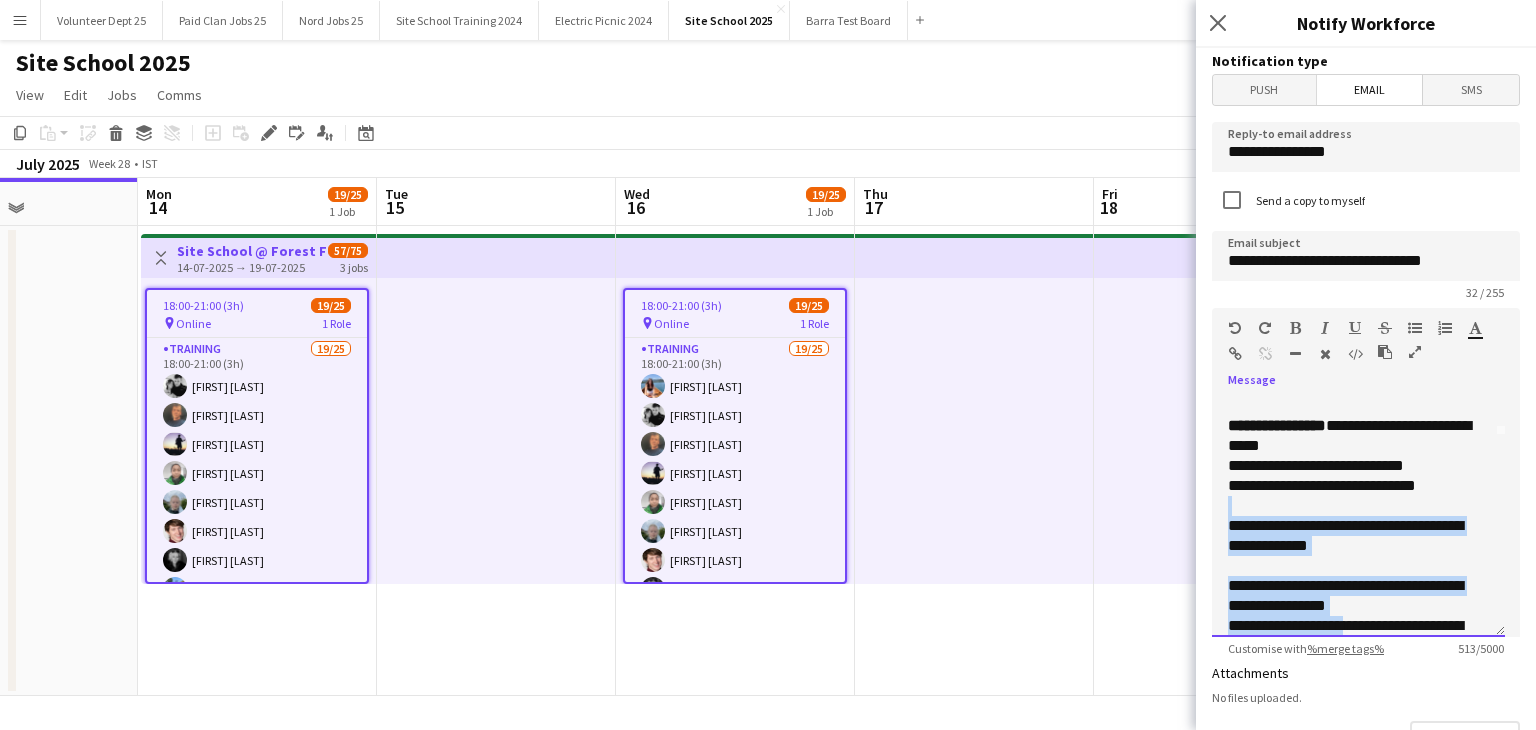 click 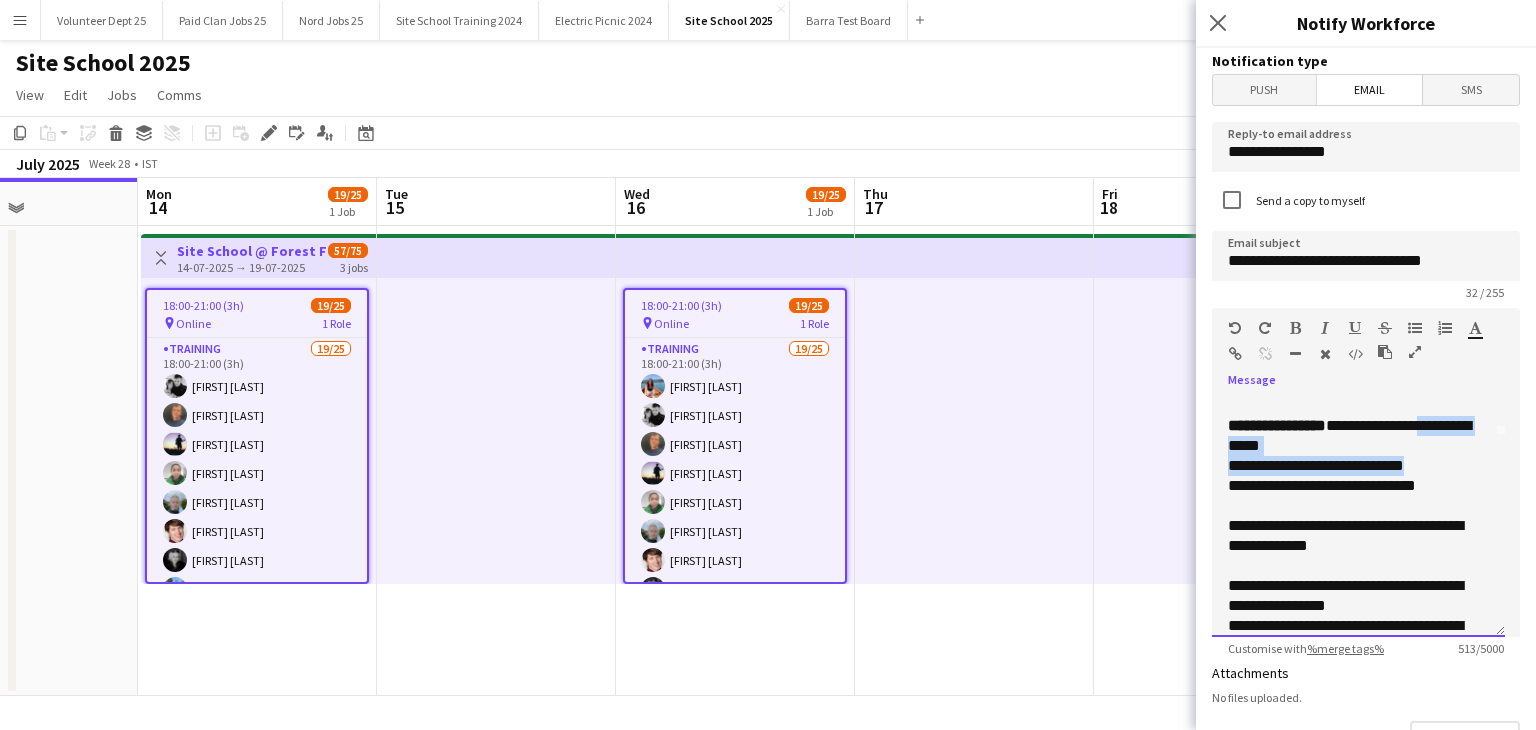 drag, startPoint x: 1228, startPoint y: 443, endPoint x: 1474, endPoint y: 469, distance: 247.37016 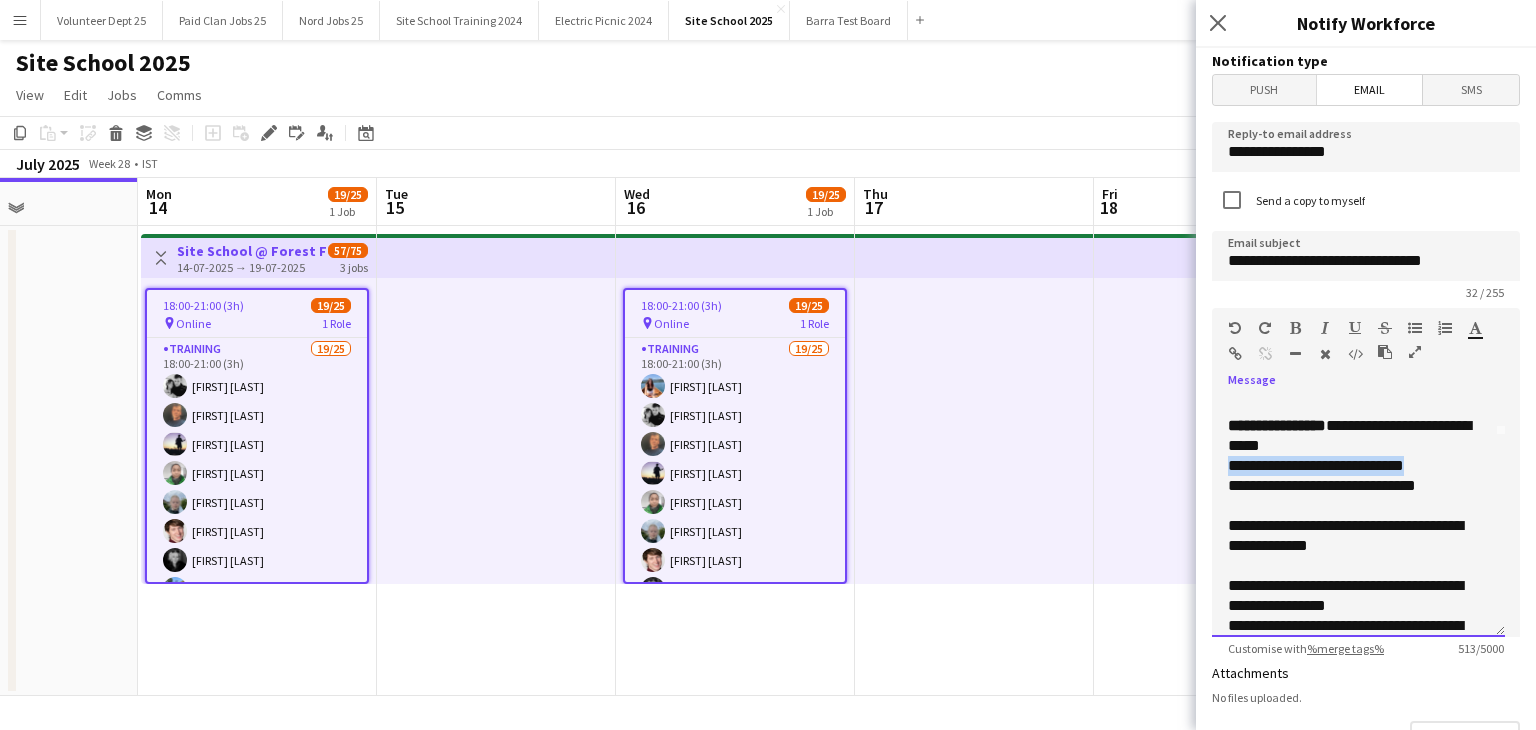 drag, startPoint x: 1443, startPoint y: 463, endPoint x: 1224, endPoint y: 470, distance: 219.11185 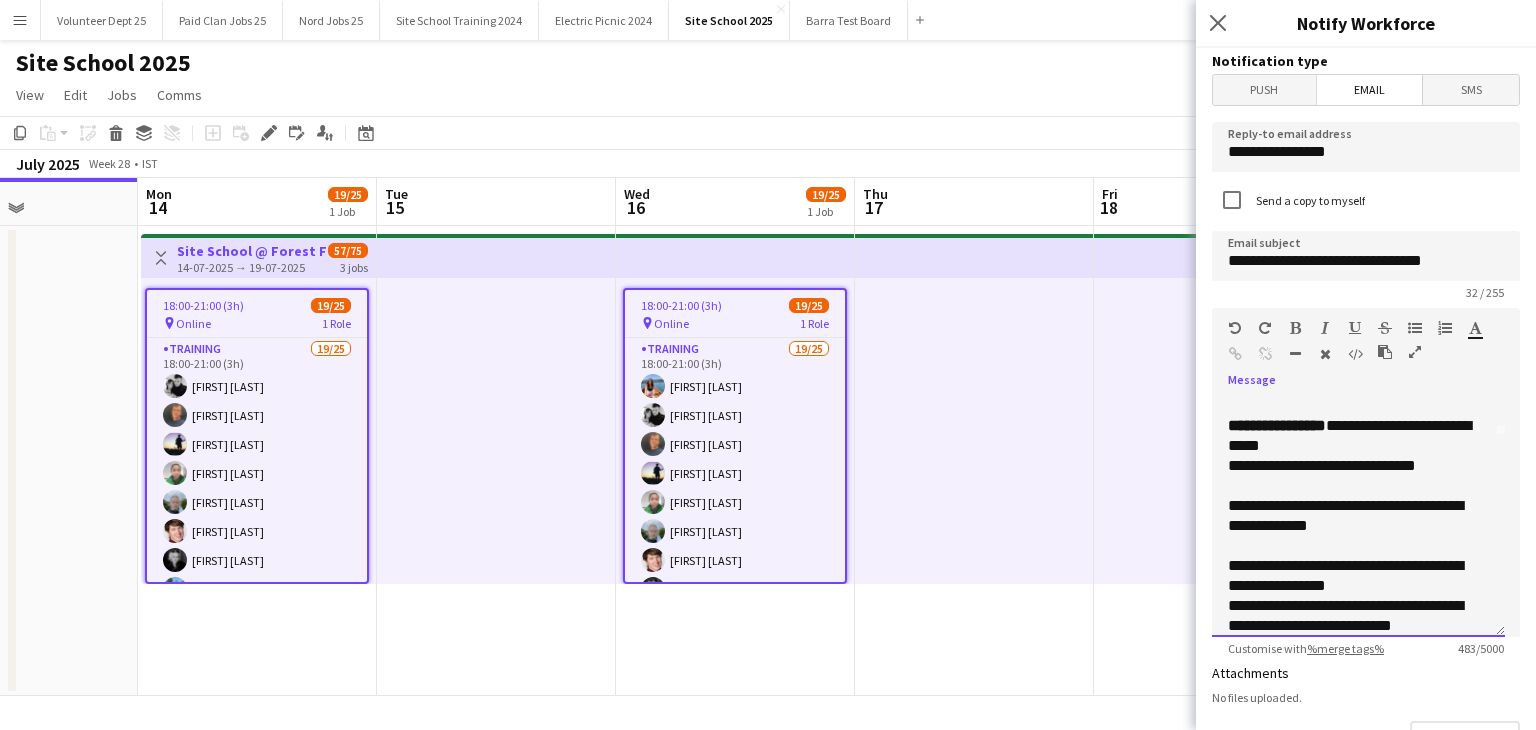 click on "**********" 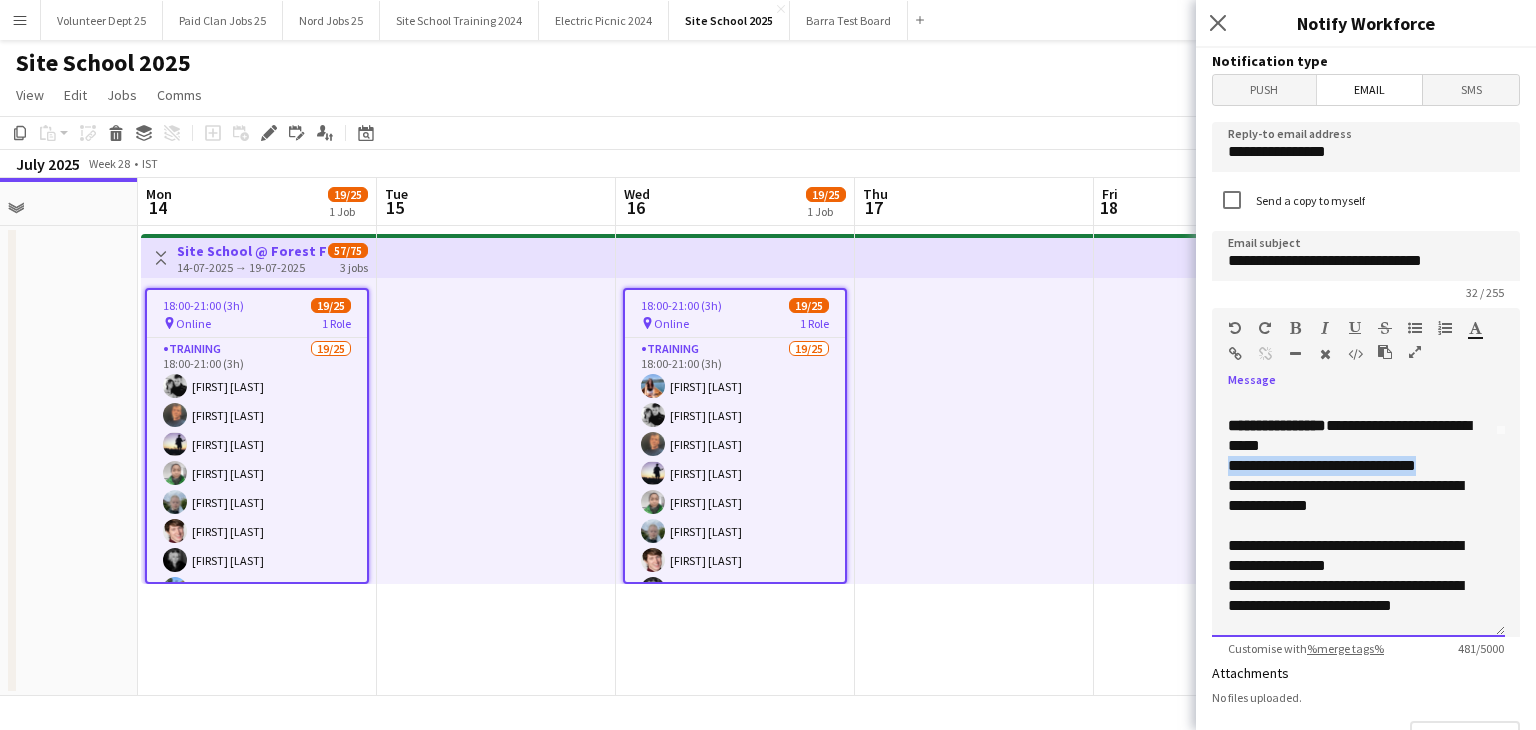 drag, startPoint x: 1454, startPoint y: 467, endPoint x: 1224, endPoint y: 466, distance: 230.00217 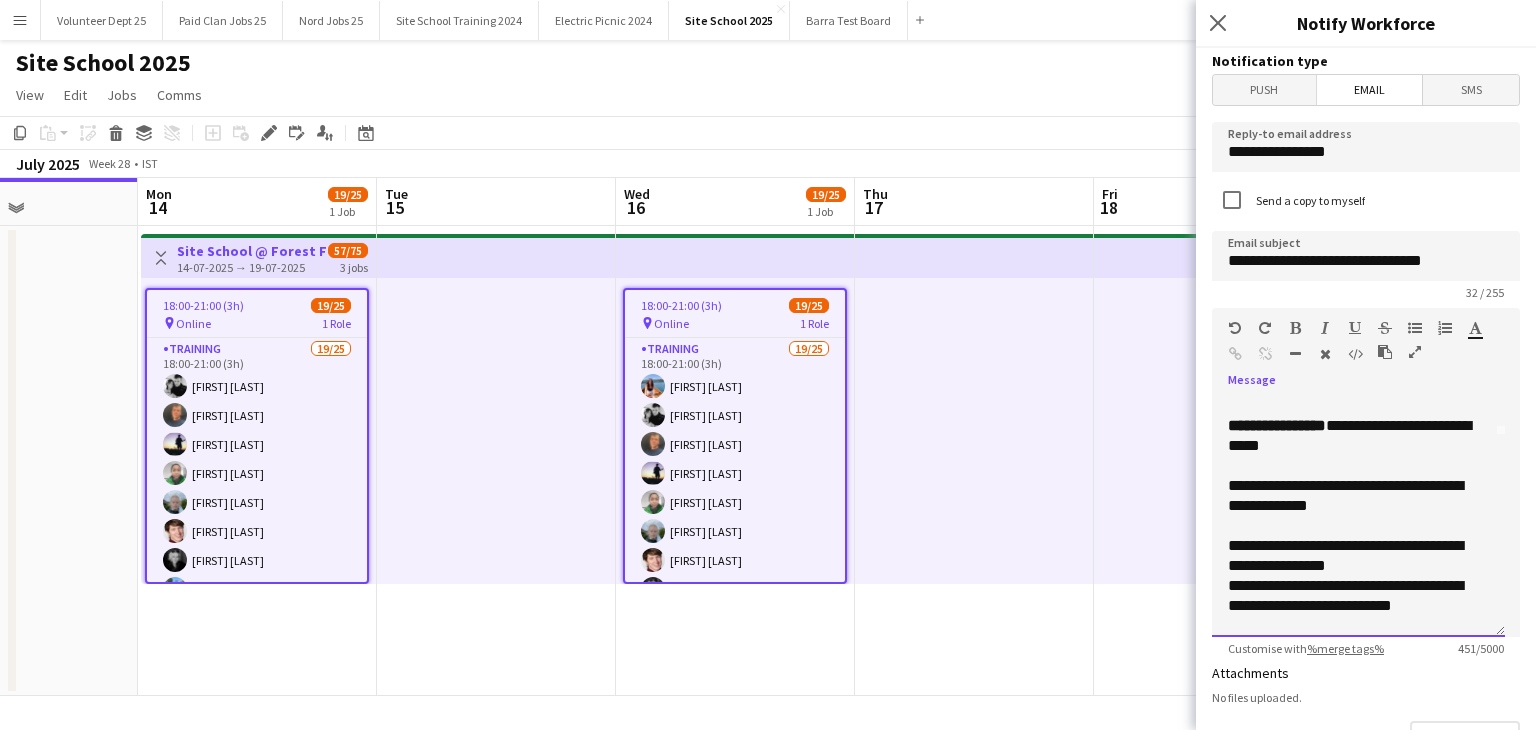 click on "**********" 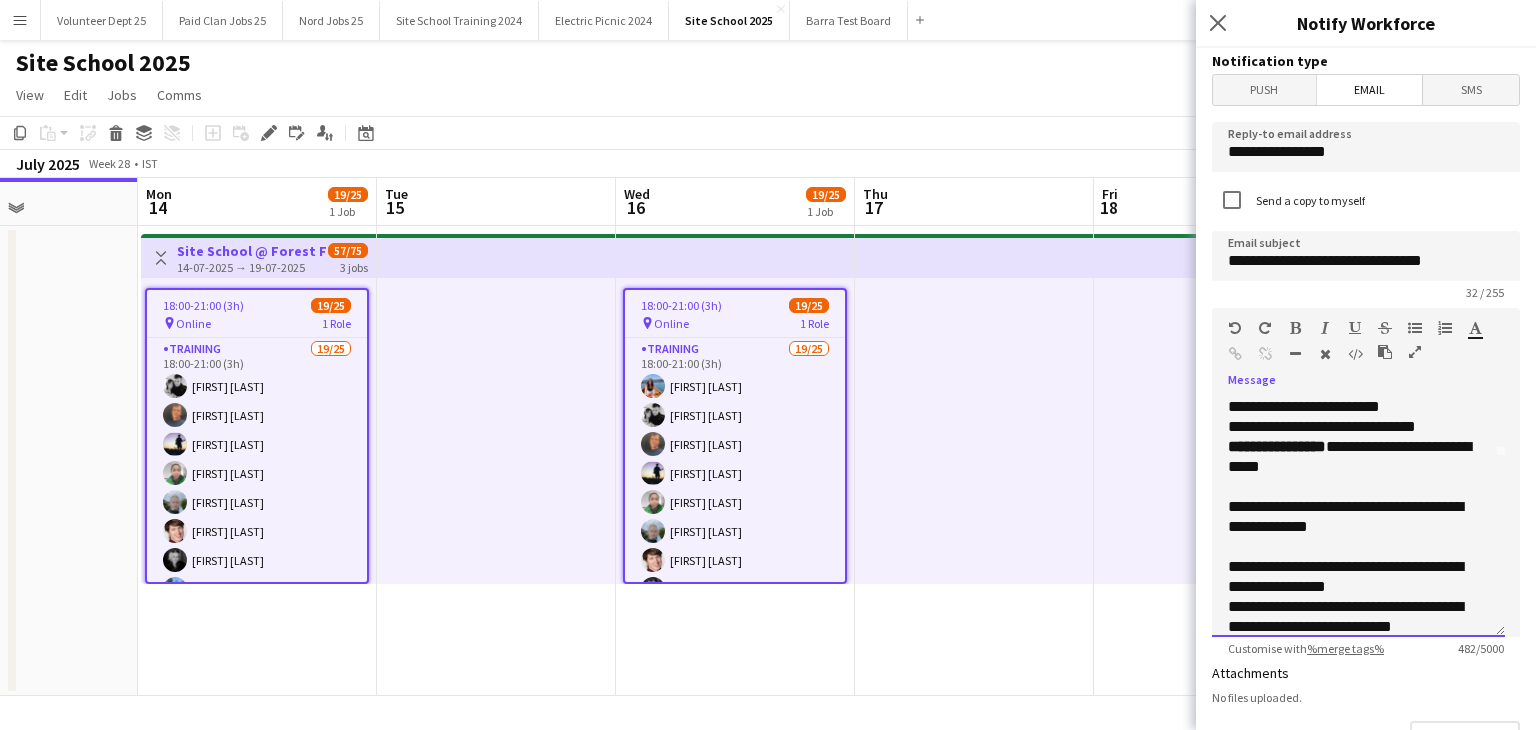scroll, scrollTop: 160, scrollLeft: 0, axis: vertical 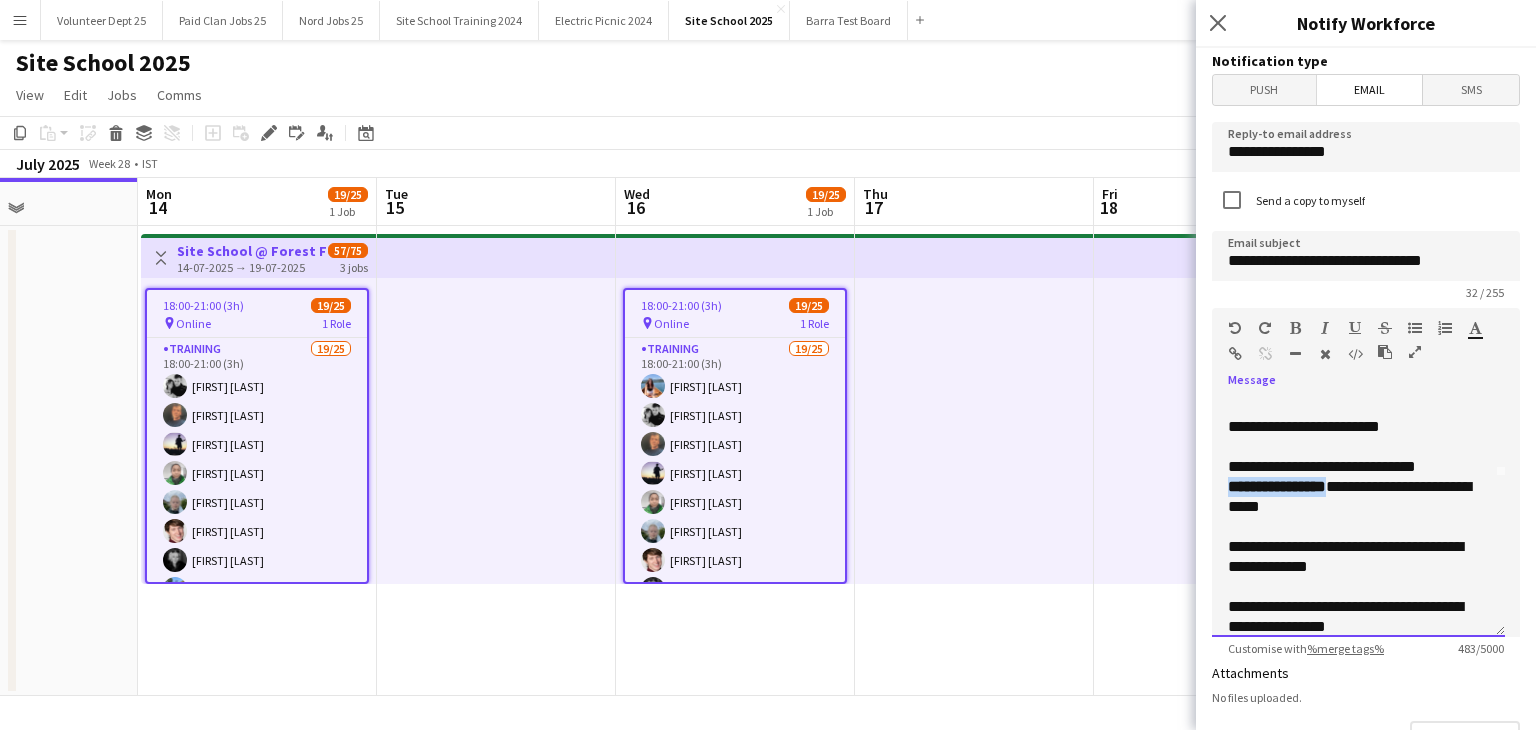drag, startPoint x: 1332, startPoint y: 490, endPoint x: 1219, endPoint y: 490, distance: 113 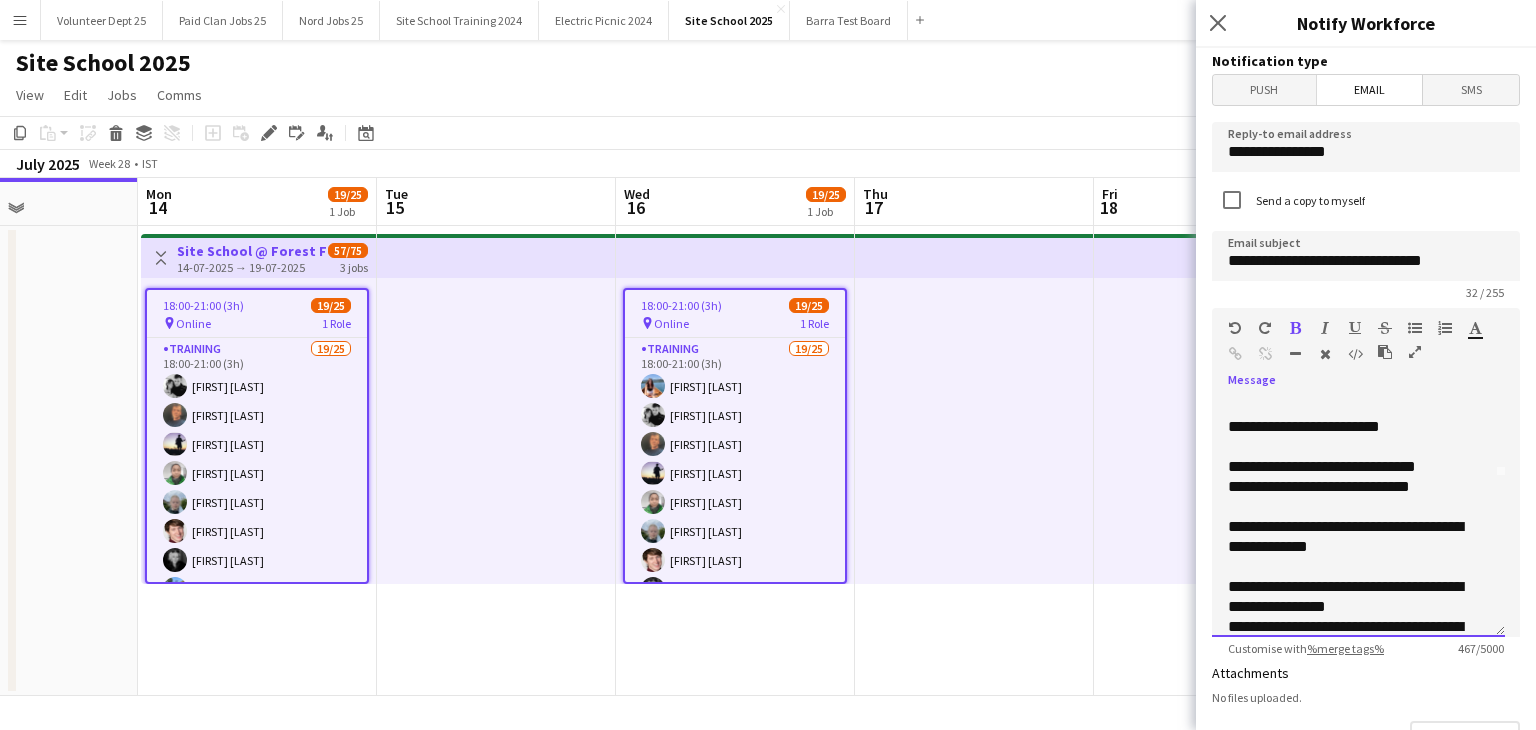 click on "**********" 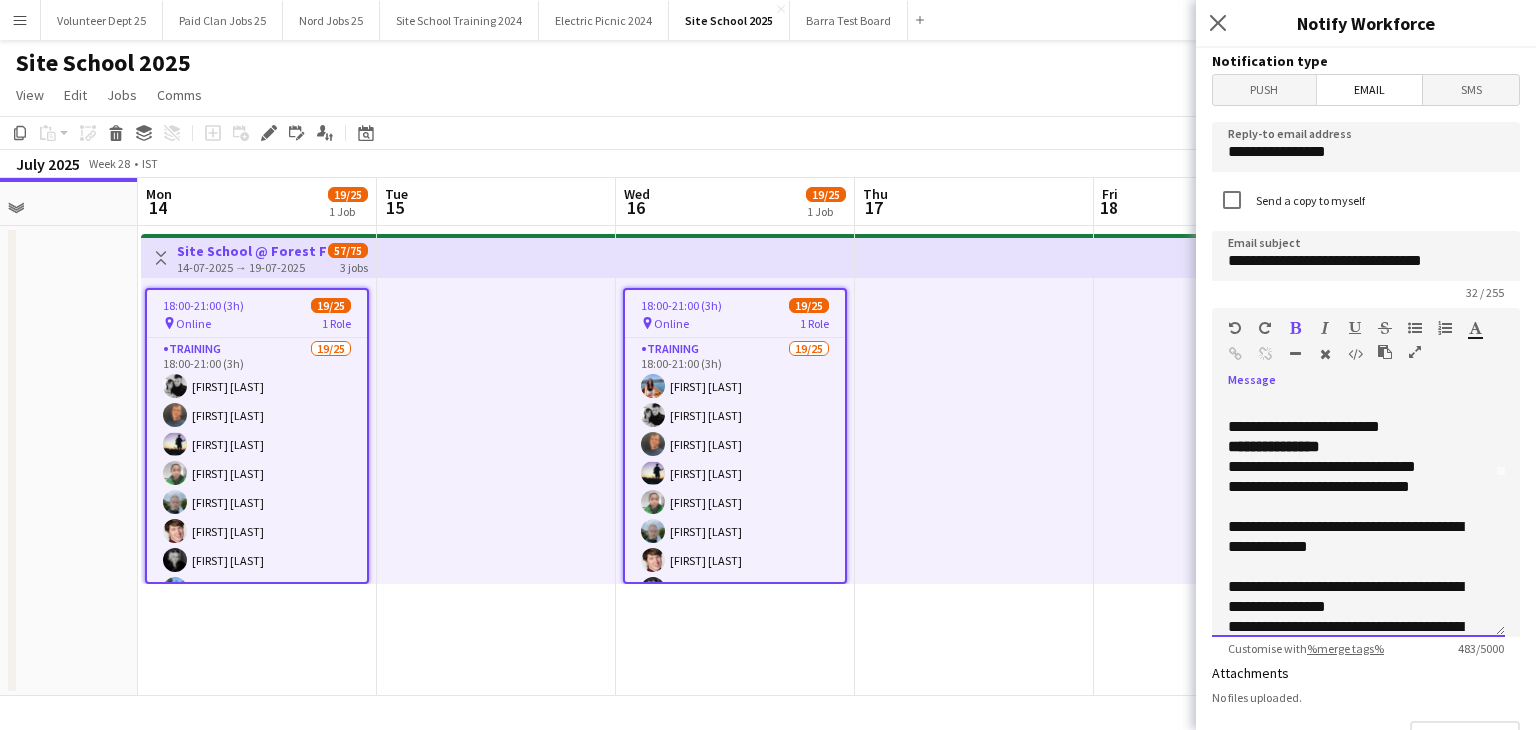 click 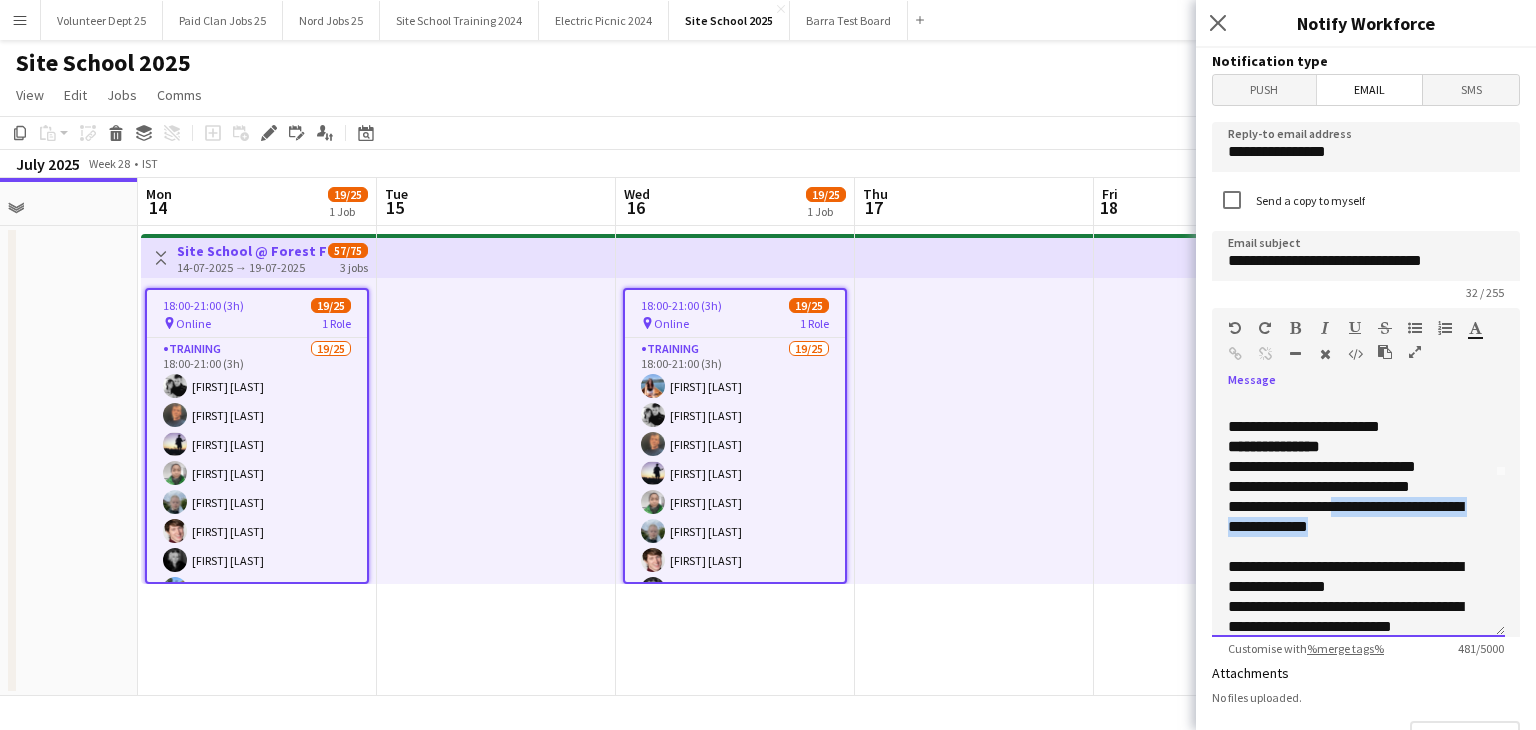 drag, startPoint x: 1279, startPoint y: 548, endPoint x: 1229, endPoint y: 532, distance: 52.49762 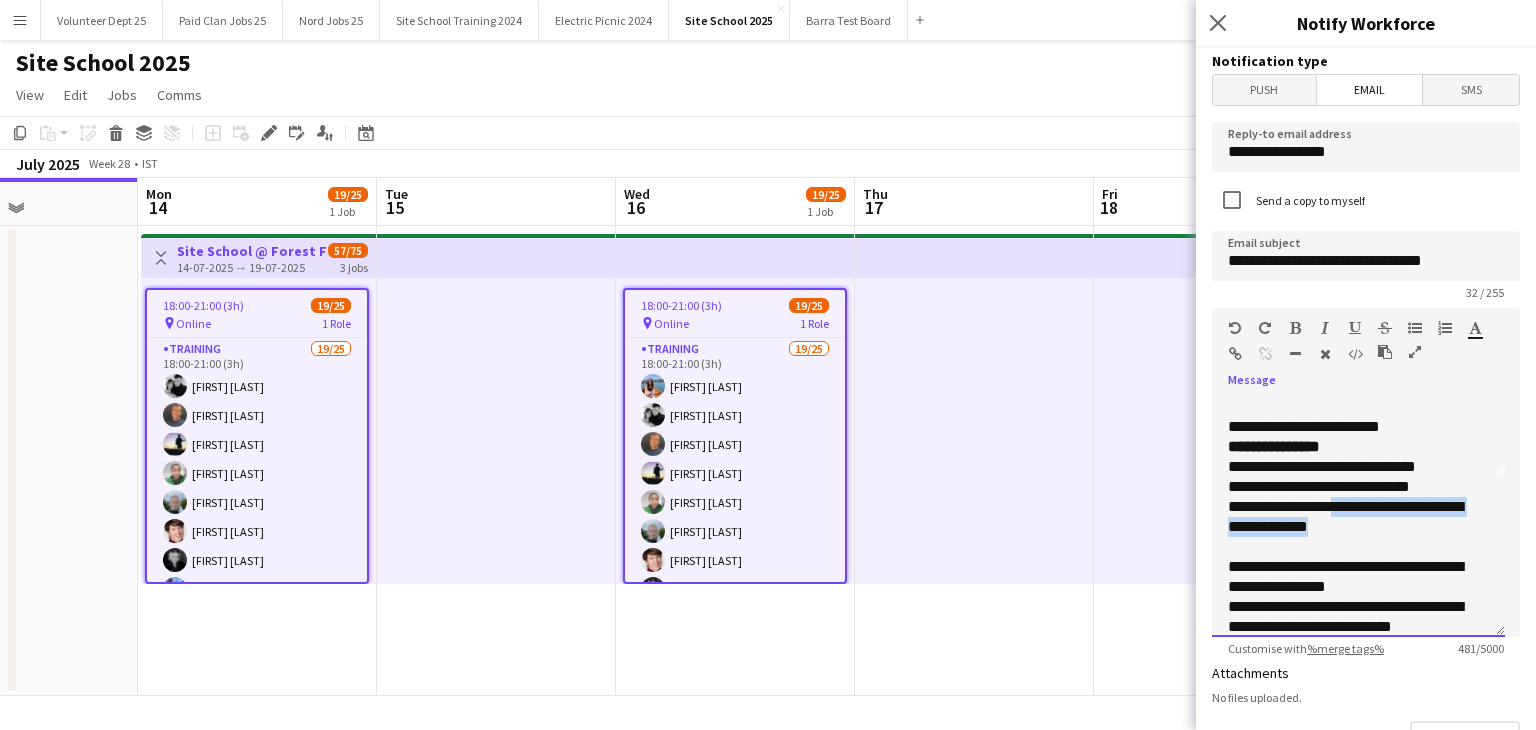 click 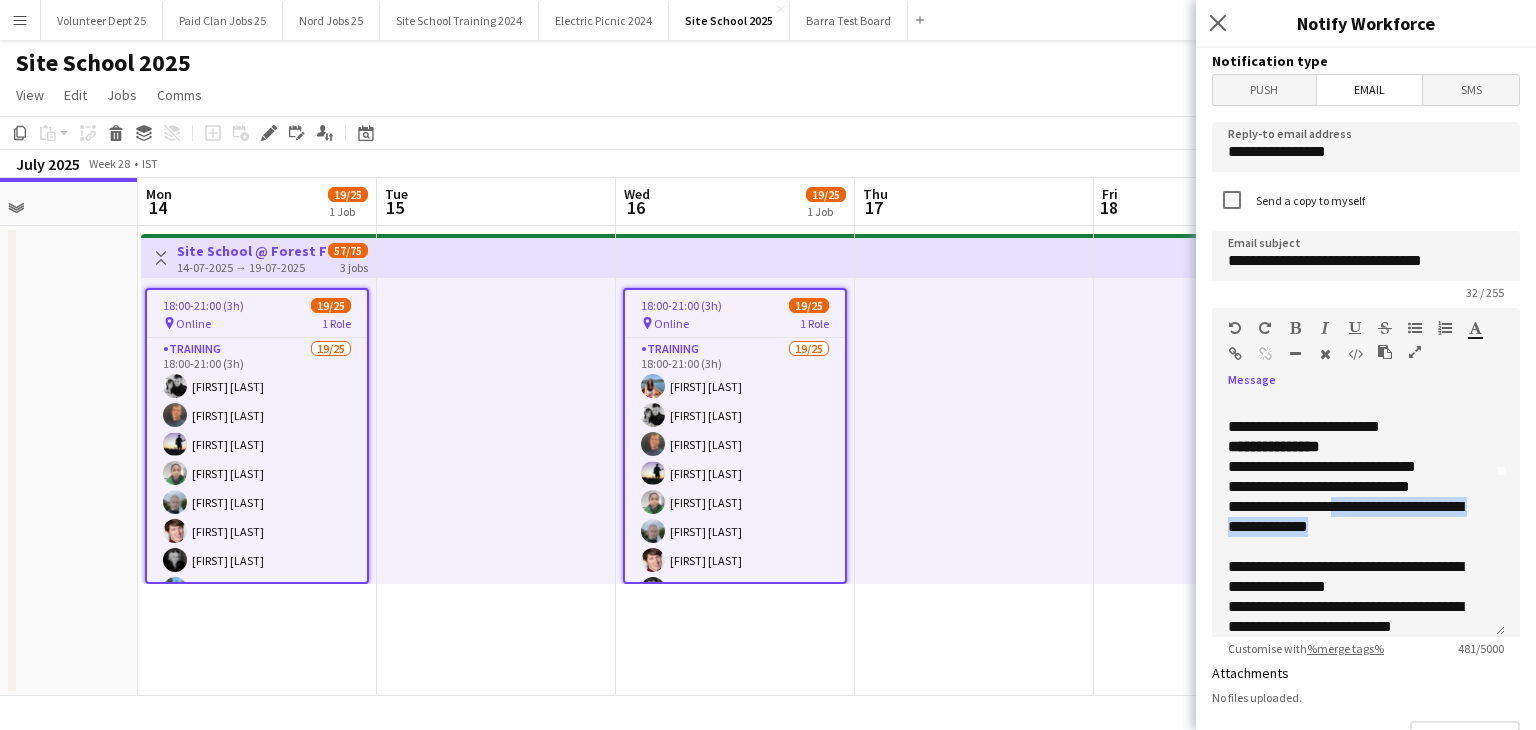 click at bounding box center [1235, 354] 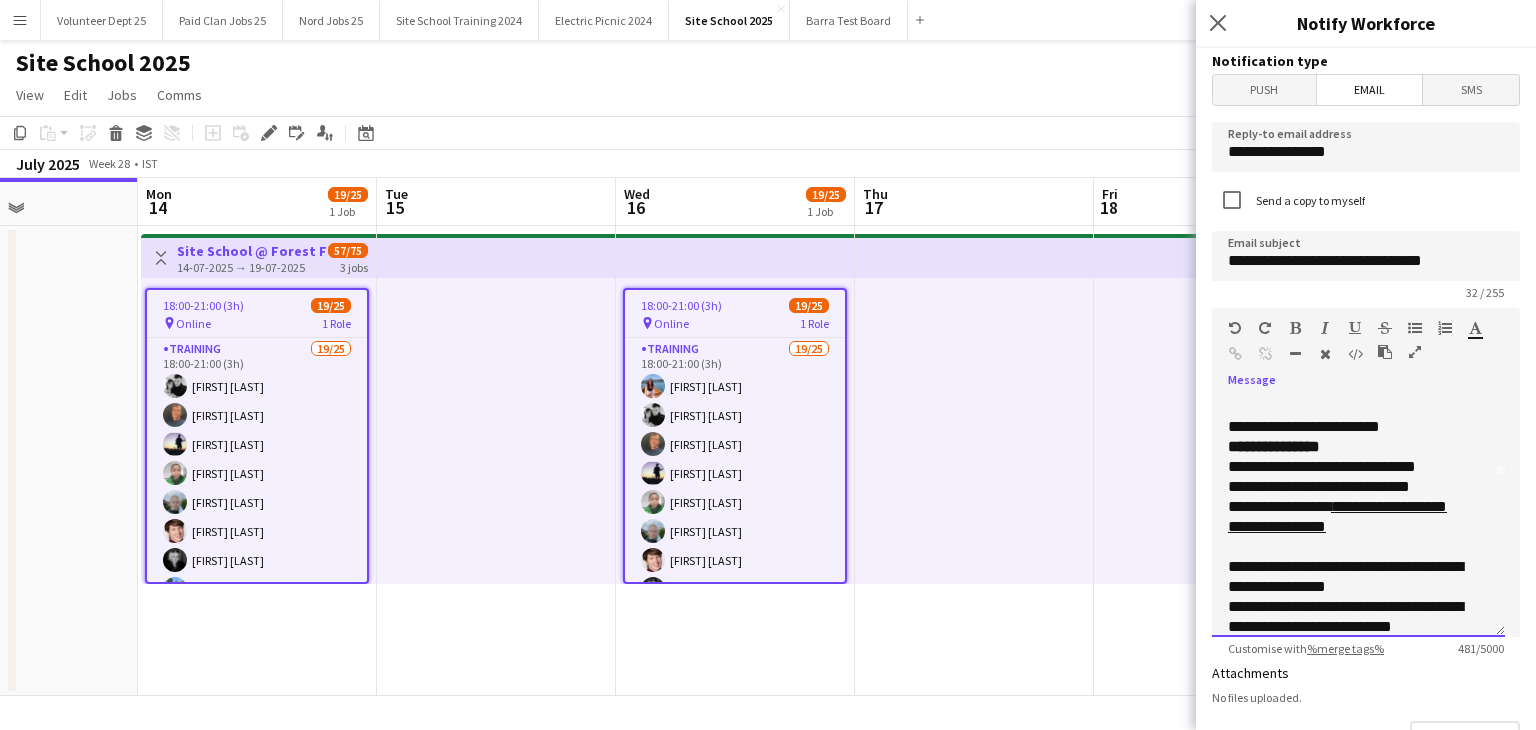 click on "**********" 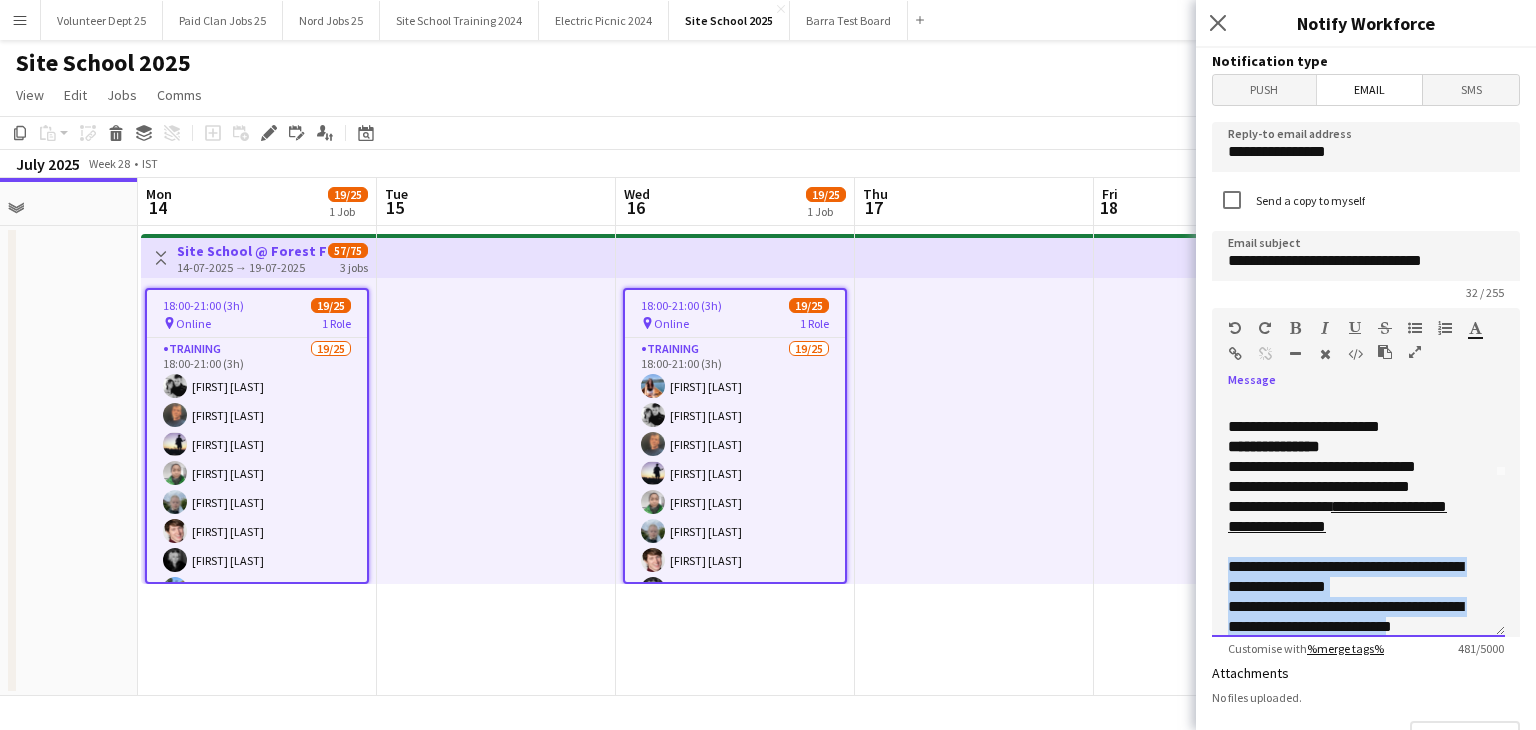 scroll, scrollTop: 196, scrollLeft: 0, axis: vertical 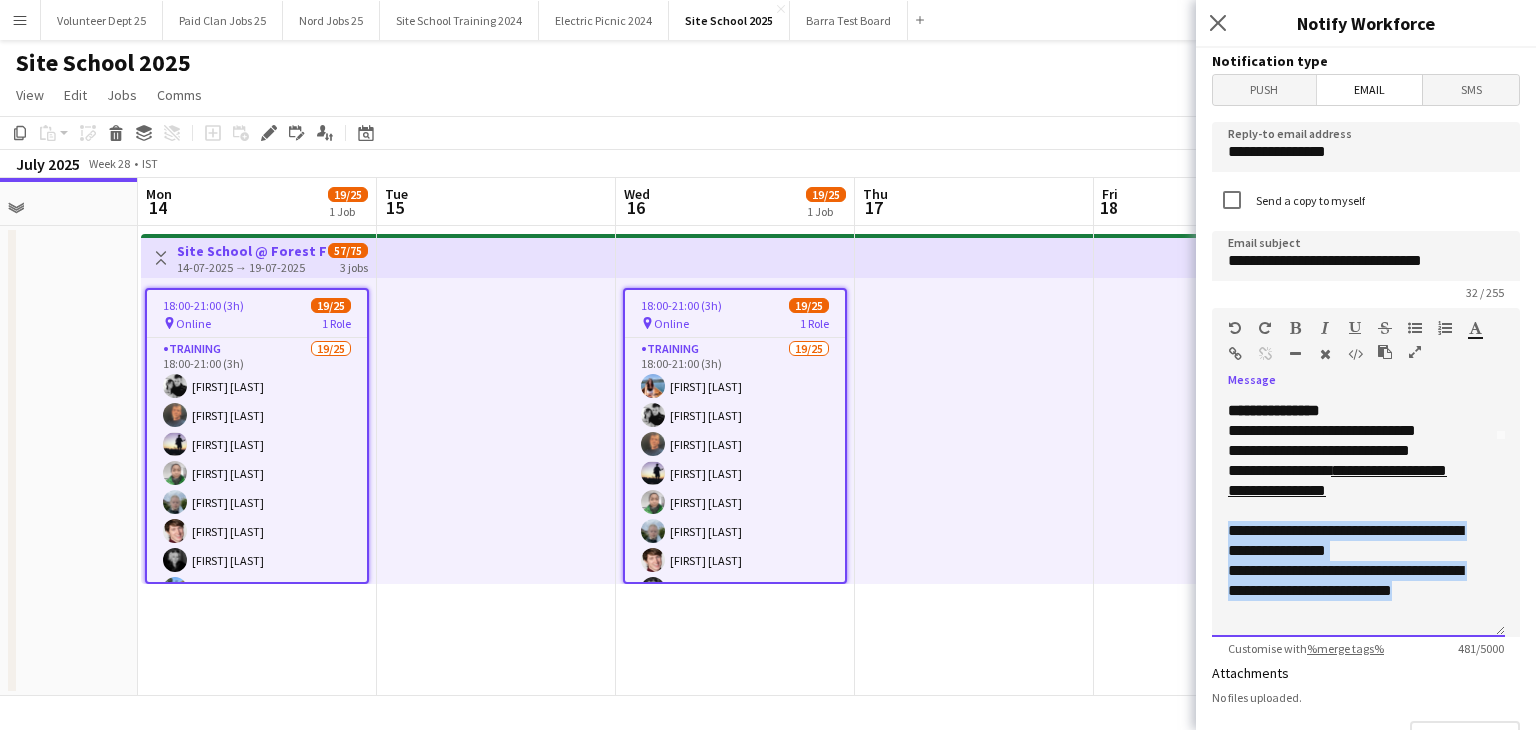 drag, startPoint x: 1225, startPoint y: 565, endPoint x: 1447, endPoint y: 649, distance: 237.36049 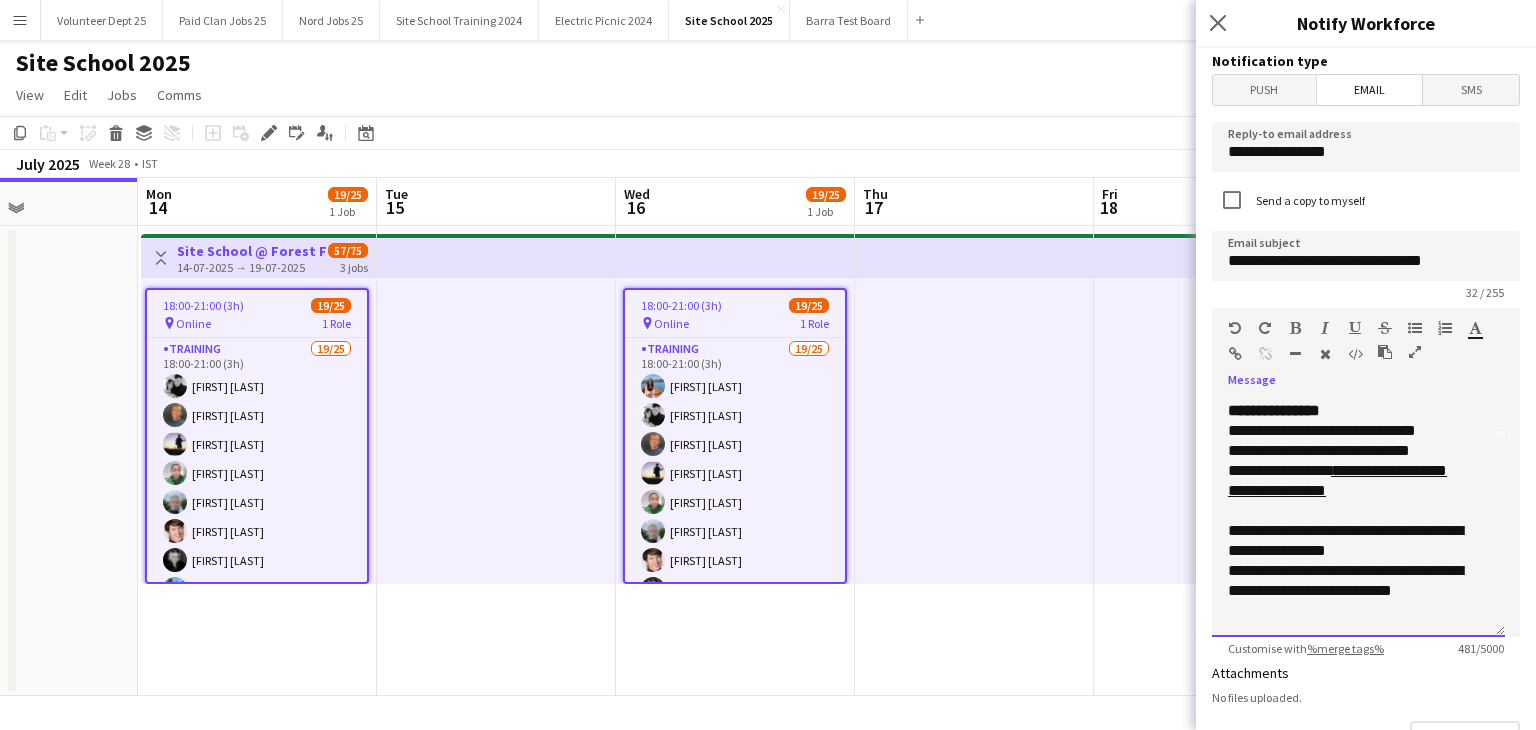 scroll, scrollTop: 116, scrollLeft: 0, axis: vertical 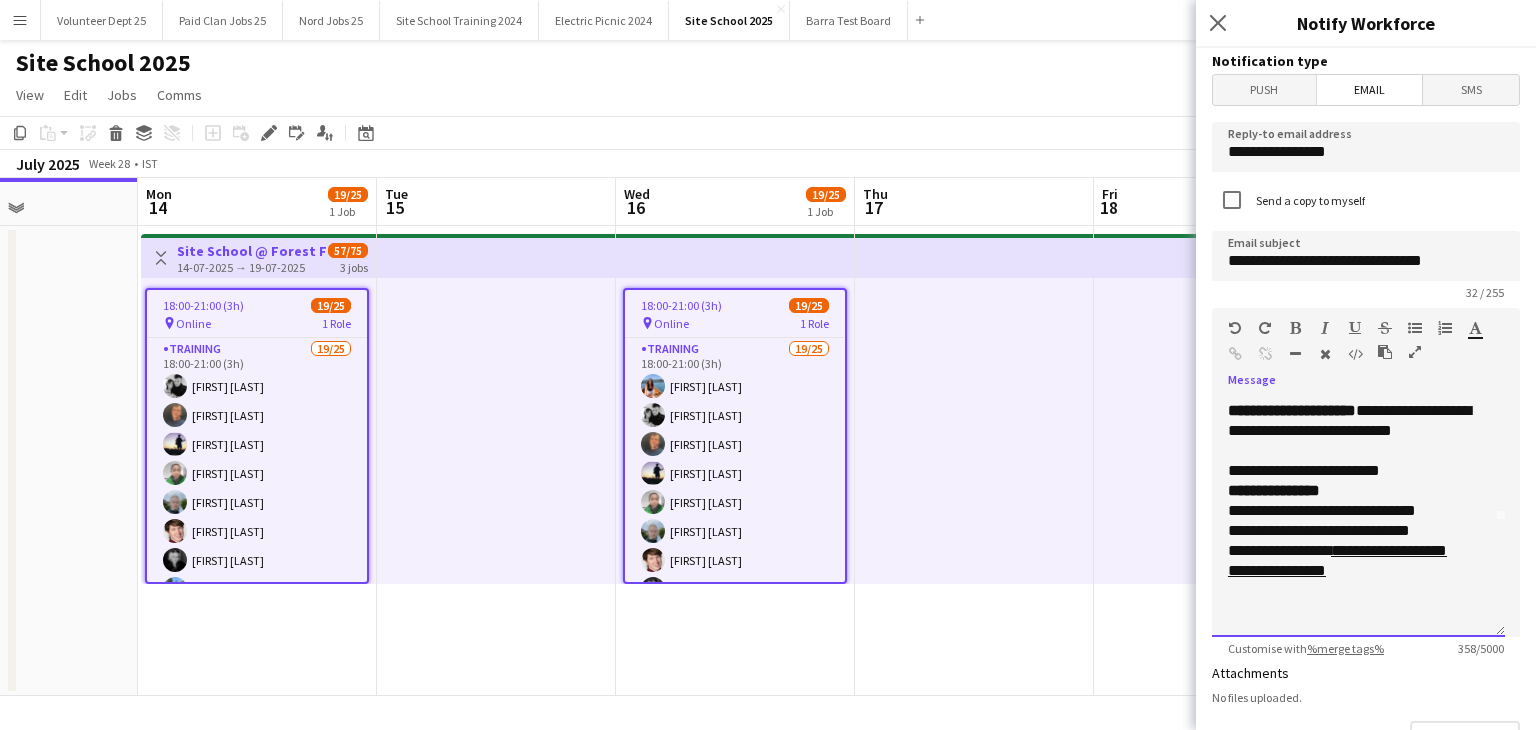 click on "**********" 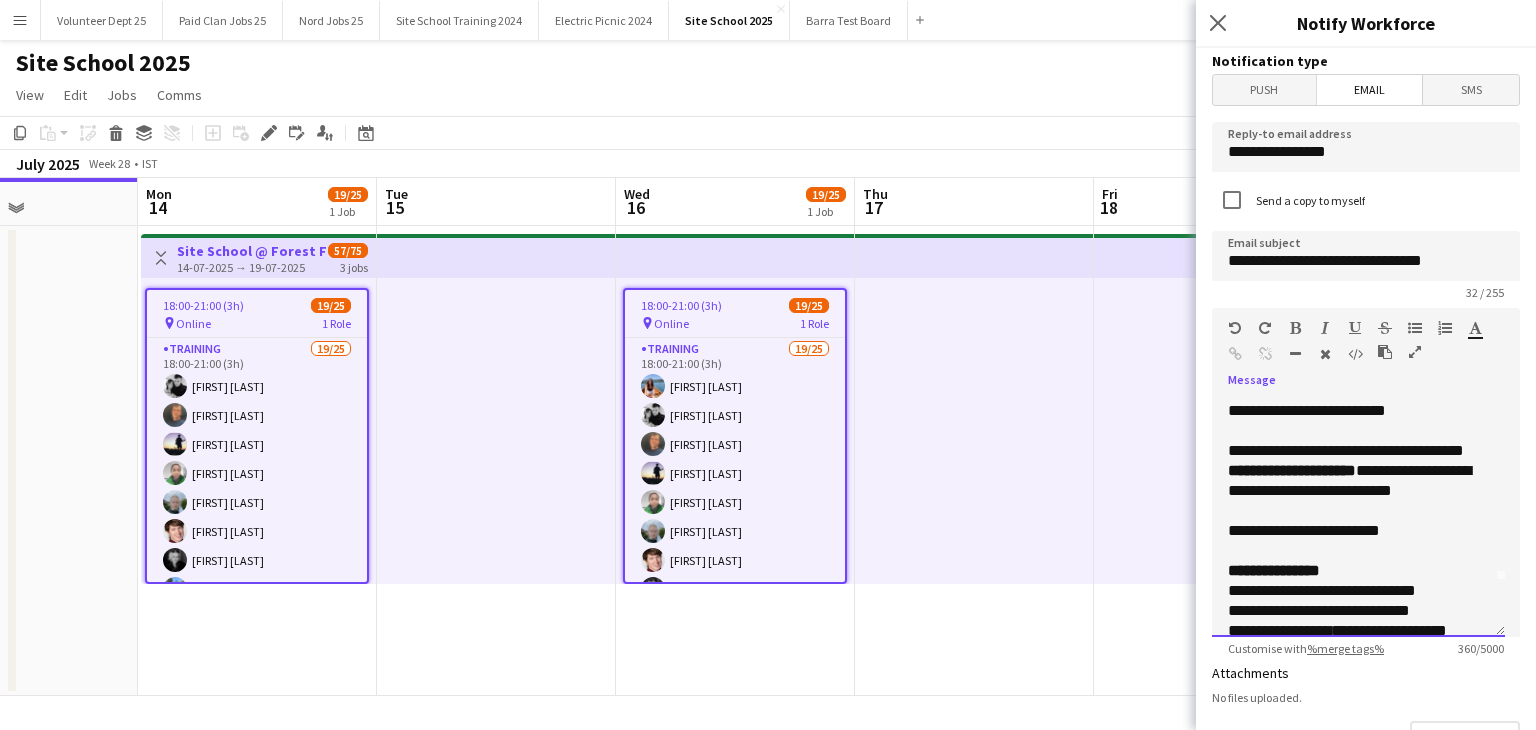 scroll, scrollTop: 0, scrollLeft: 0, axis: both 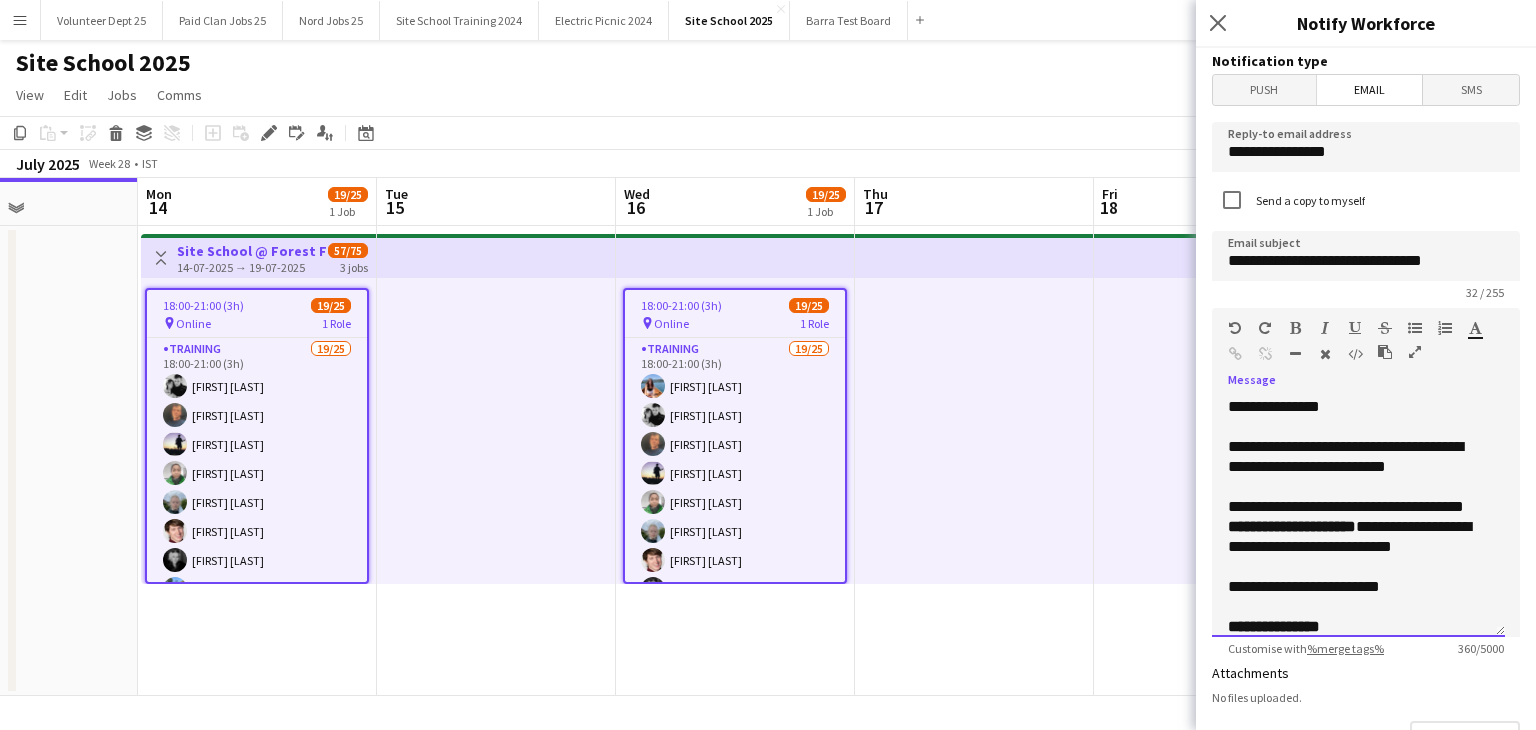 click on "**********" 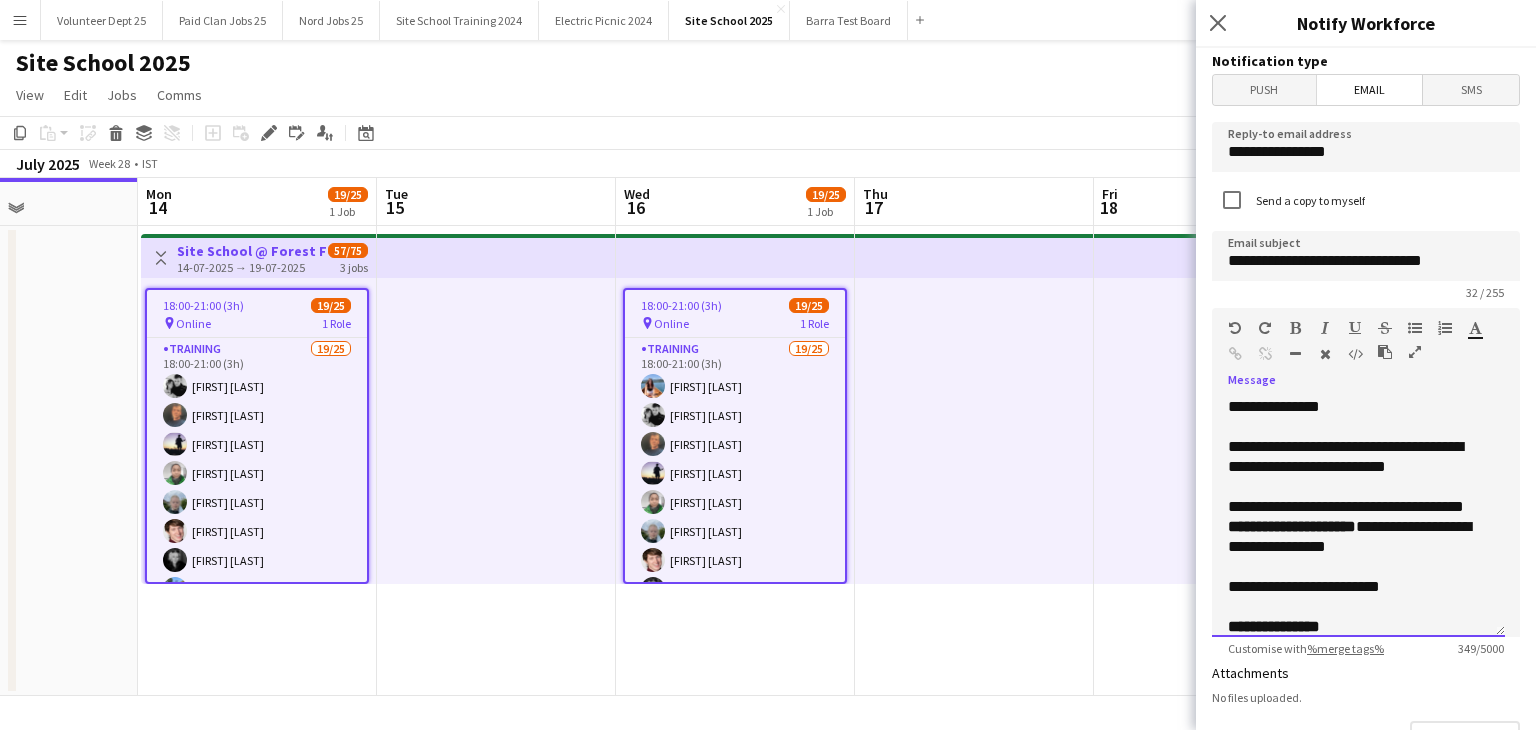 scroll, scrollTop: 136, scrollLeft: 0, axis: vertical 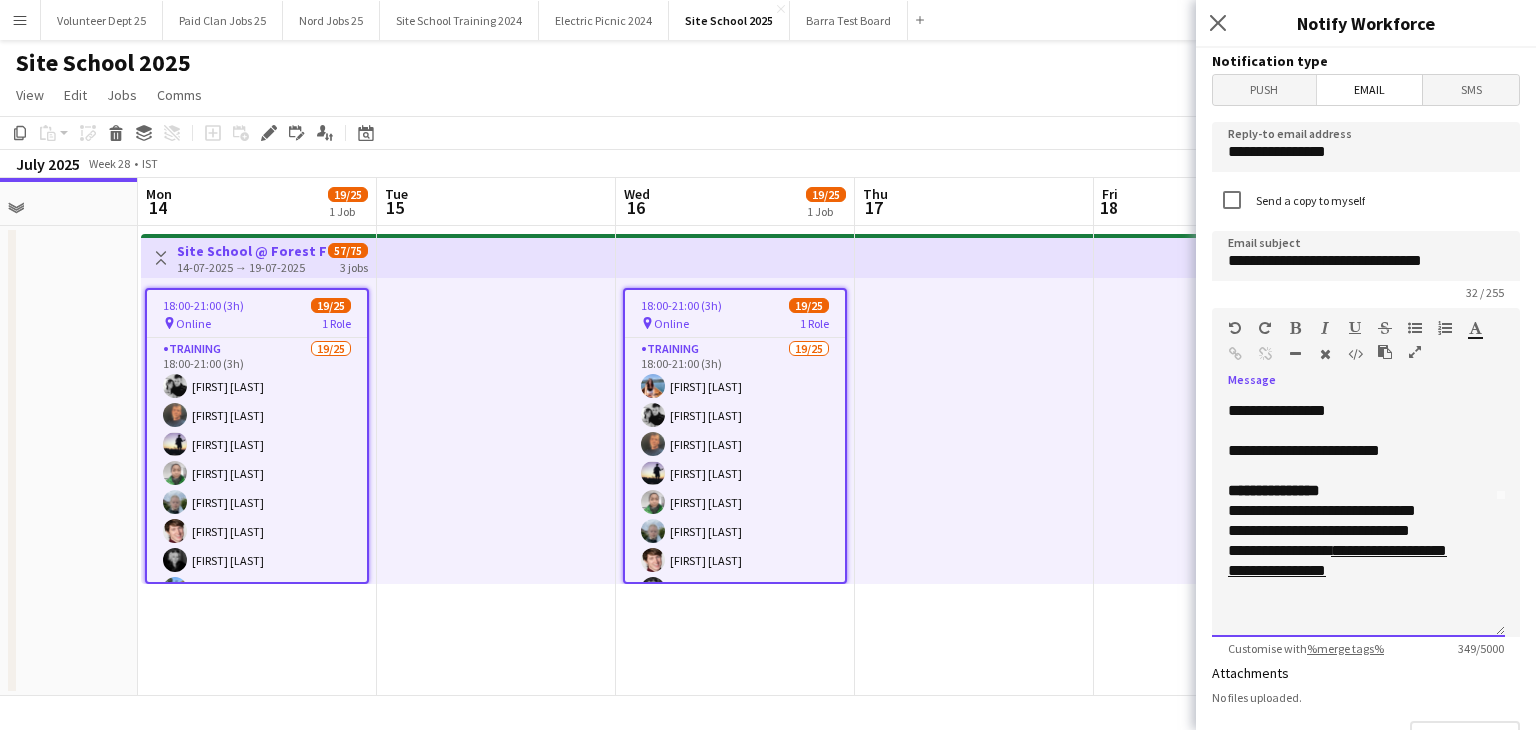 click on "**********" 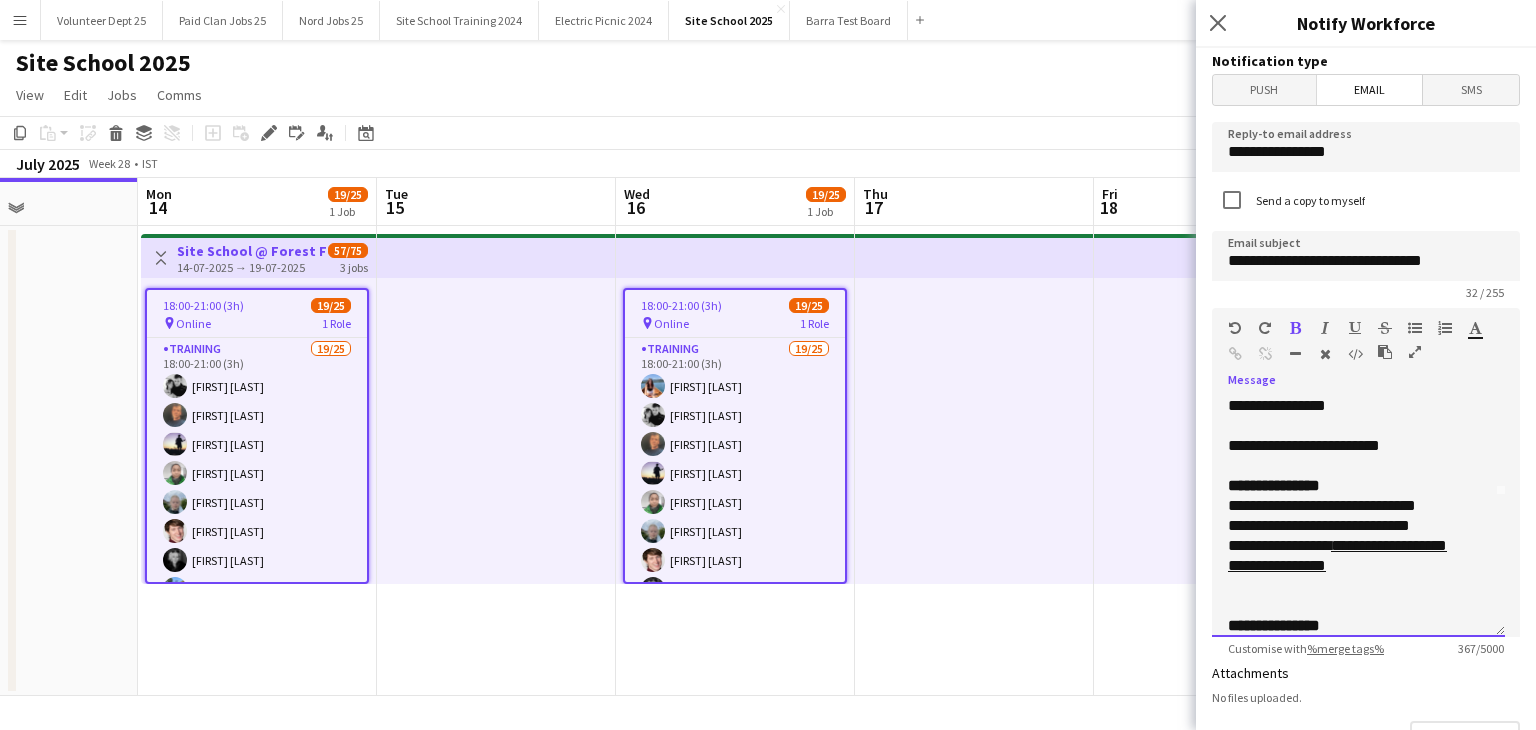 scroll, scrollTop: 161, scrollLeft: 0, axis: vertical 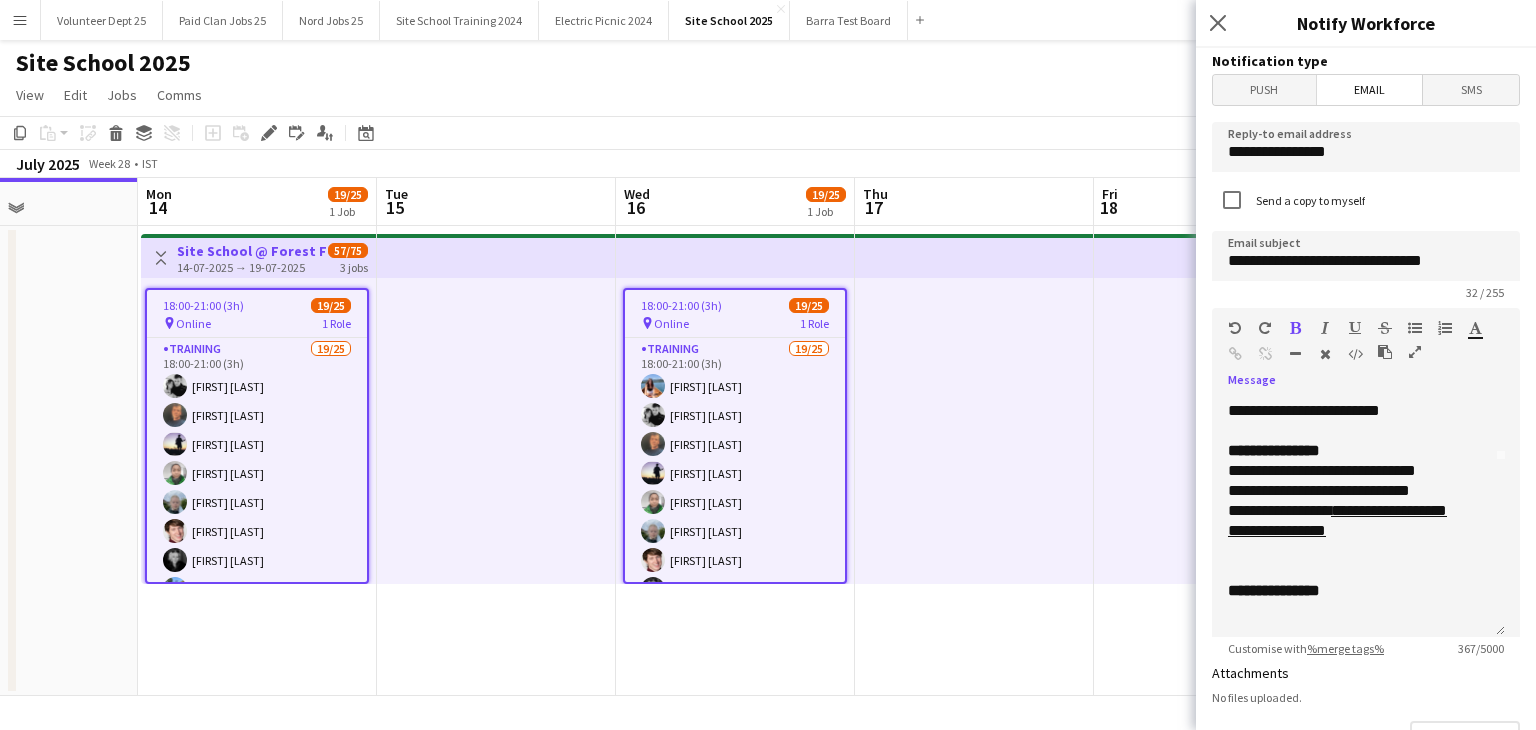 click at bounding box center [1295, 328] 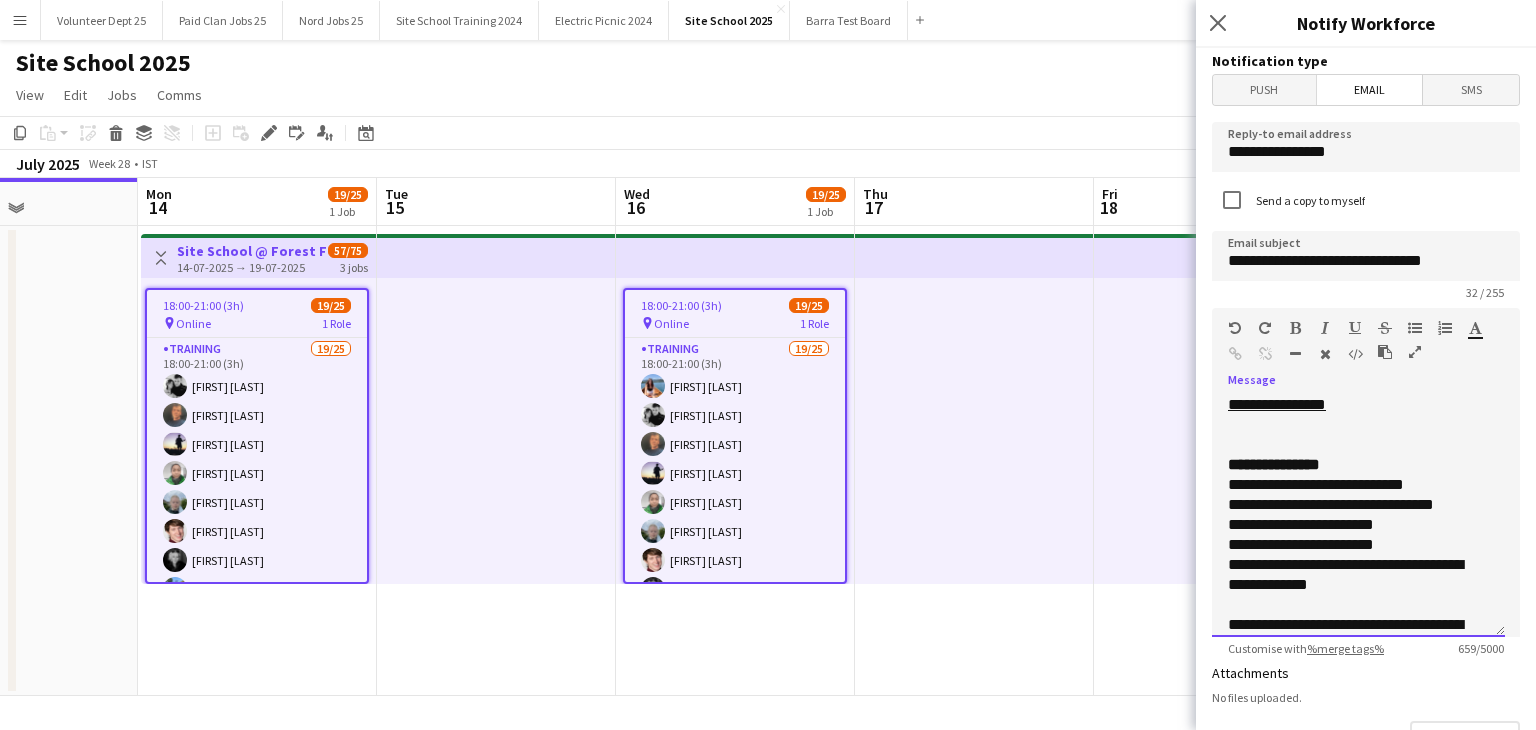 scroll, scrollTop: 274, scrollLeft: 0, axis: vertical 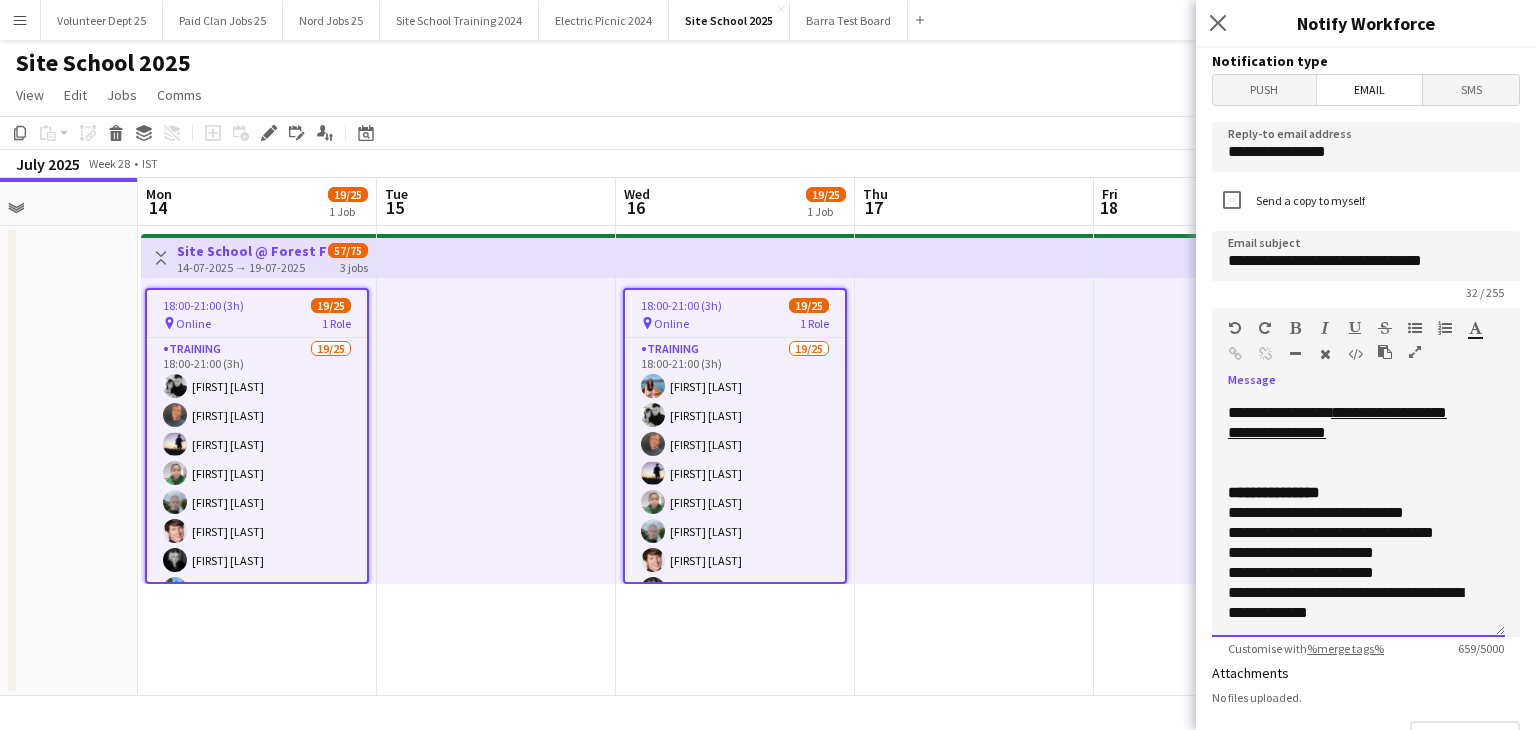 click on "**********" 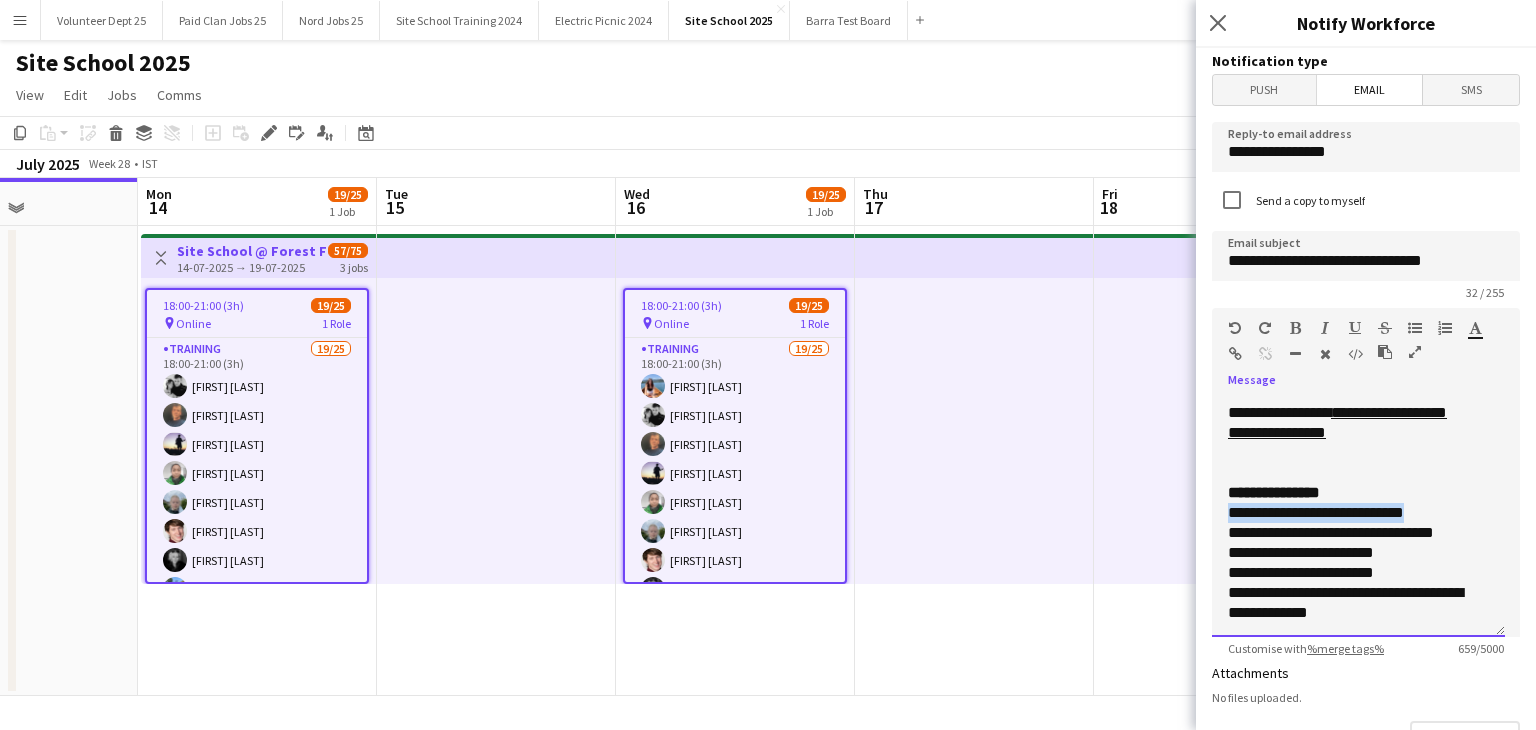 drag, startPoint x: 1443, startPoint y: 510, endPoint x: 1212, endPoint y: 516, distance: 231.07791 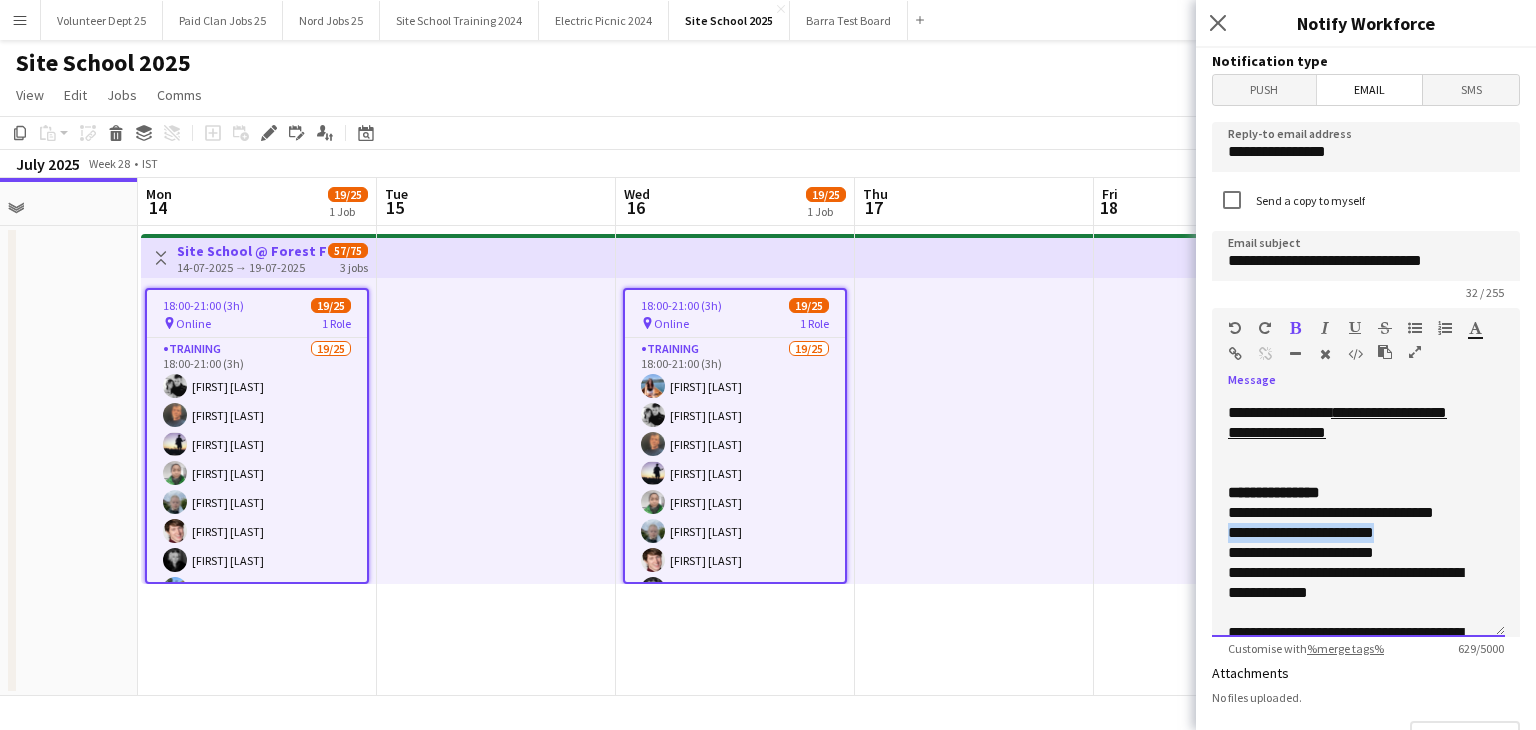 drag, startPoint x: 1418, startPoint y: 532, endPoint x: 1211, endPoint y: 535, distance: 207.02174 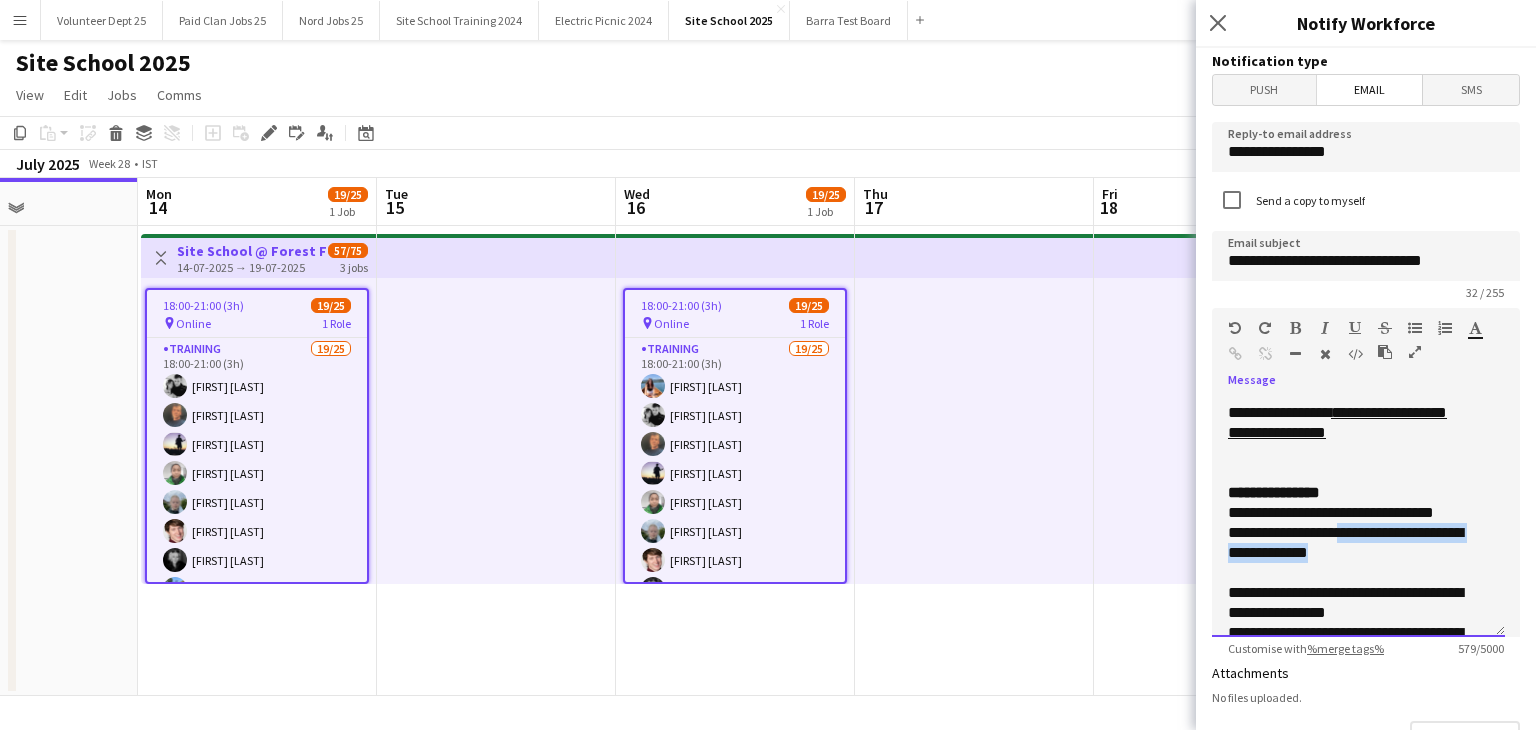 drag, startPoint x: 1262, startPoint y: 571, endPoint x: 1234, endPoint y: 558, distance: 30.870699 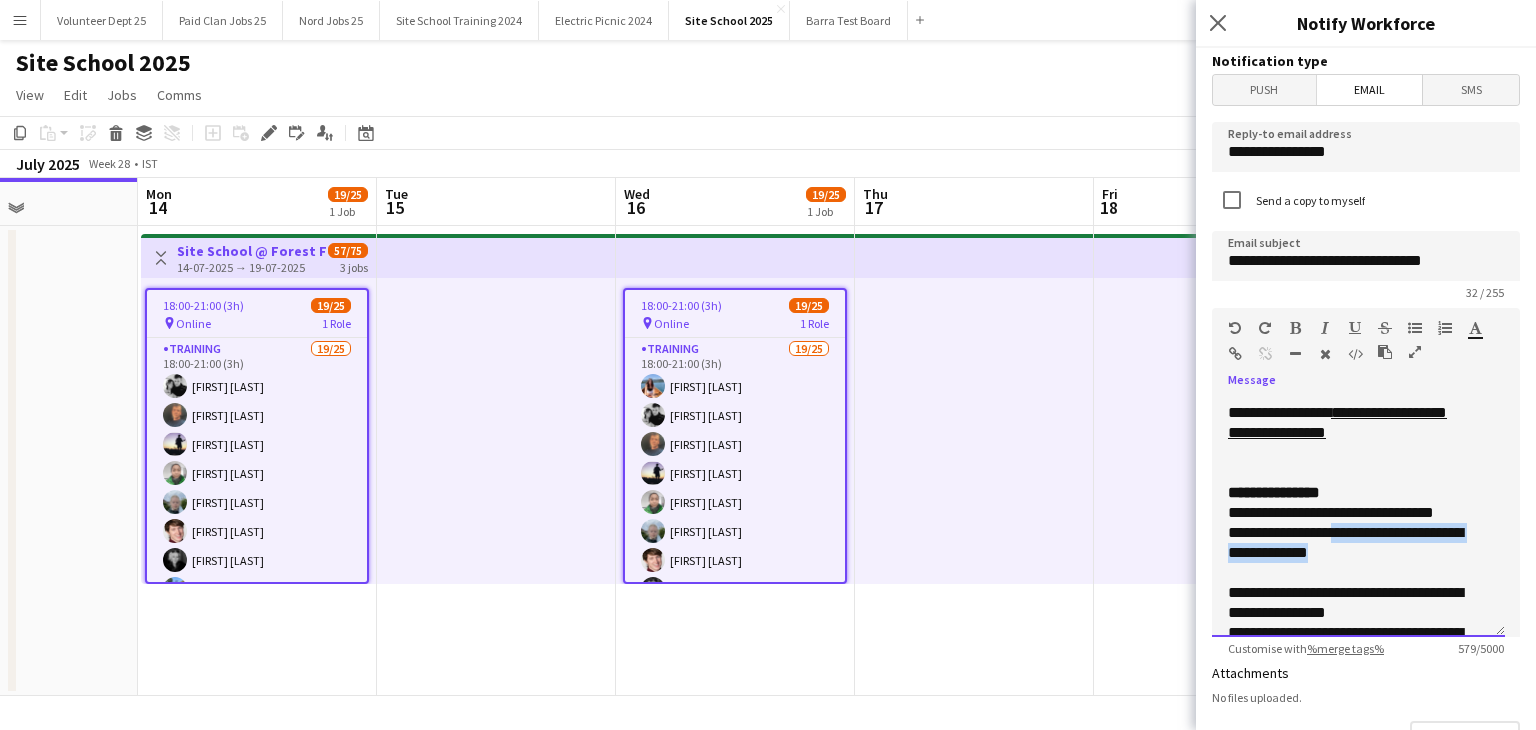 drag, startPoint x: 1268, startPoint y: 576, endPoint x: 1224, endPoint y: 555, distance: 48.754486 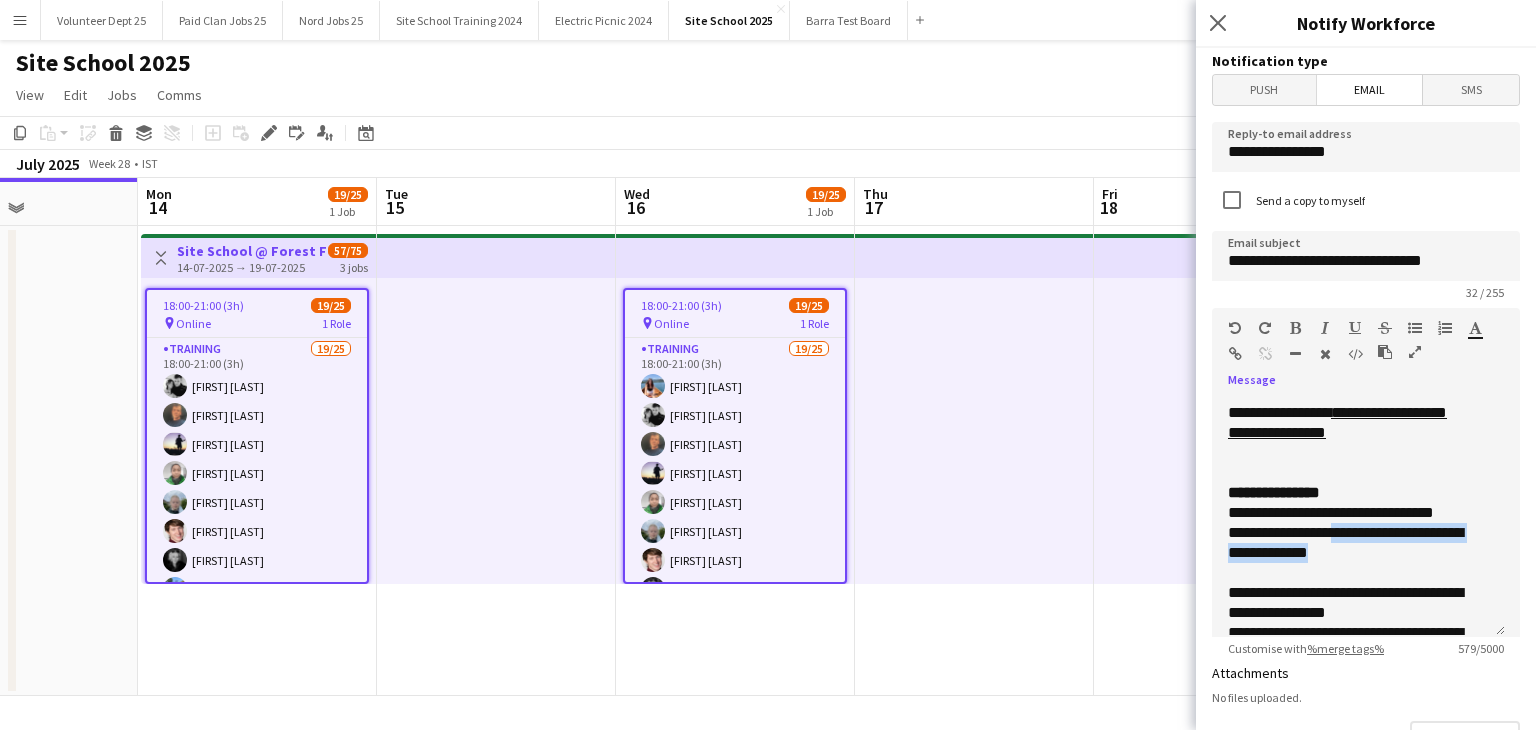click at bounding box center (1235, 354) 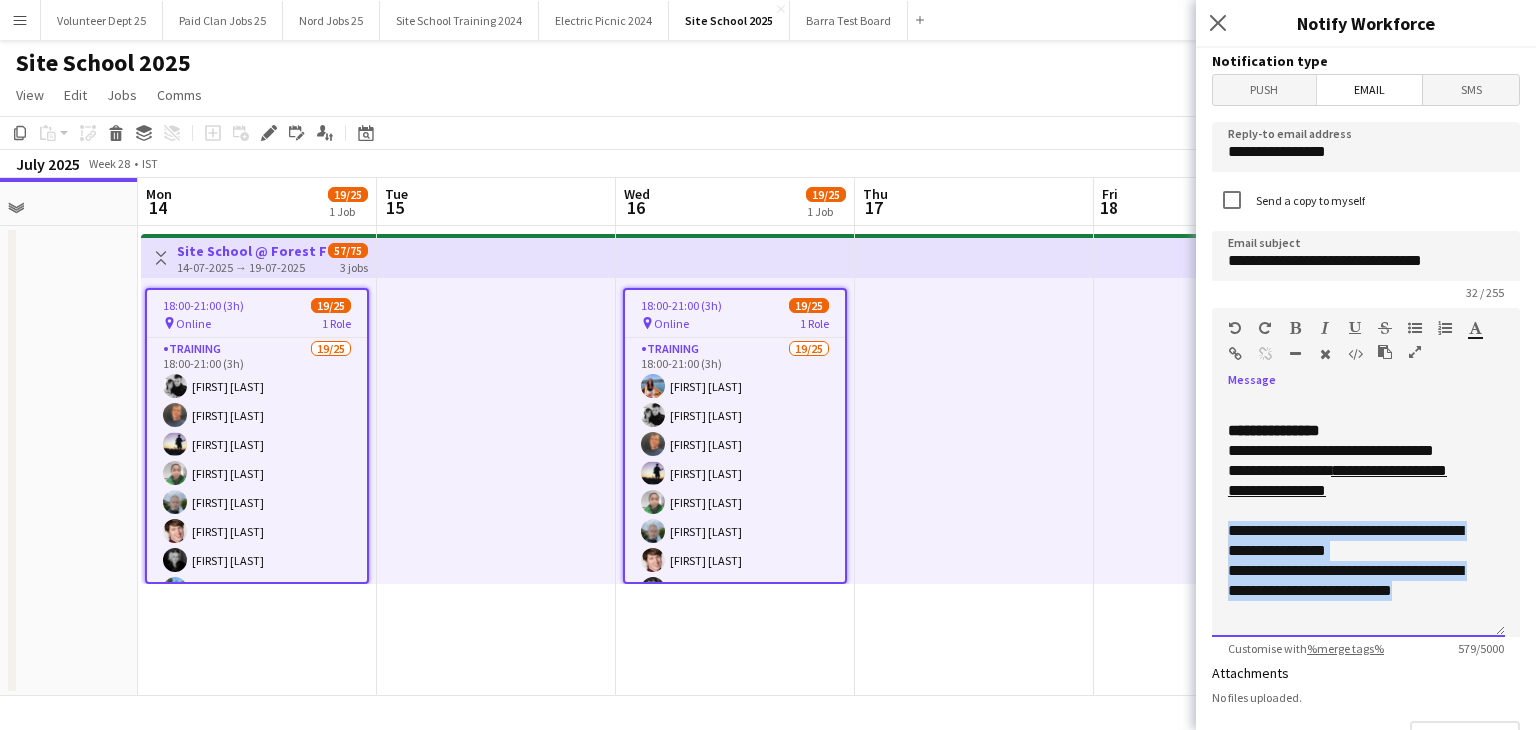 drag, startPoint x: 1299, startPoint y: 569, endPoint x: 1418, endPoint y: 680, distance: 162.73291 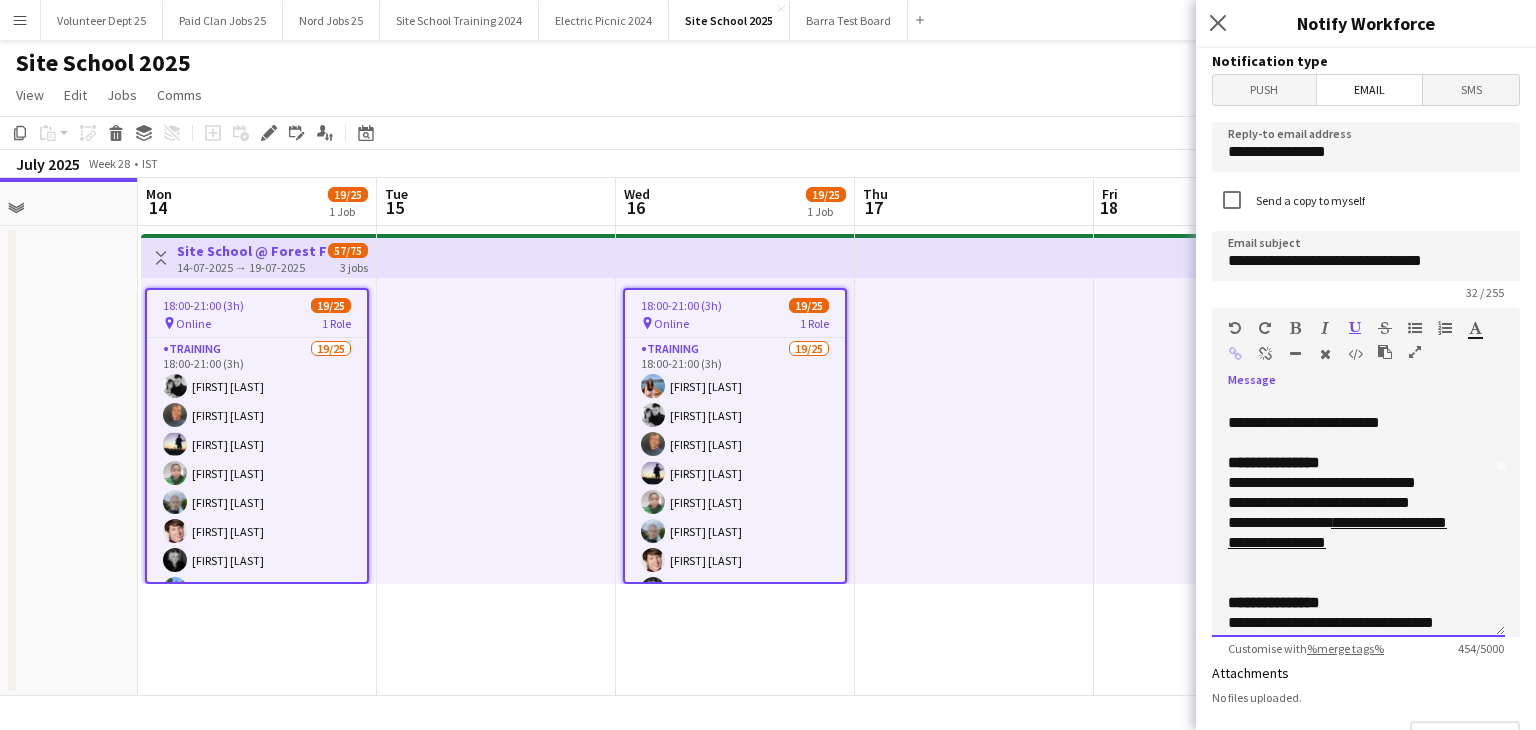 scroll, scrollTop: 236, scrollLeft: 0, axis: vertical 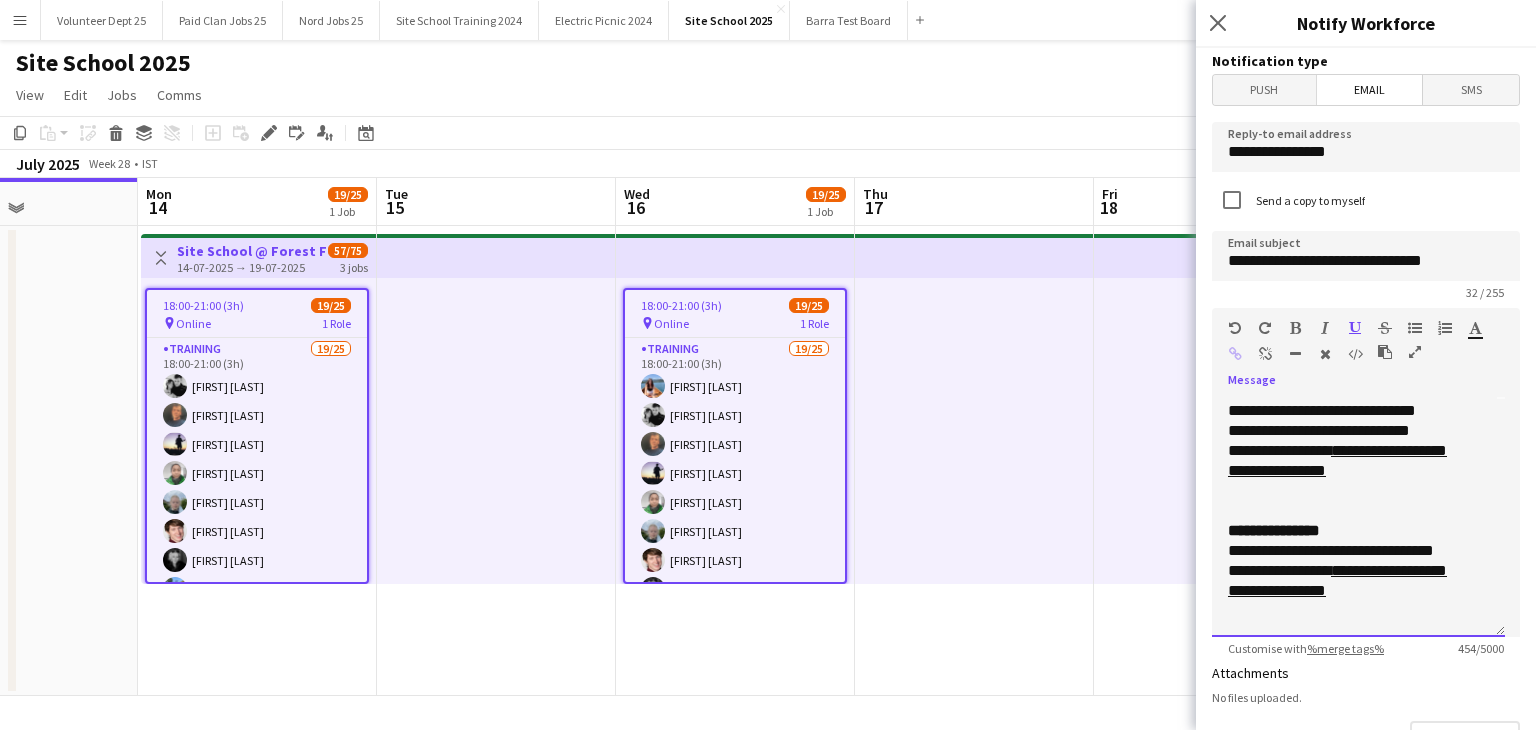 click on "**********" 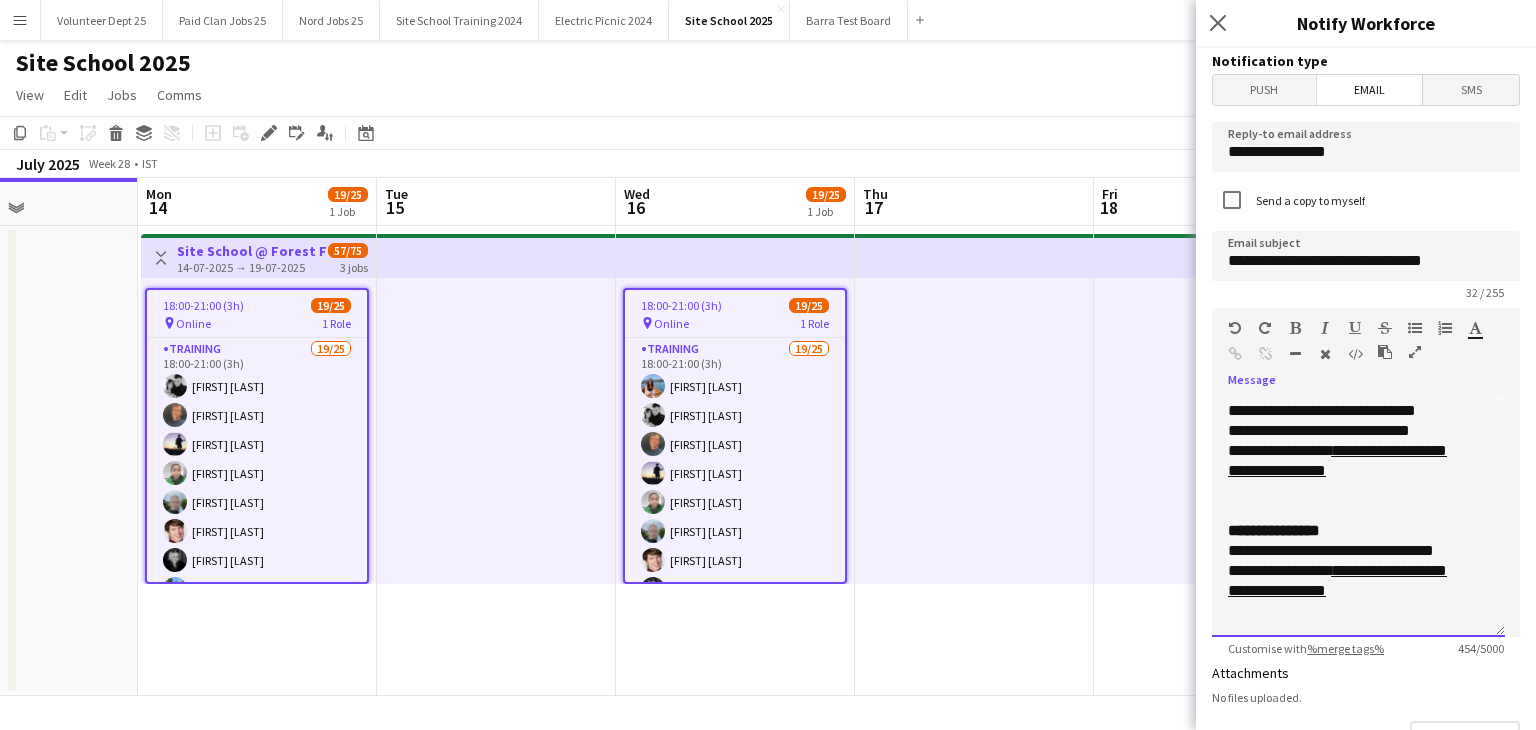 click on "**********" 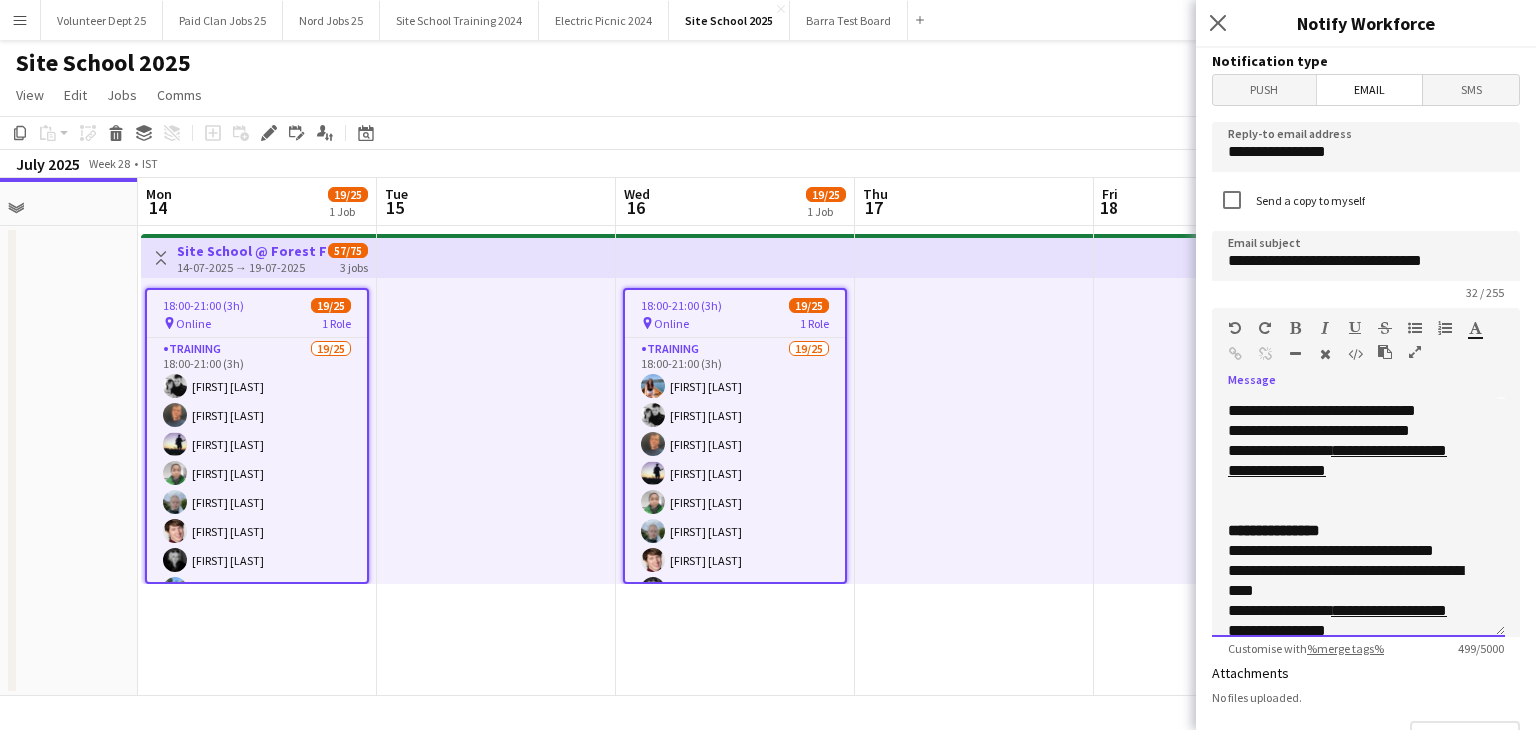 scroll, scrollTop: 276, scrollLeft: 0, axis: vertical 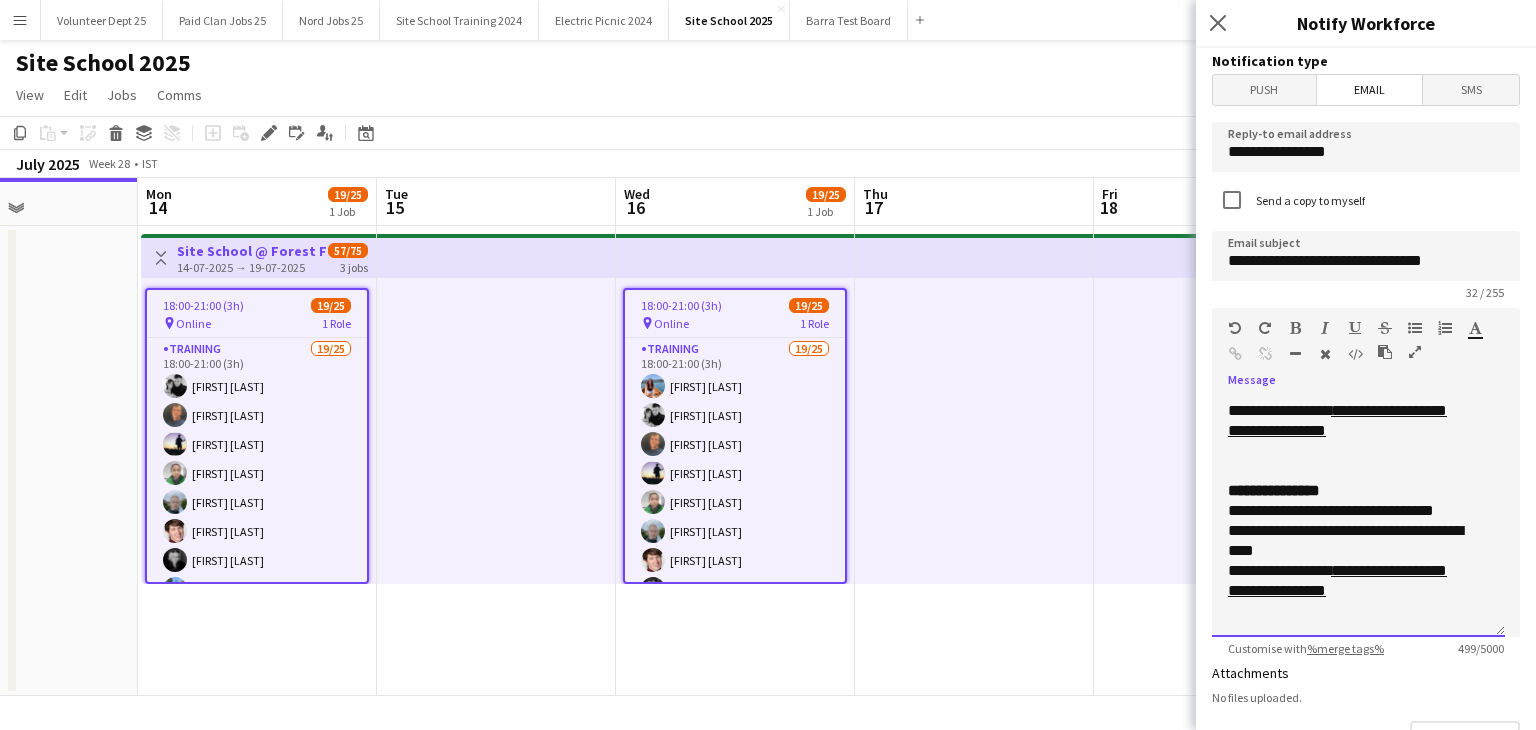 click on "**********" 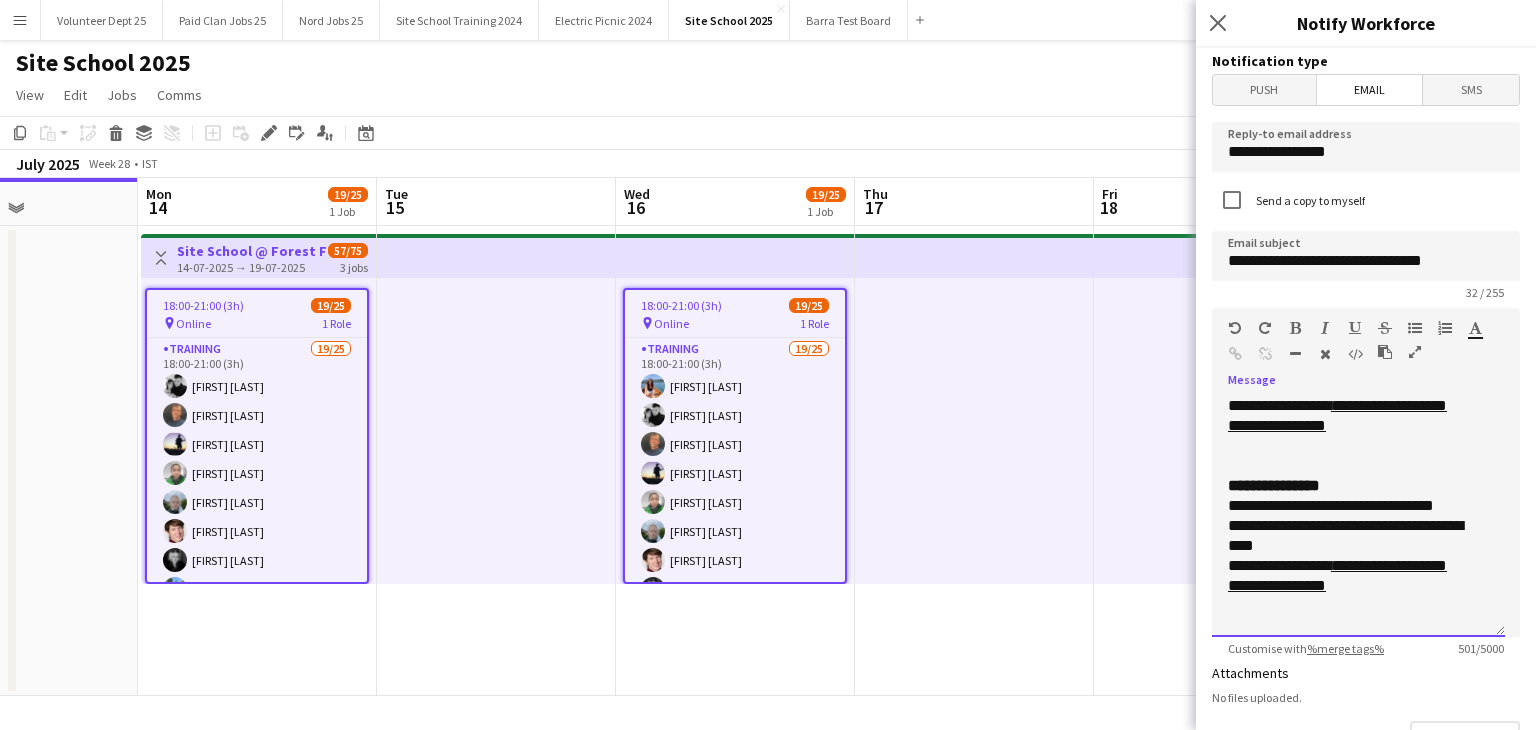 scroll, scrollTop: 301, scrollLeft: 0, axis: vertical 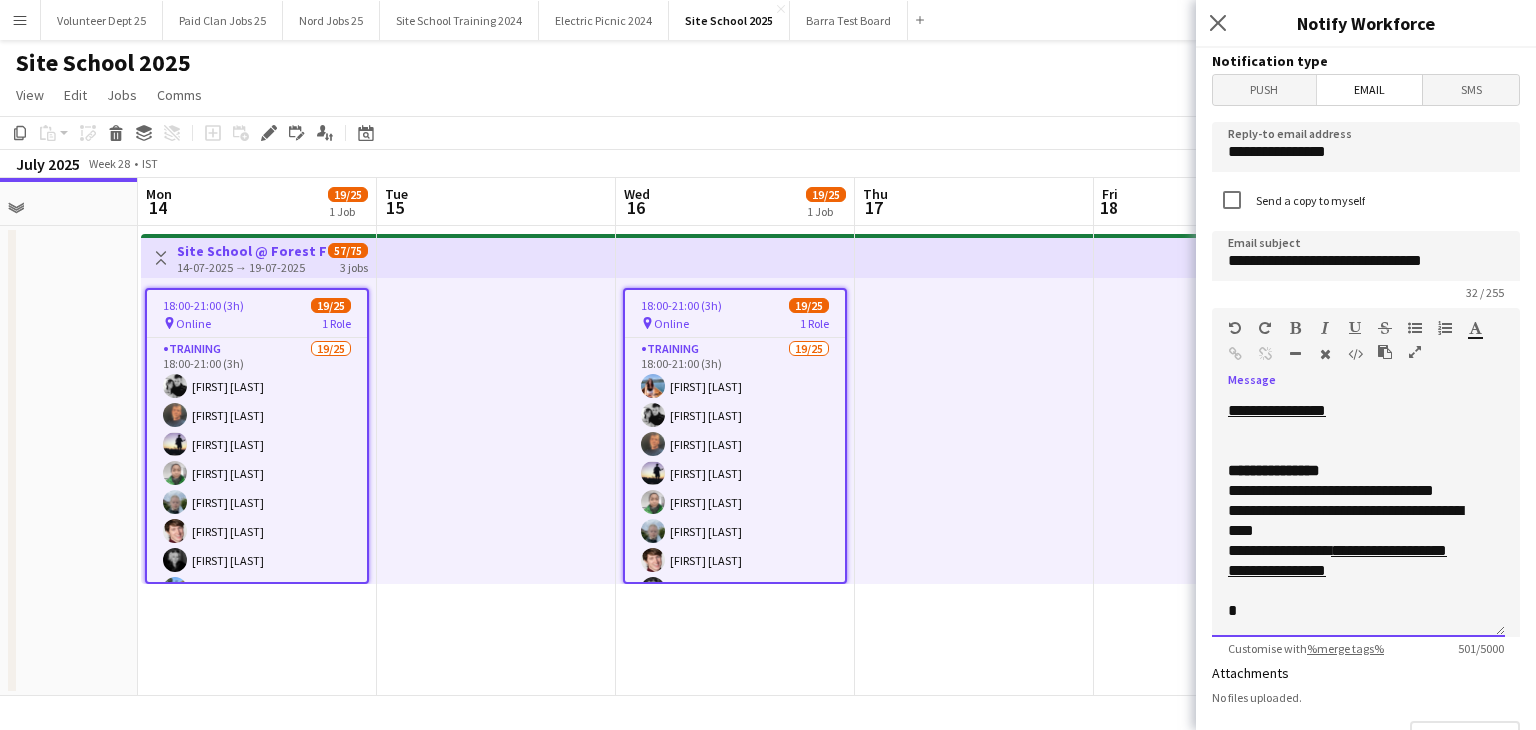 click on "*" 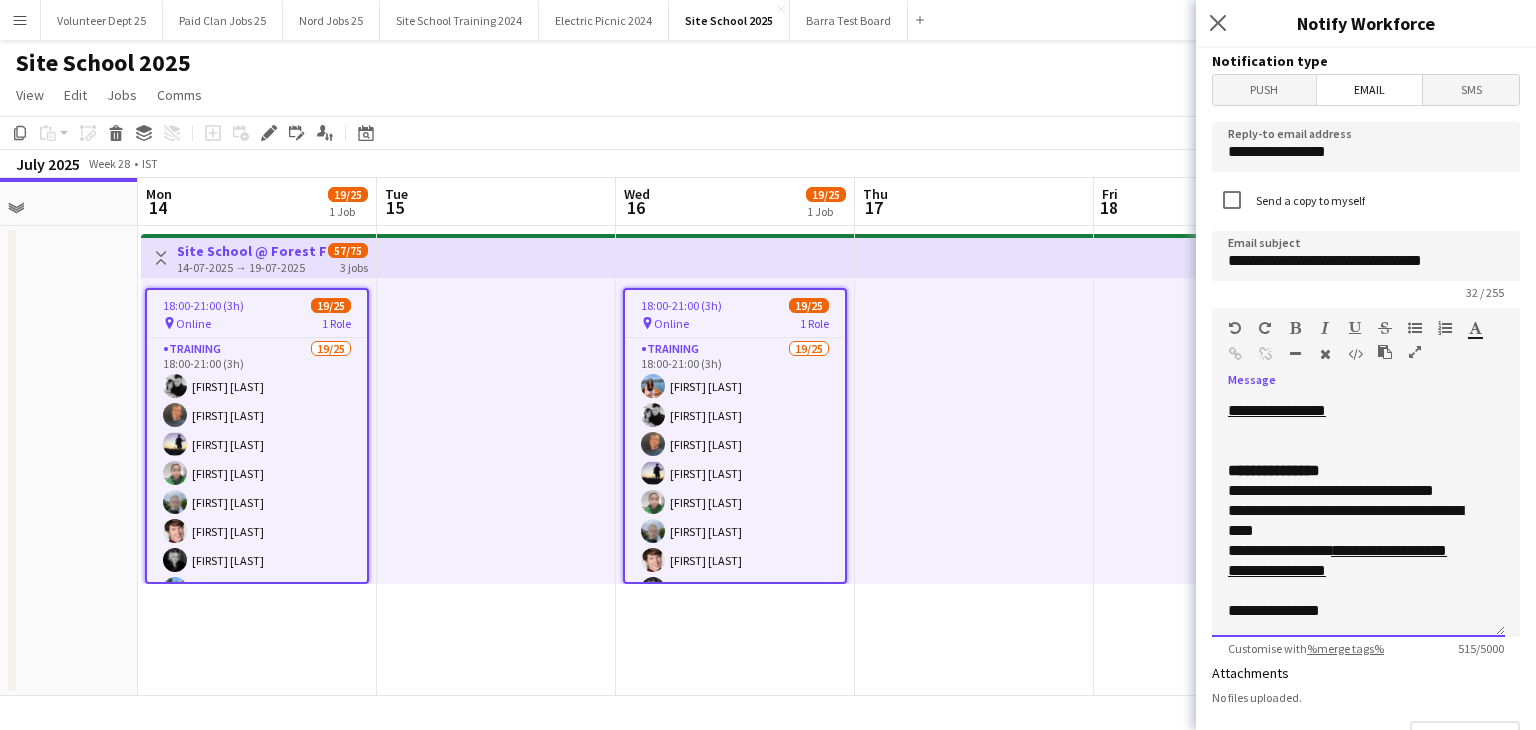 click on "**********" 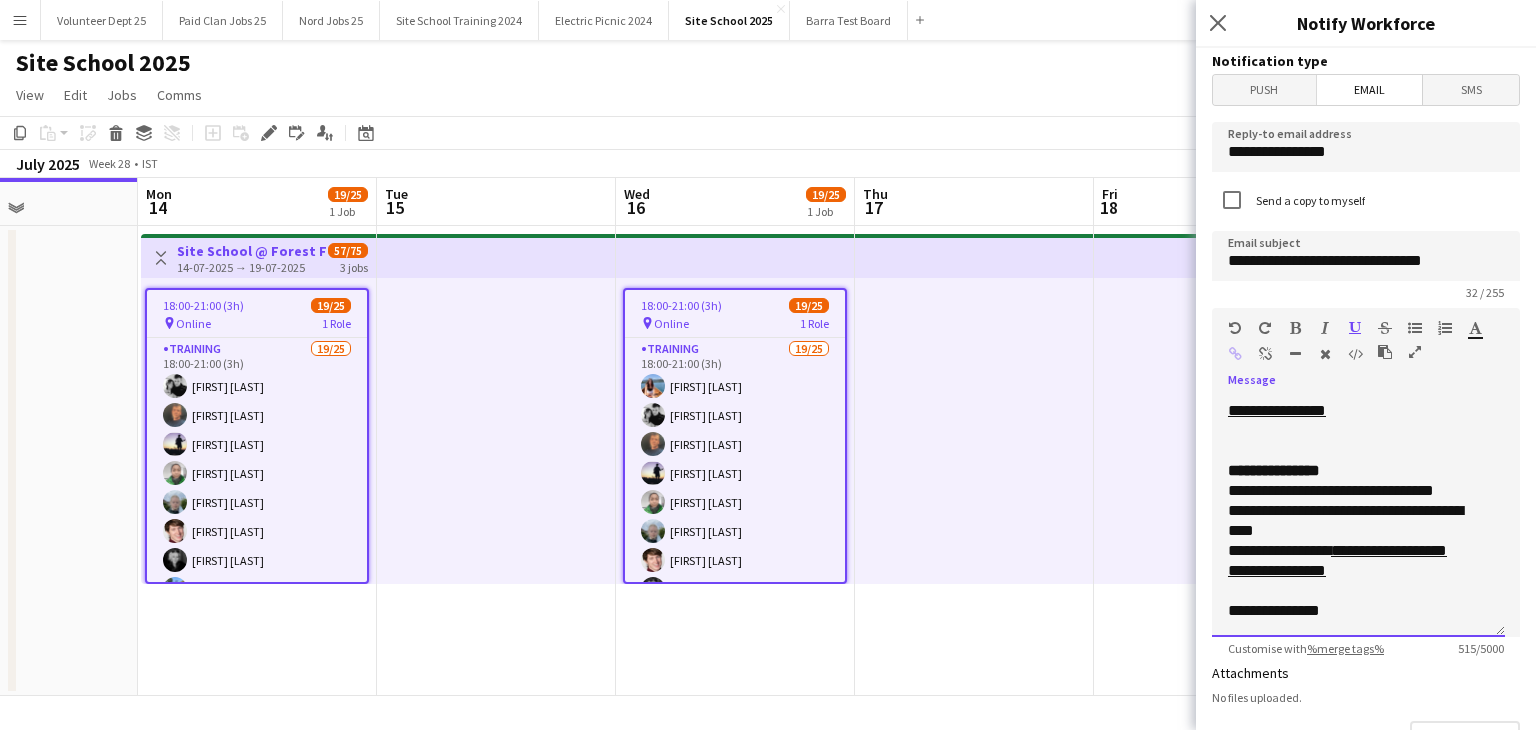 scroll, scrollTop: 301, scrollLeft: 0, axis: vertical 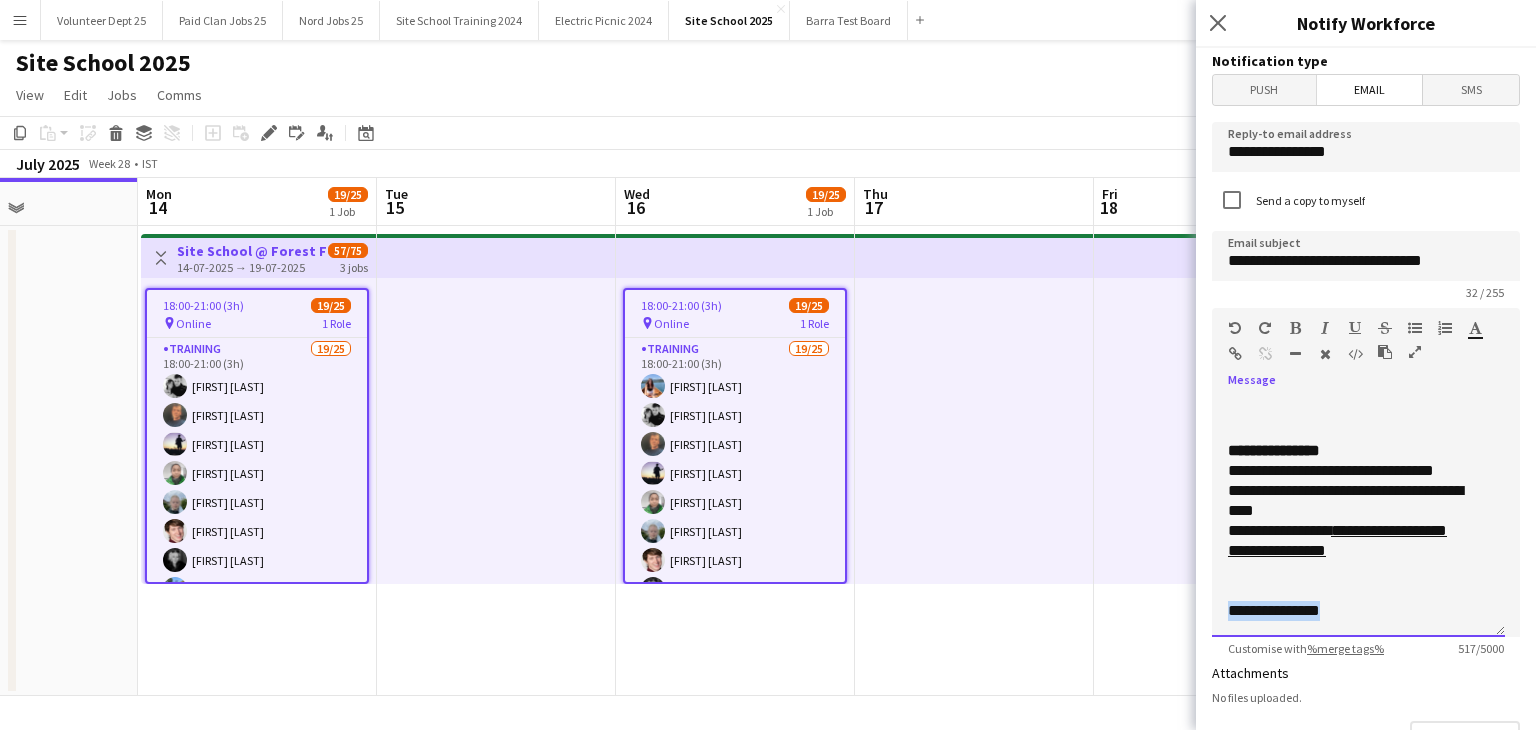 drag, startPoint x: 1339, startPoint y: 622, endPoint x: 1177, endPoint y: 635, distance: 162.52077 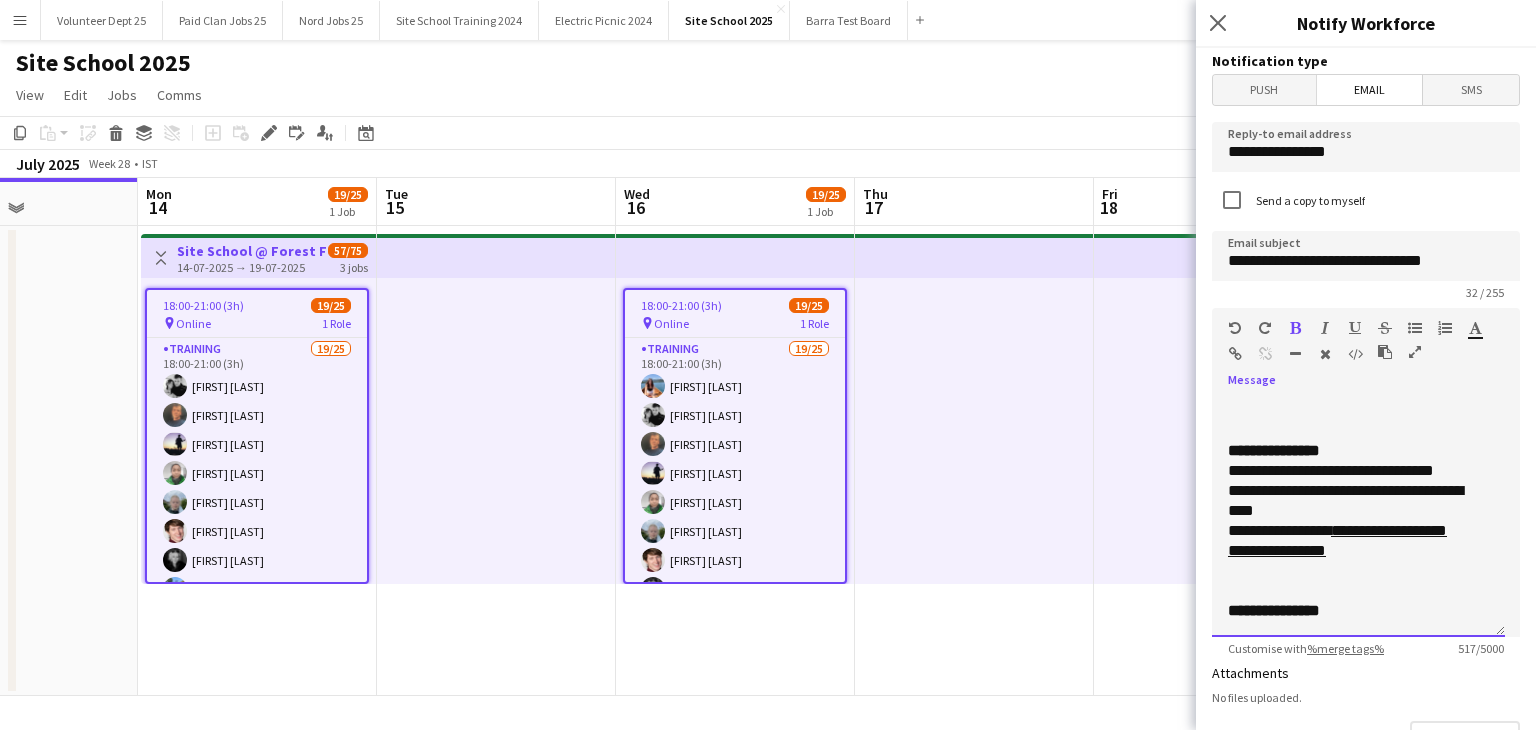 click on "**********" 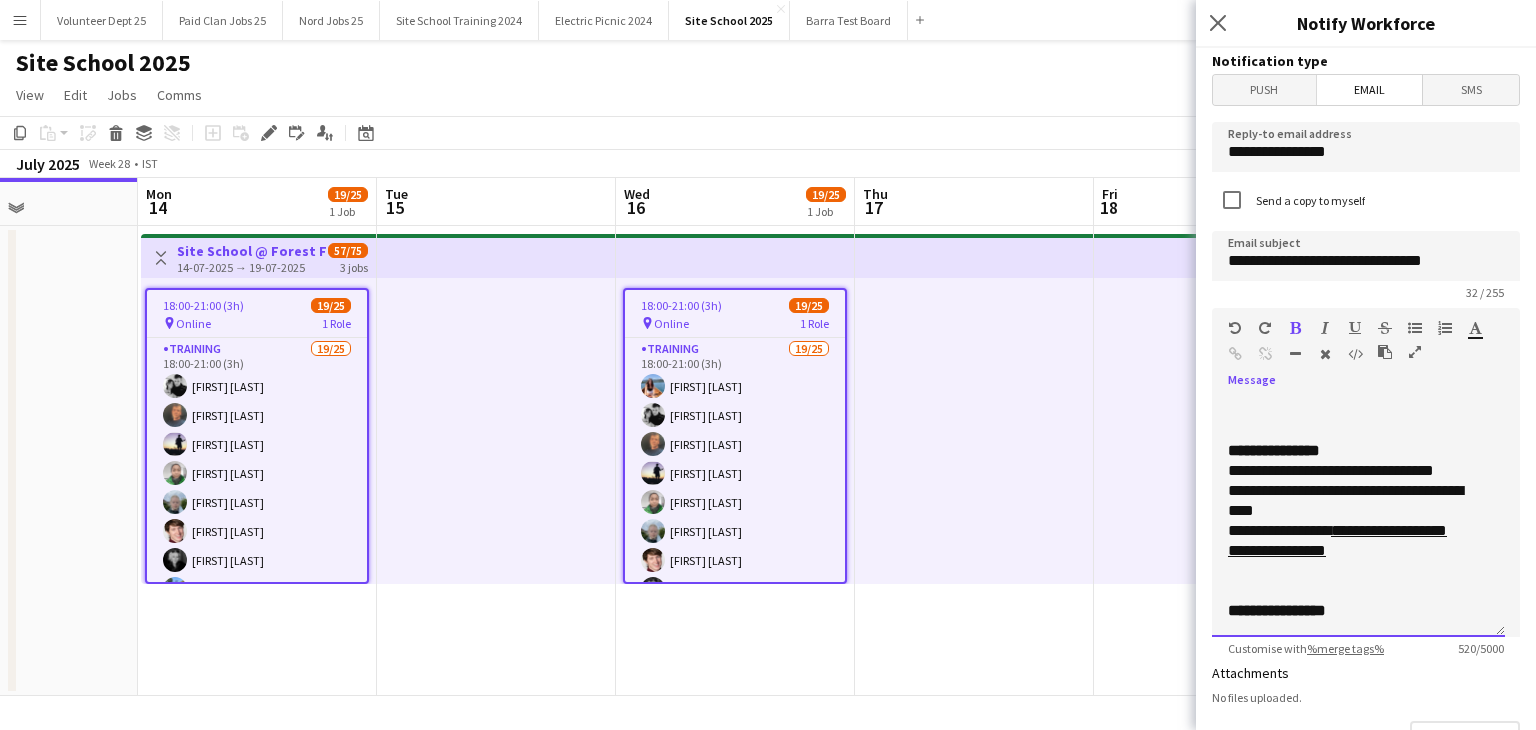 scroll, scrollTop: 321, scrollLeft: 0, axis: vertical 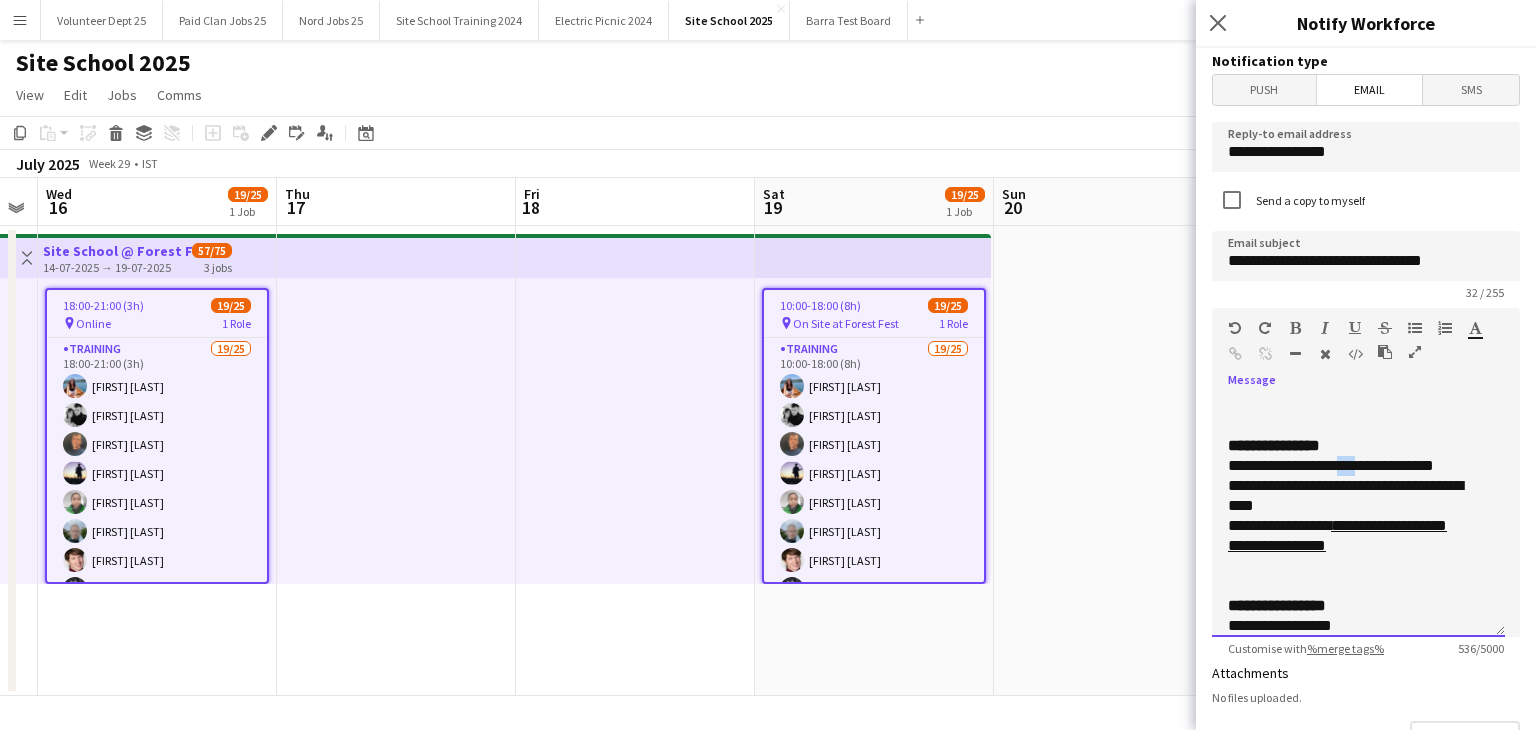 click on "**********" 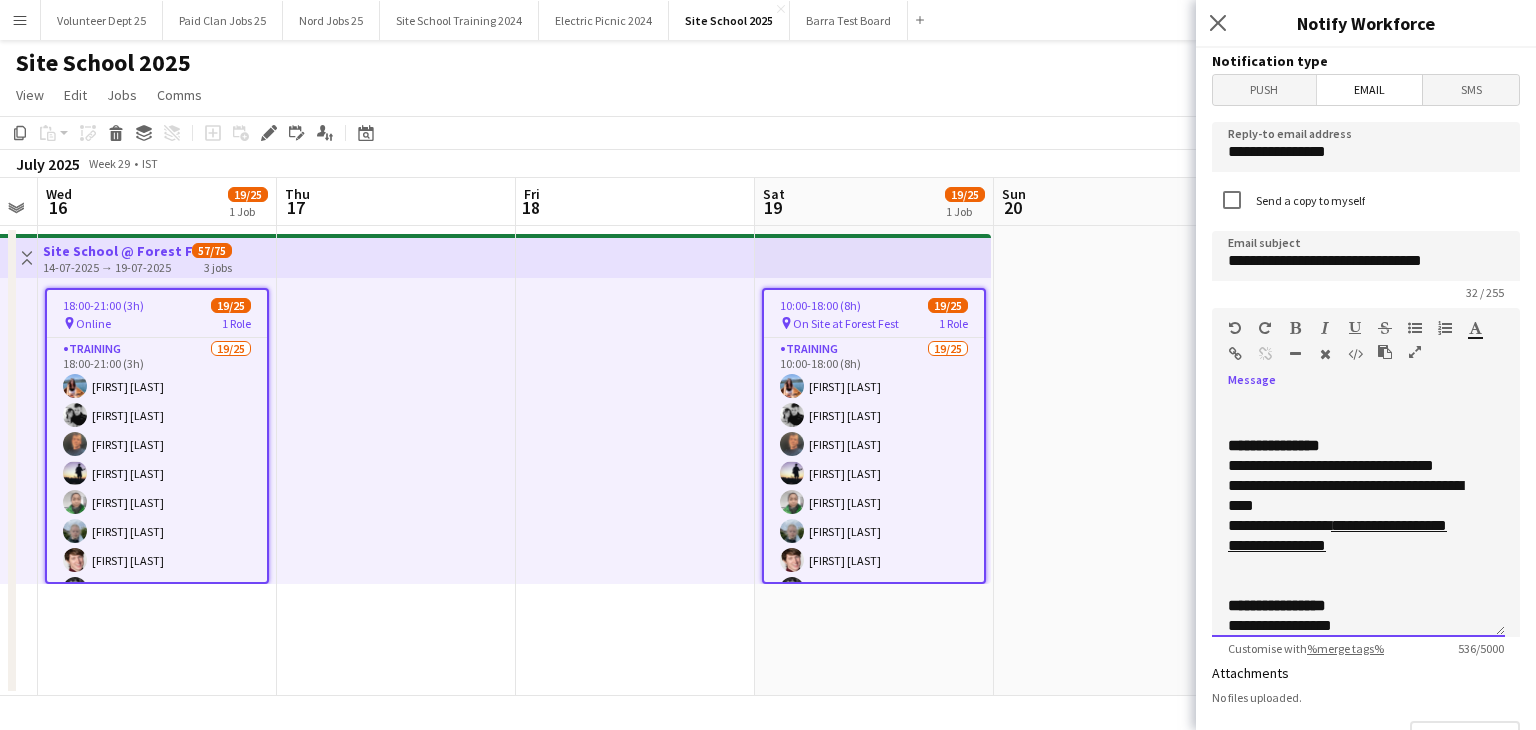 click on "**********" 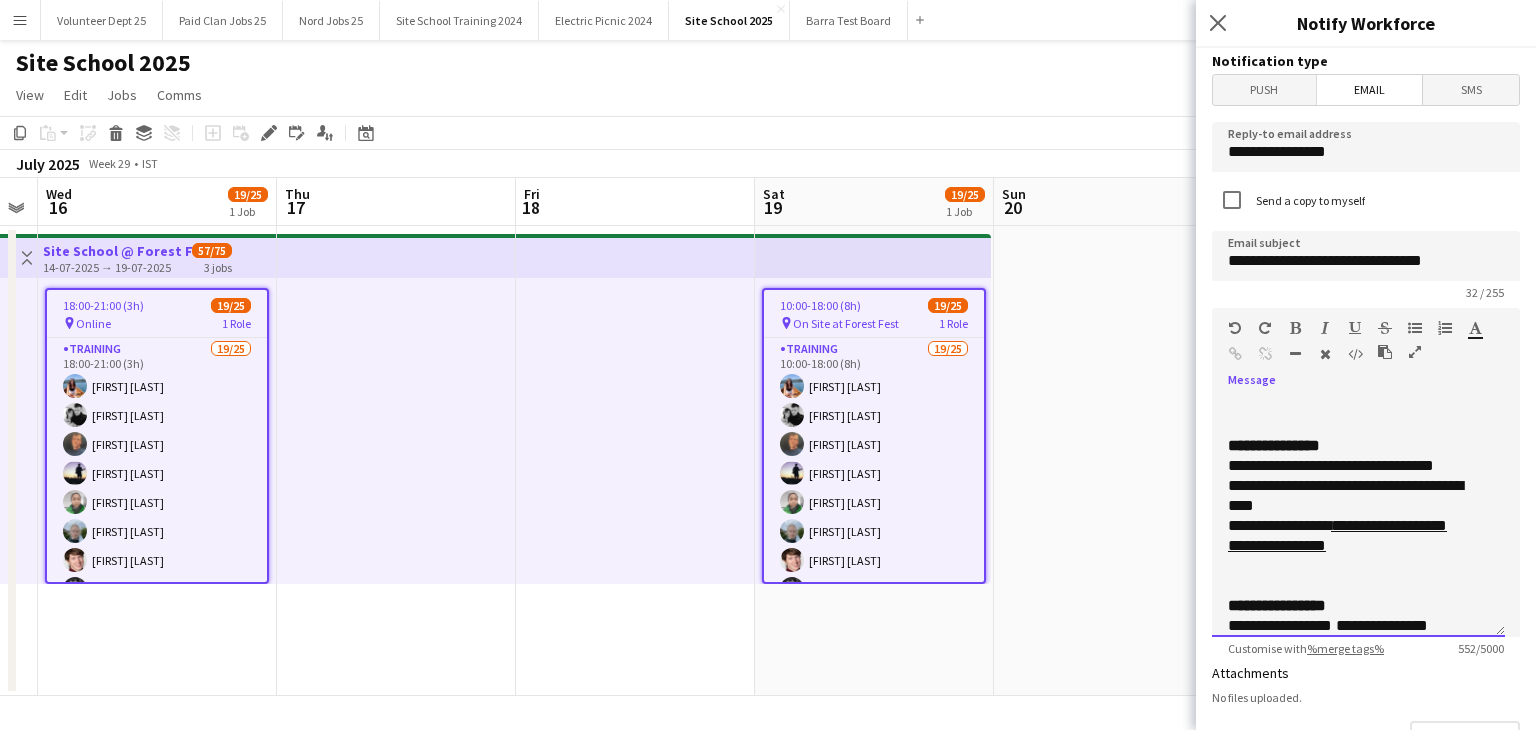 click on "**********" 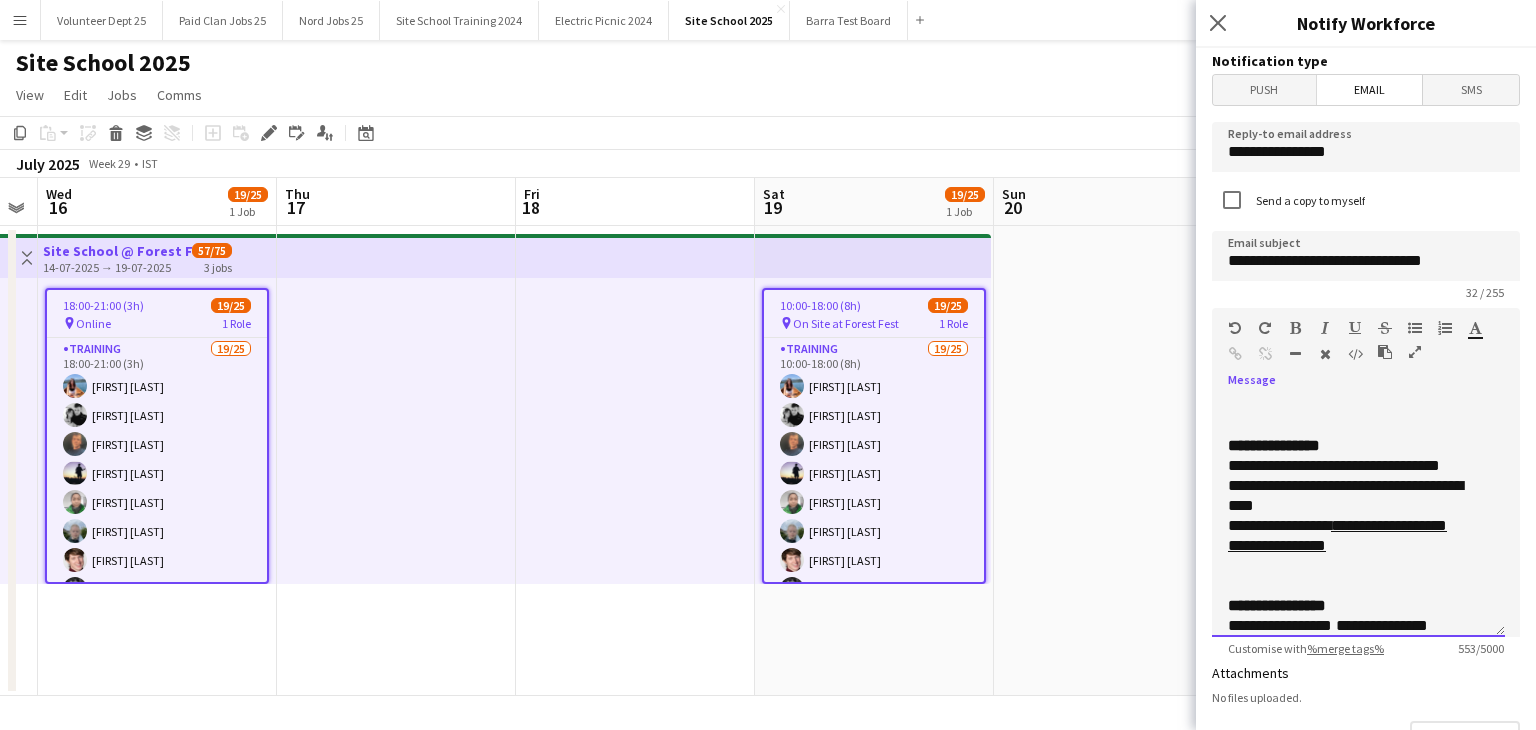 click on "**********" 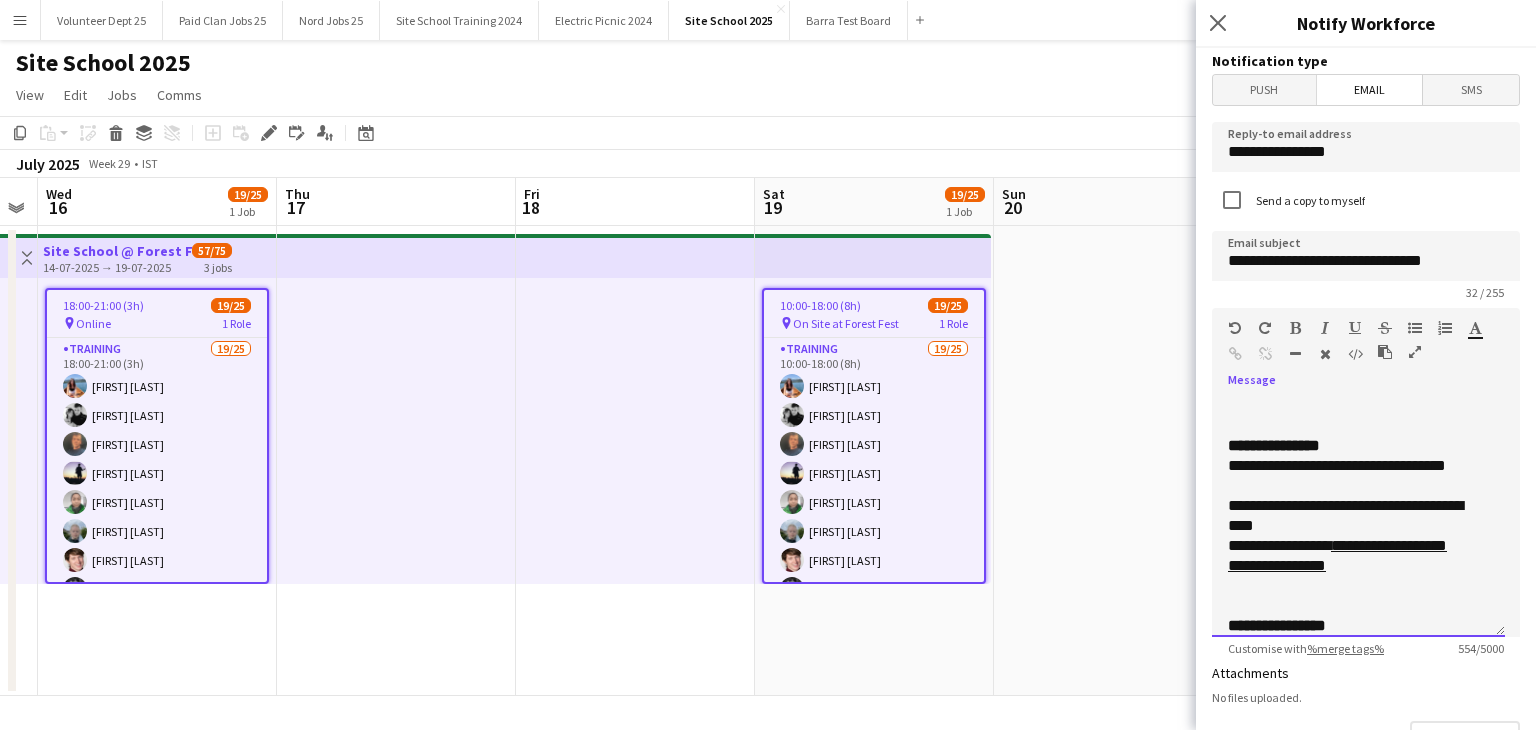 click on "**********" 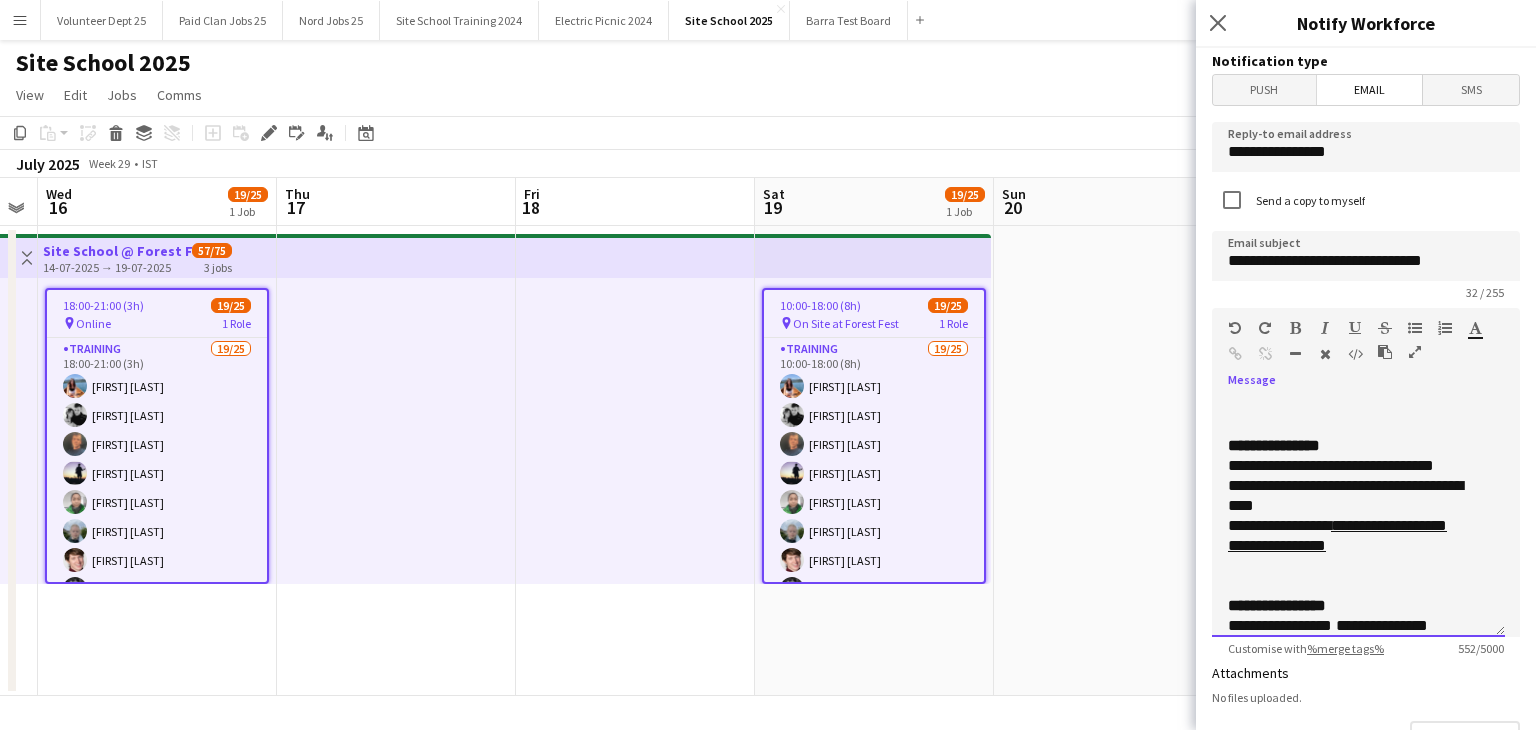 click on "**********" 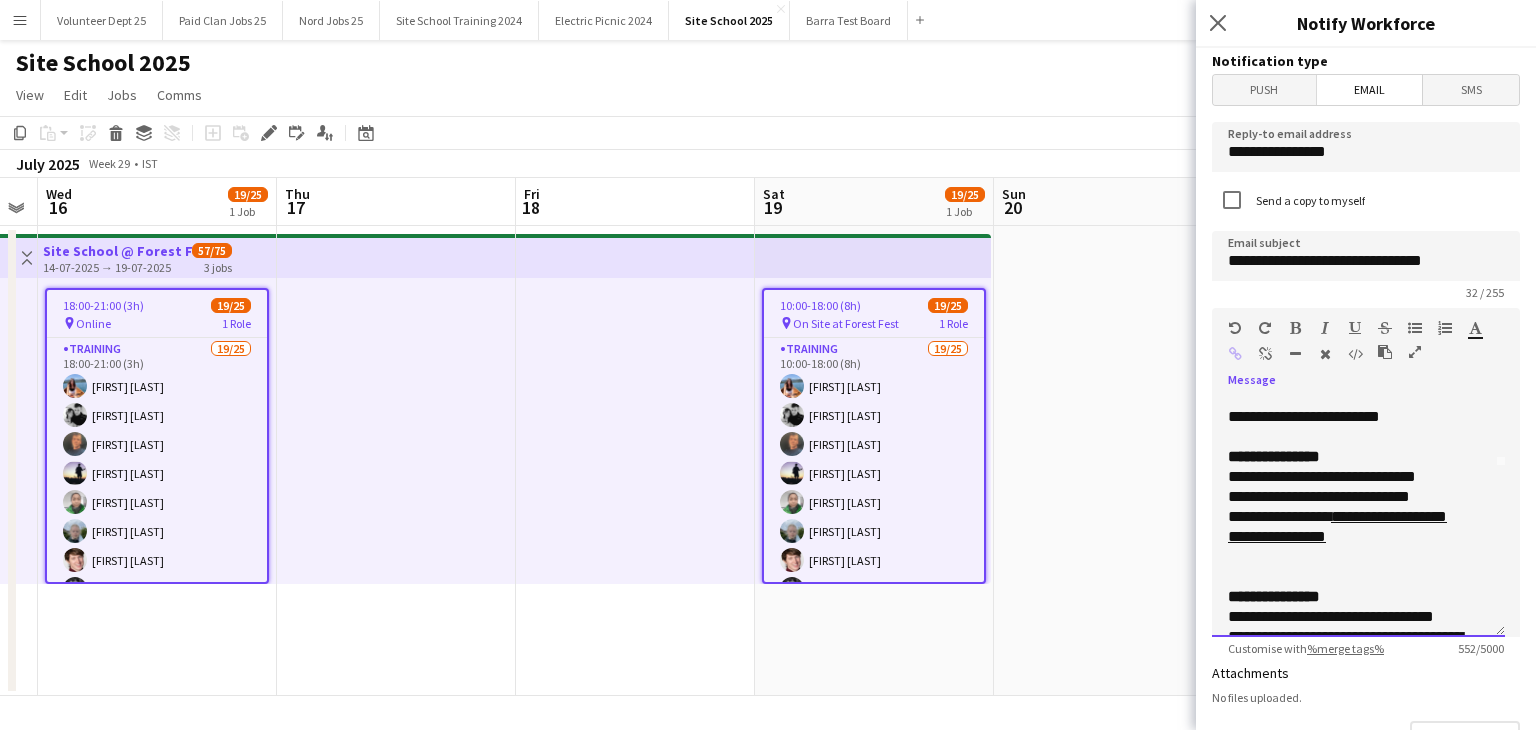 scroll, scrollTop: 164, scrollLeft: 0, axis: vertical 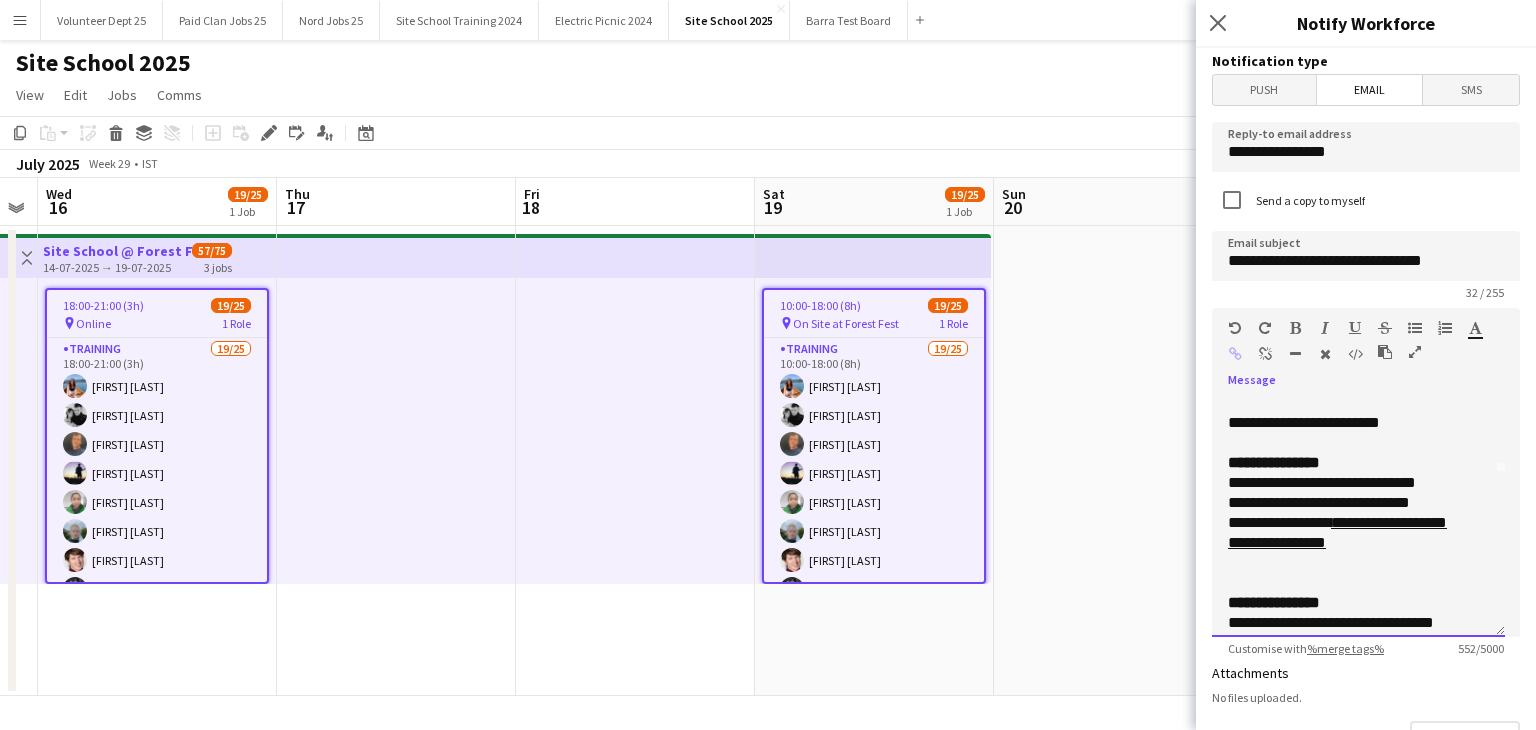click on "**********" 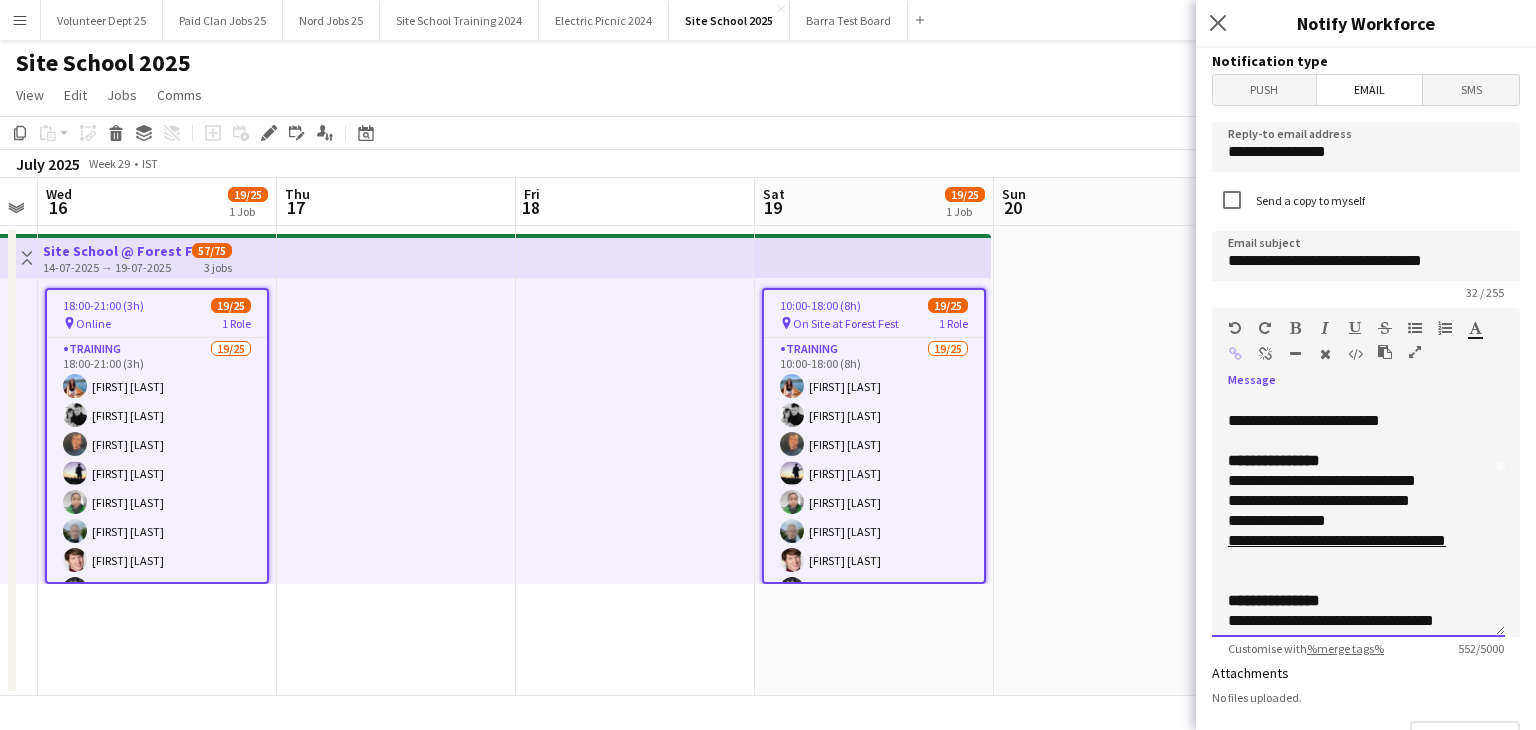 scroll, scrollTop: 224, scrollLeft: 0, axis: vertical 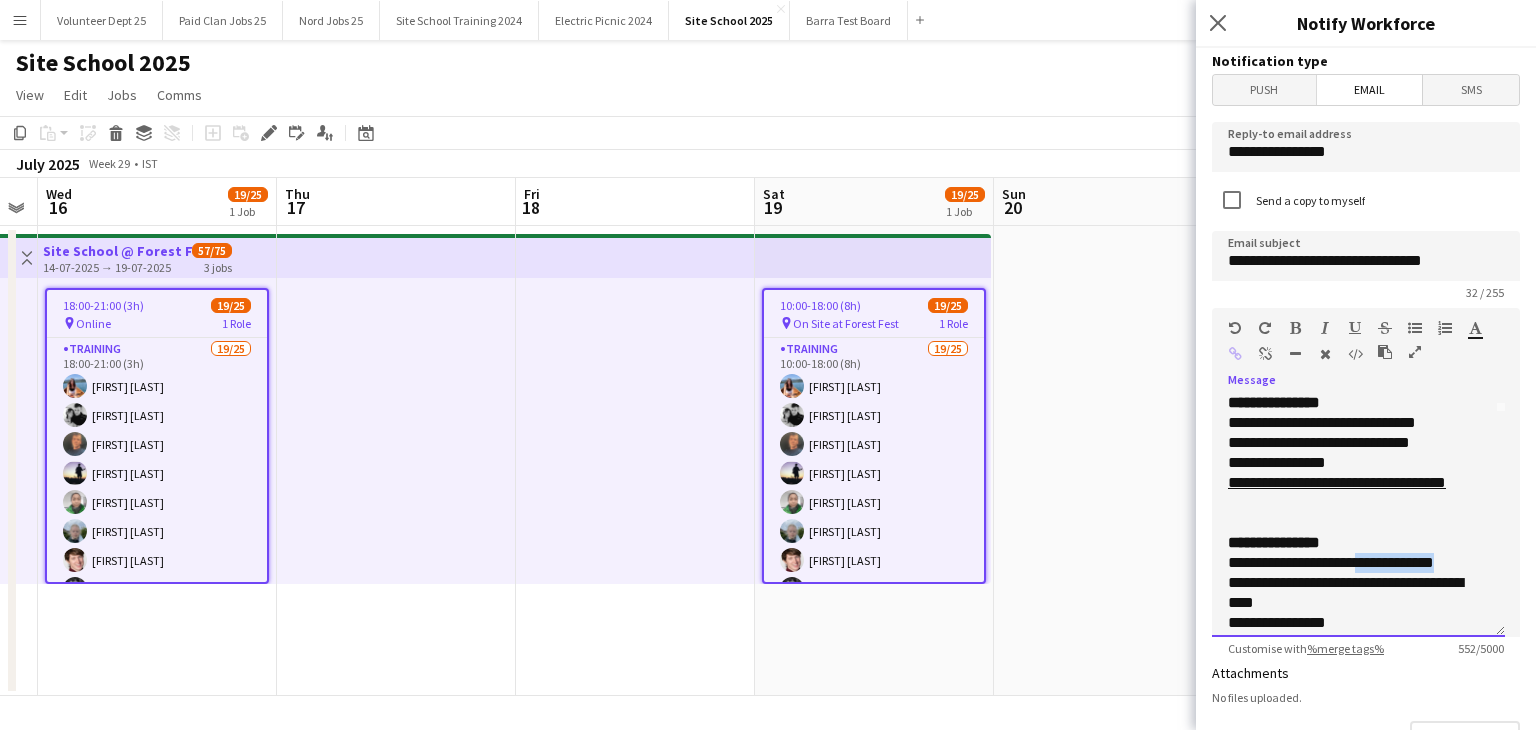 drag, startPoint x: 1368, startPoint y: 567, endPoint x: 1455, endPoint y: 556, distance: 87.69264 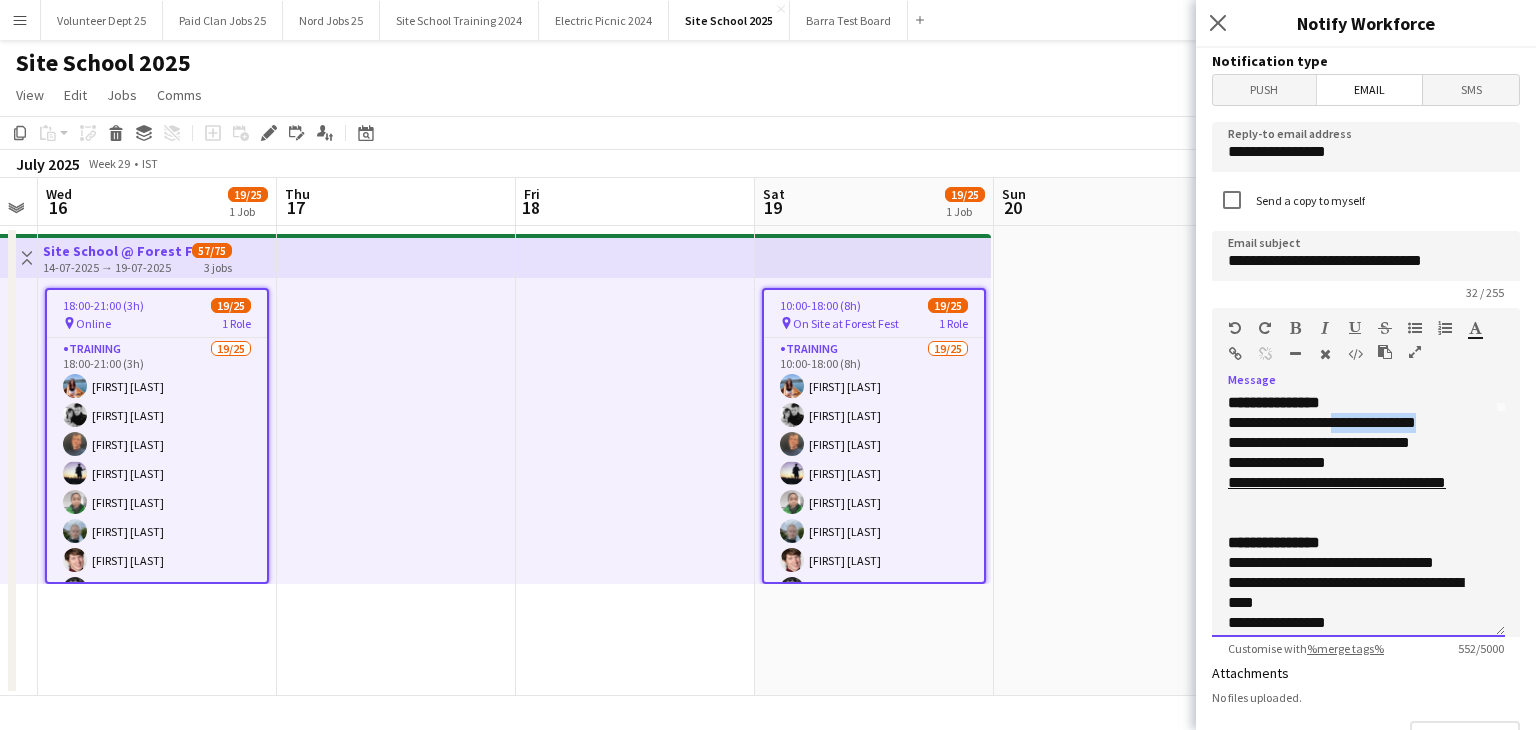 drag, startPoint x: 1343, startPoint y: 421, endPoint x: 1441, endPoint y: 423, distance: 98.02041 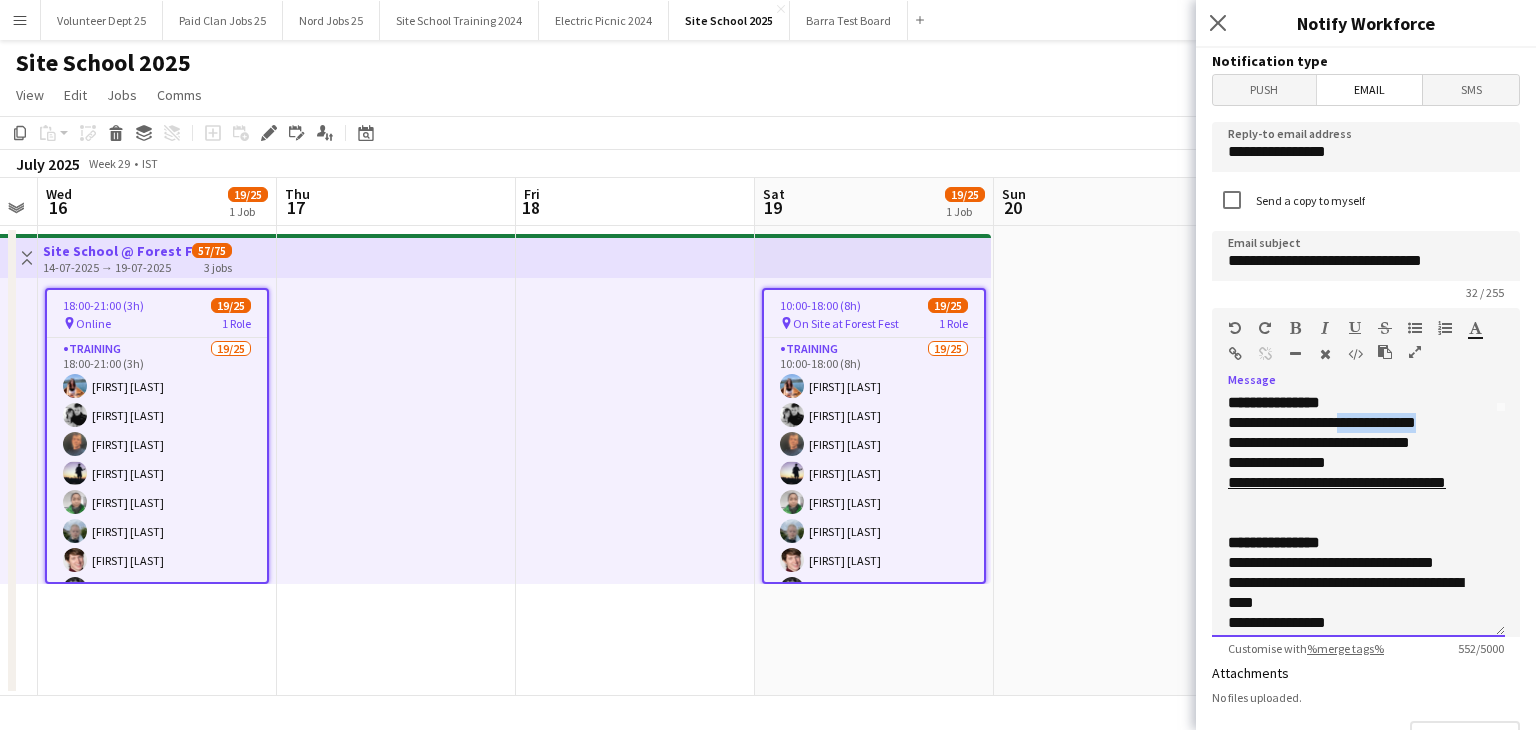drag, startPoint x: 1348, startPoint y: 421, endPoint x: 1436, endPoint y: 429, distance: 88.362885 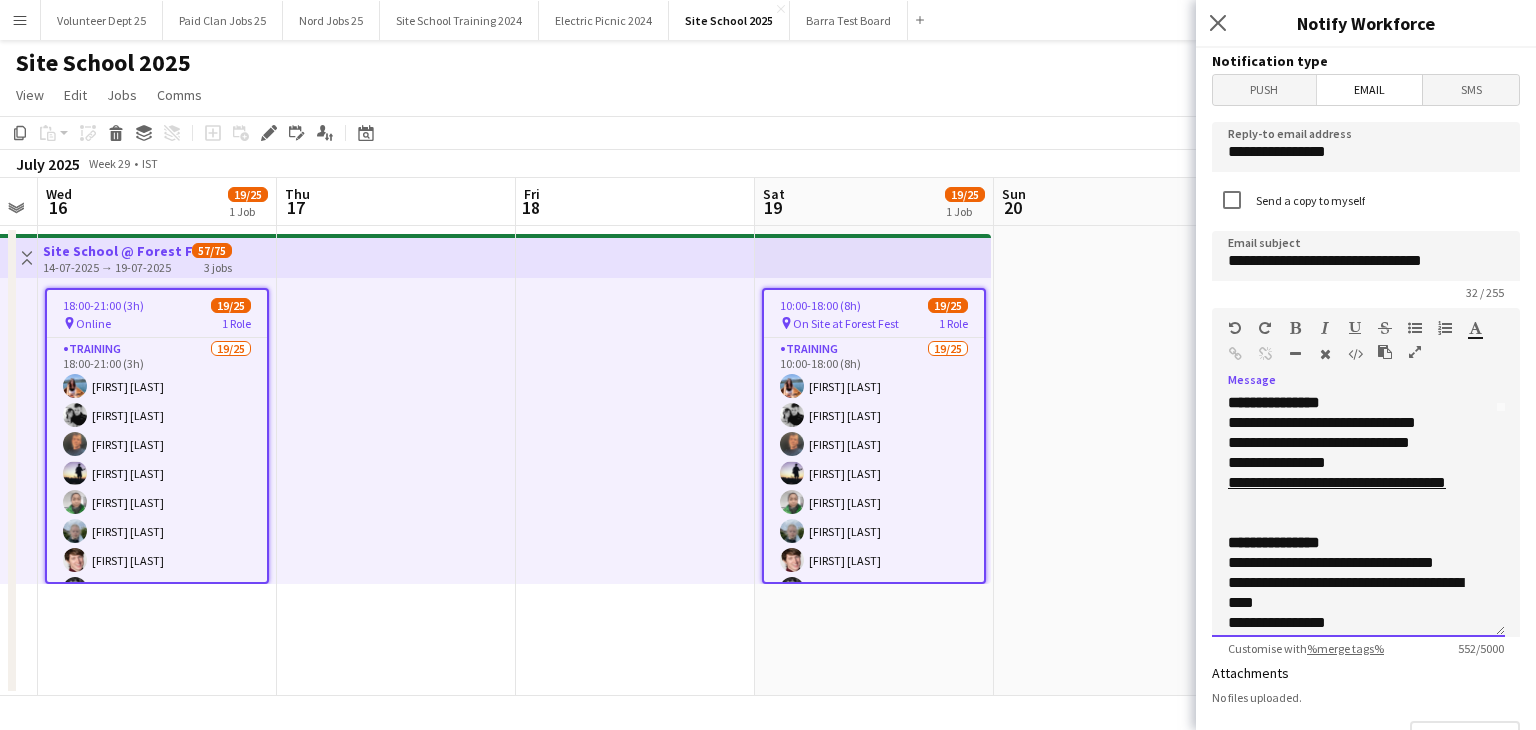 scroll, scrollTop: 336, scrollLeft: 0, axis: vertical 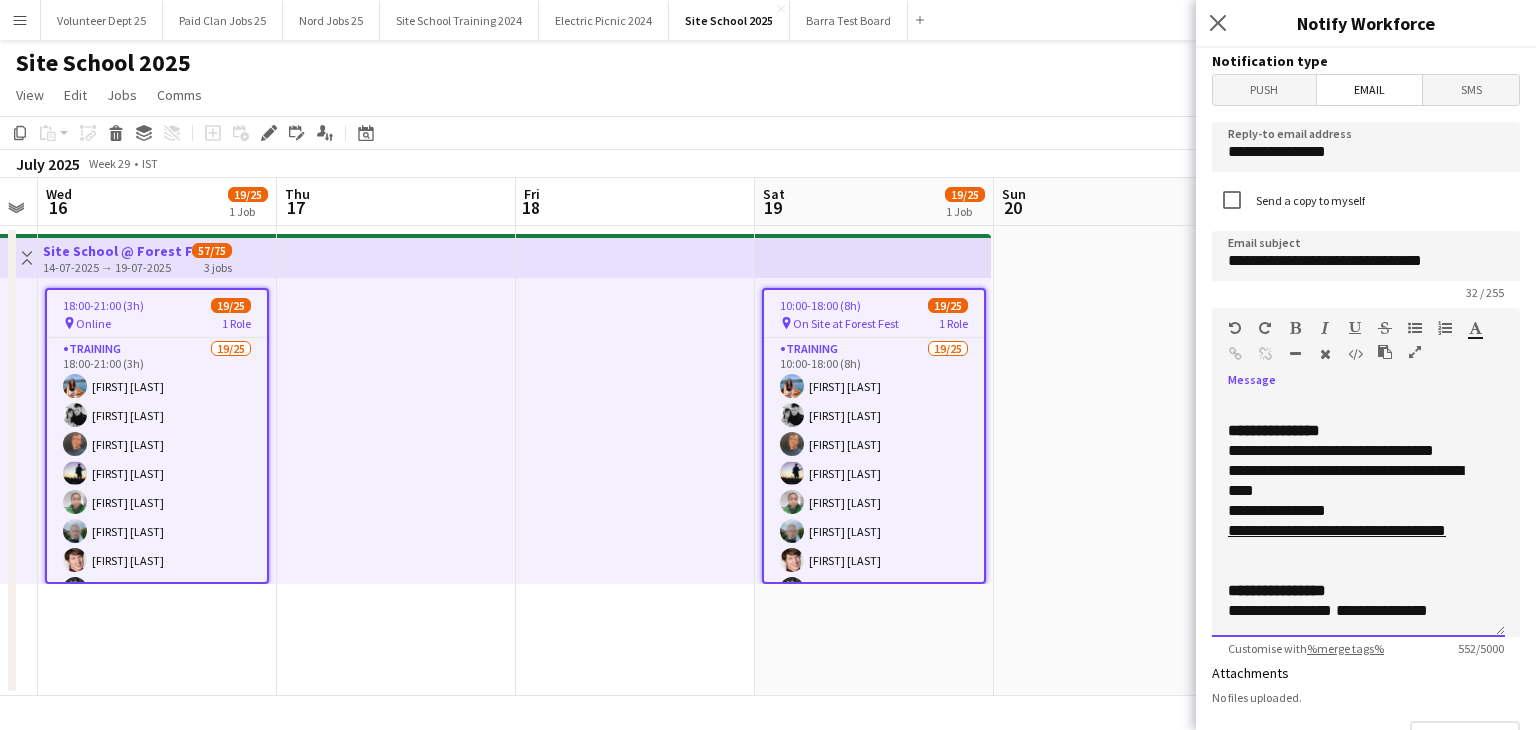 click on "**********" 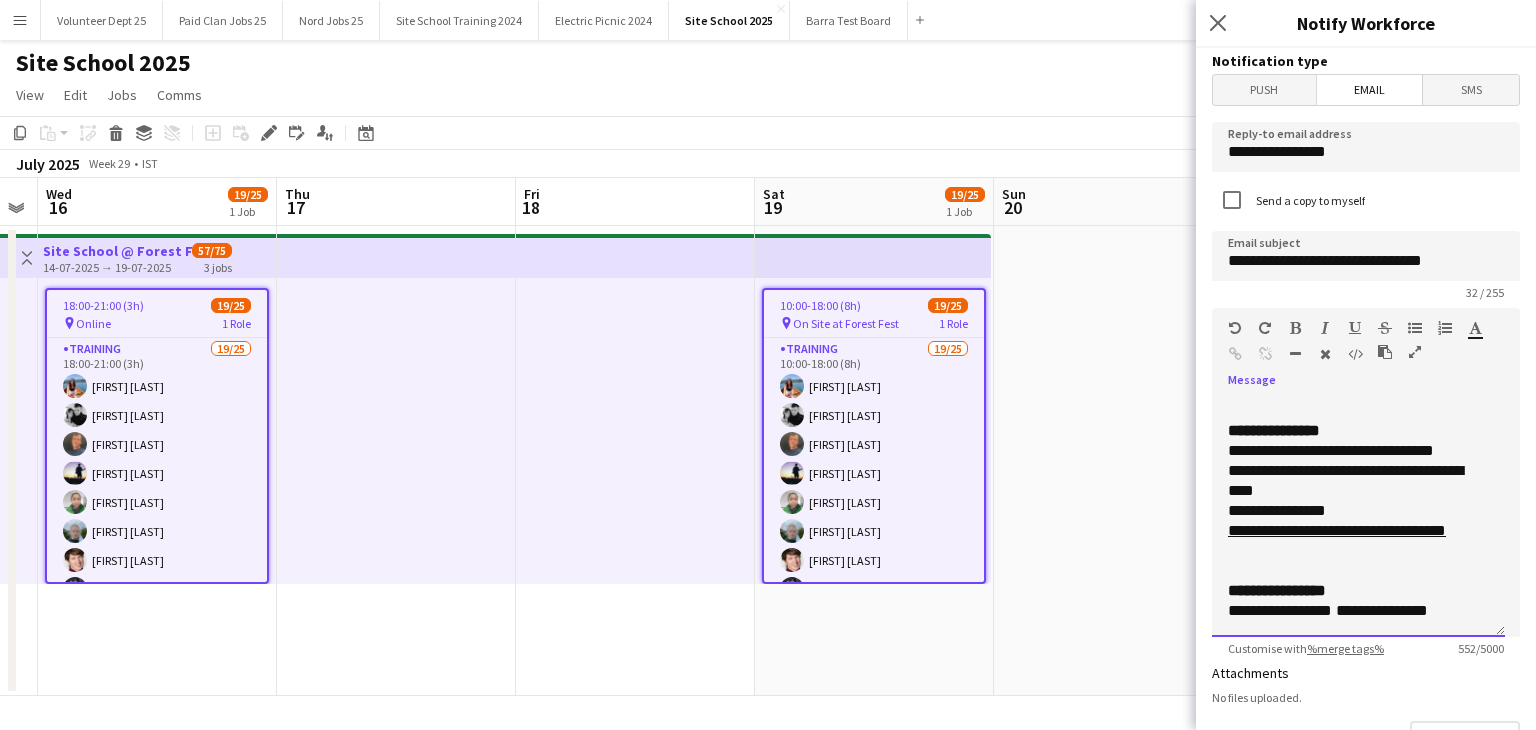 scroll, scrollTop: 341, scrollLeft: 0, axis: vertical 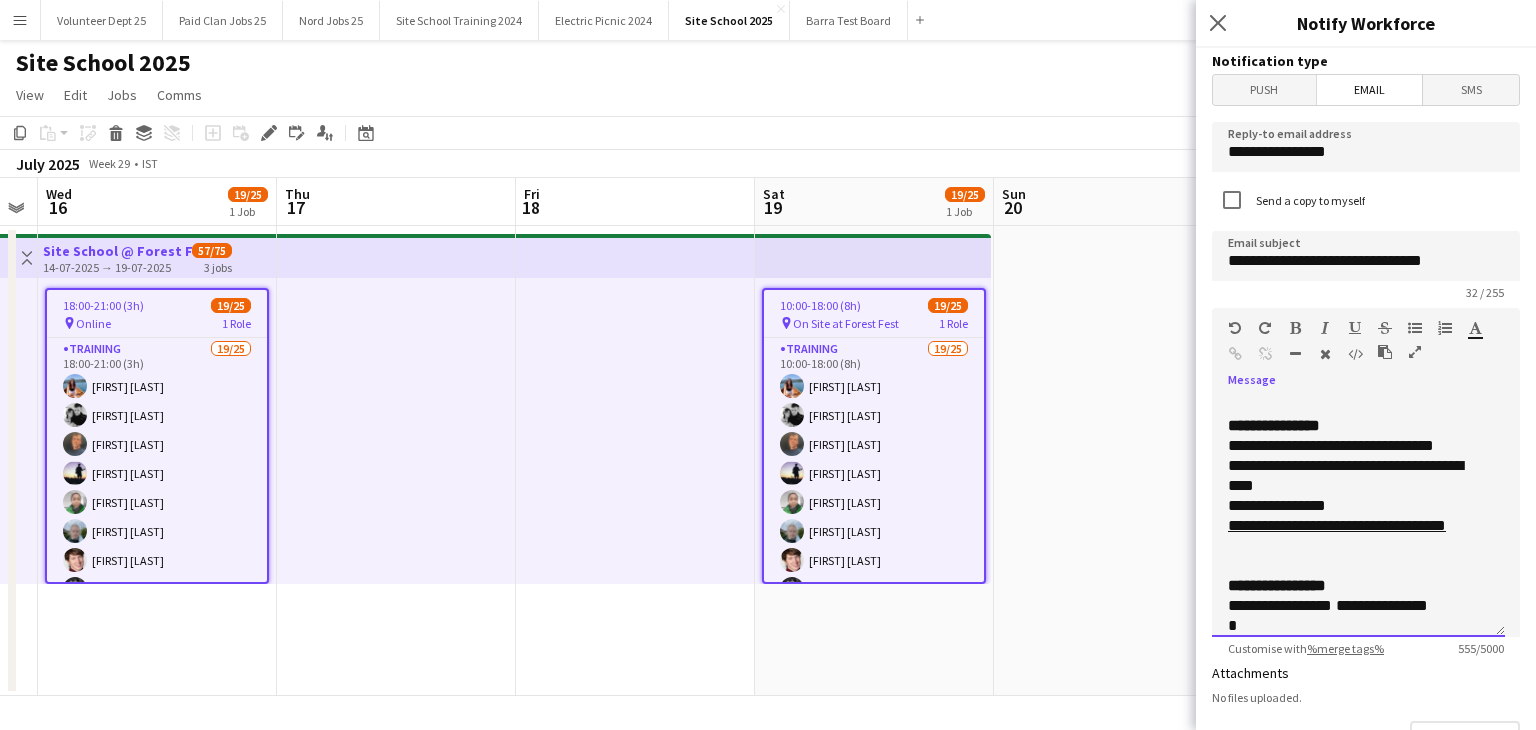 click on "**********" 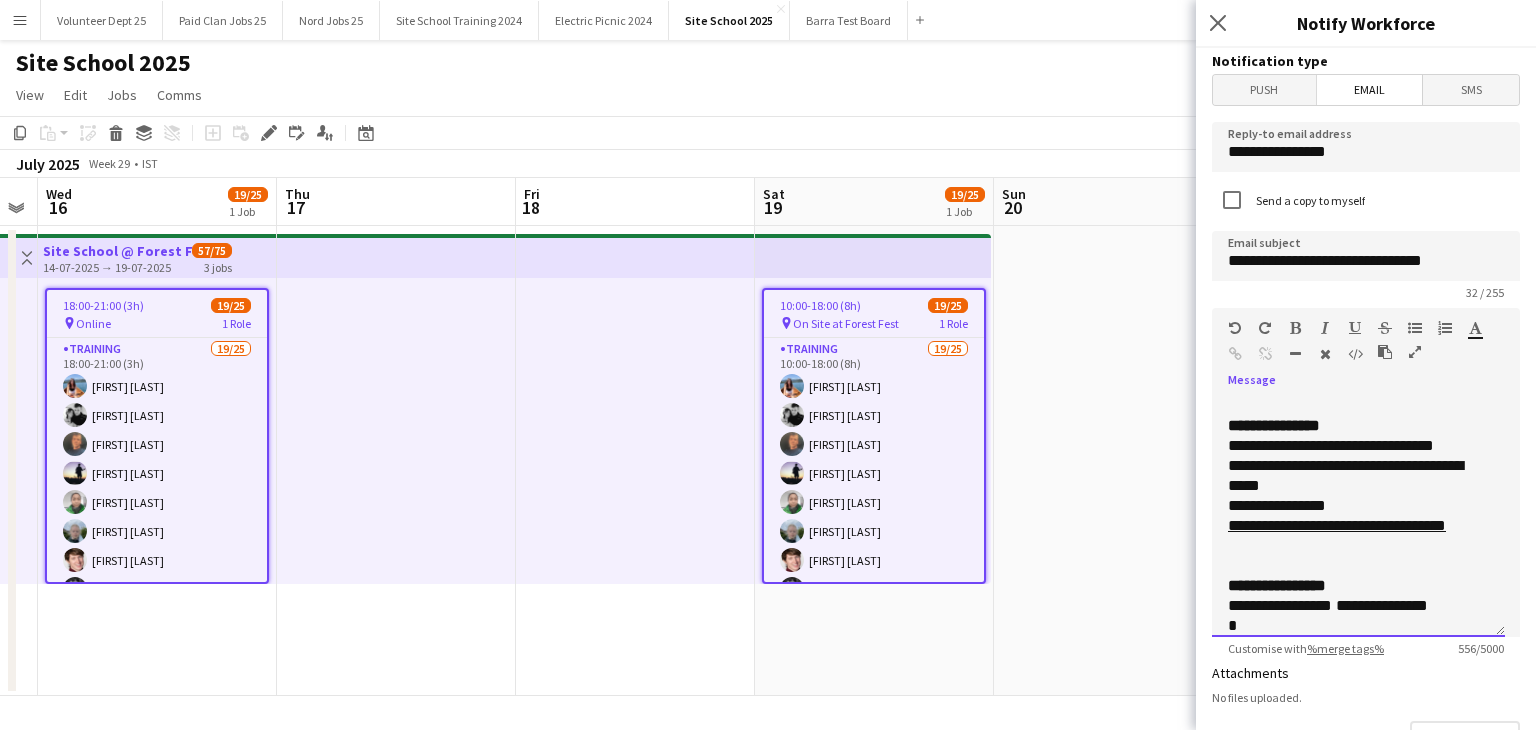 click on "*" 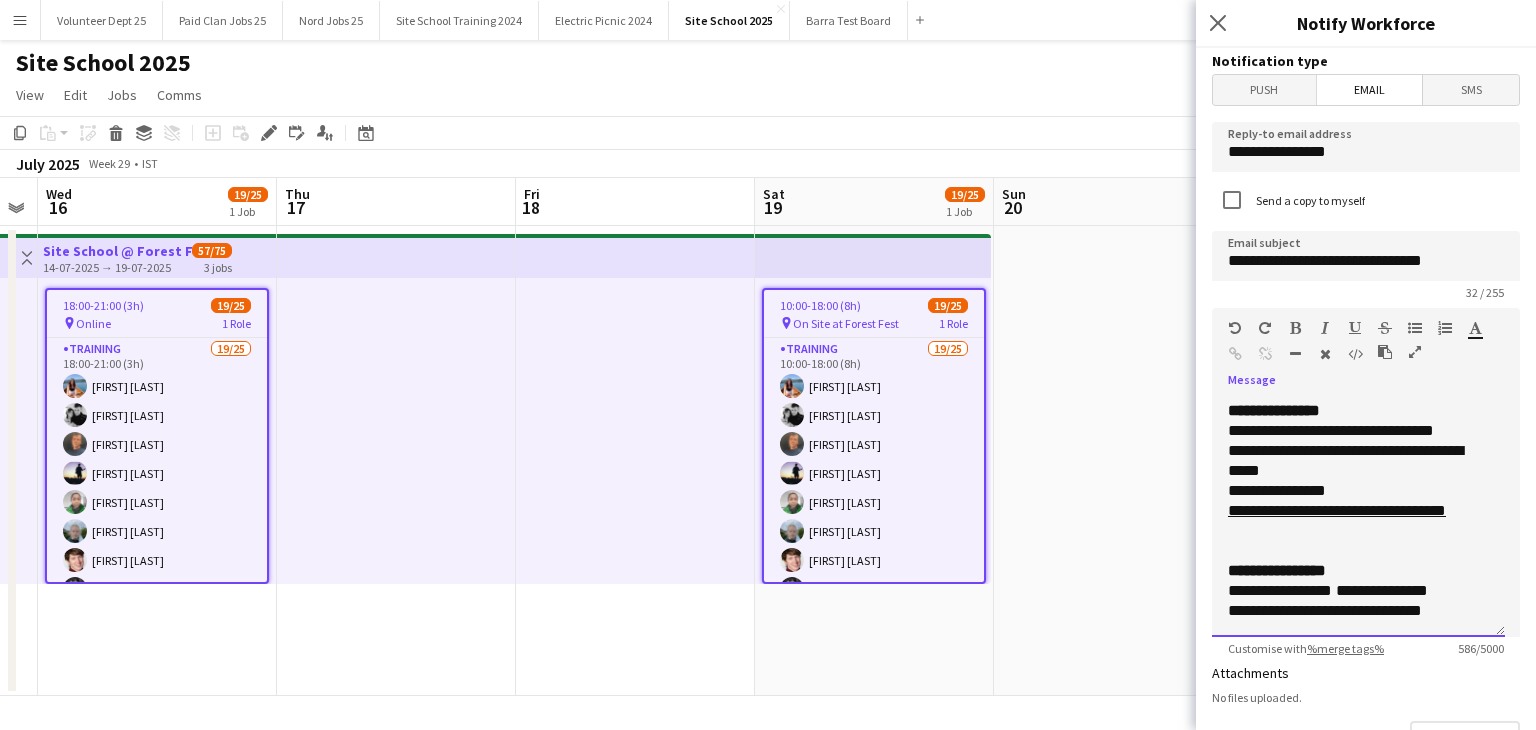 scroll, scrollTop: 361, scrollLeft: 0, axis: vertical 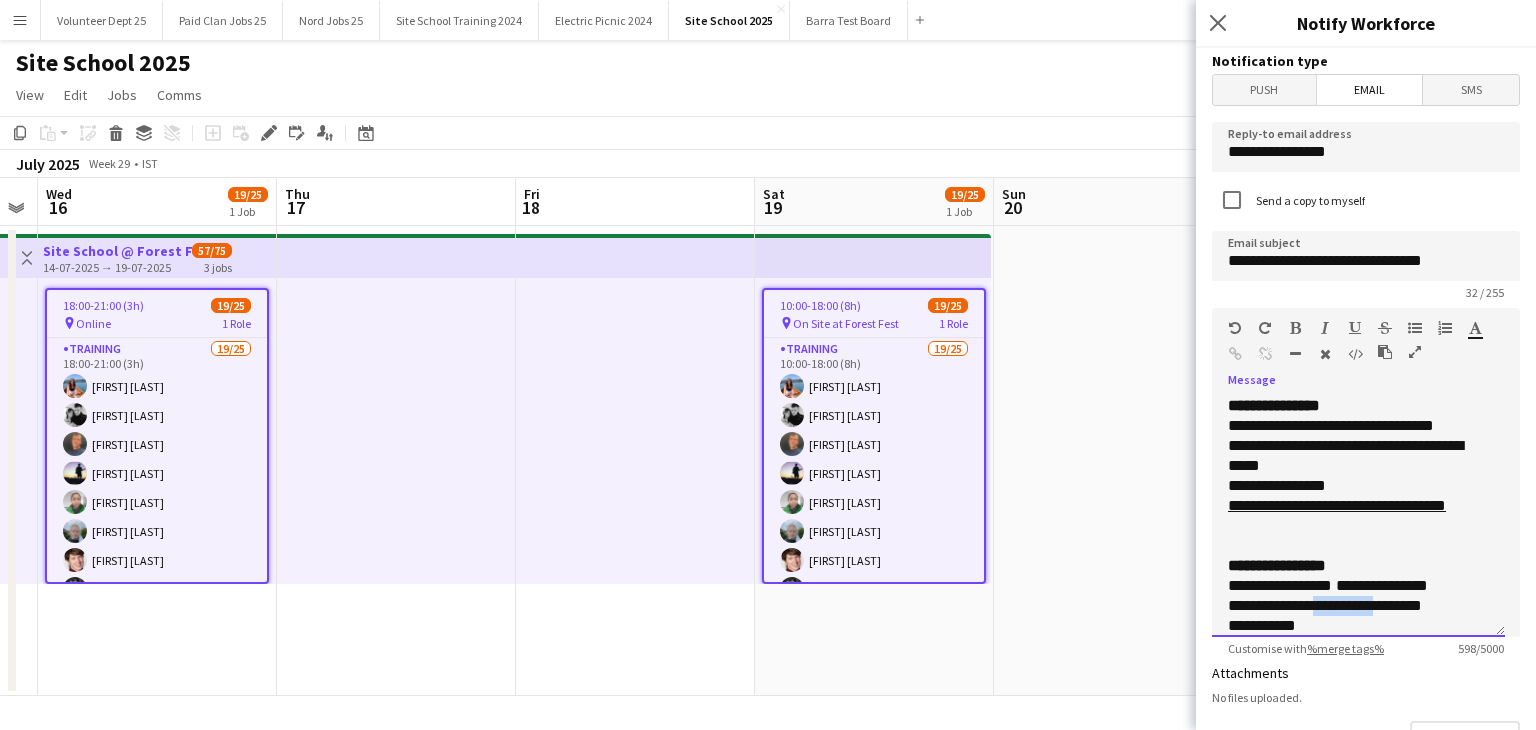 drag, startPoint x: 1385, startPoint y: 608, endPoint x: 1313, endPoint y: 609, distance: 72.00694 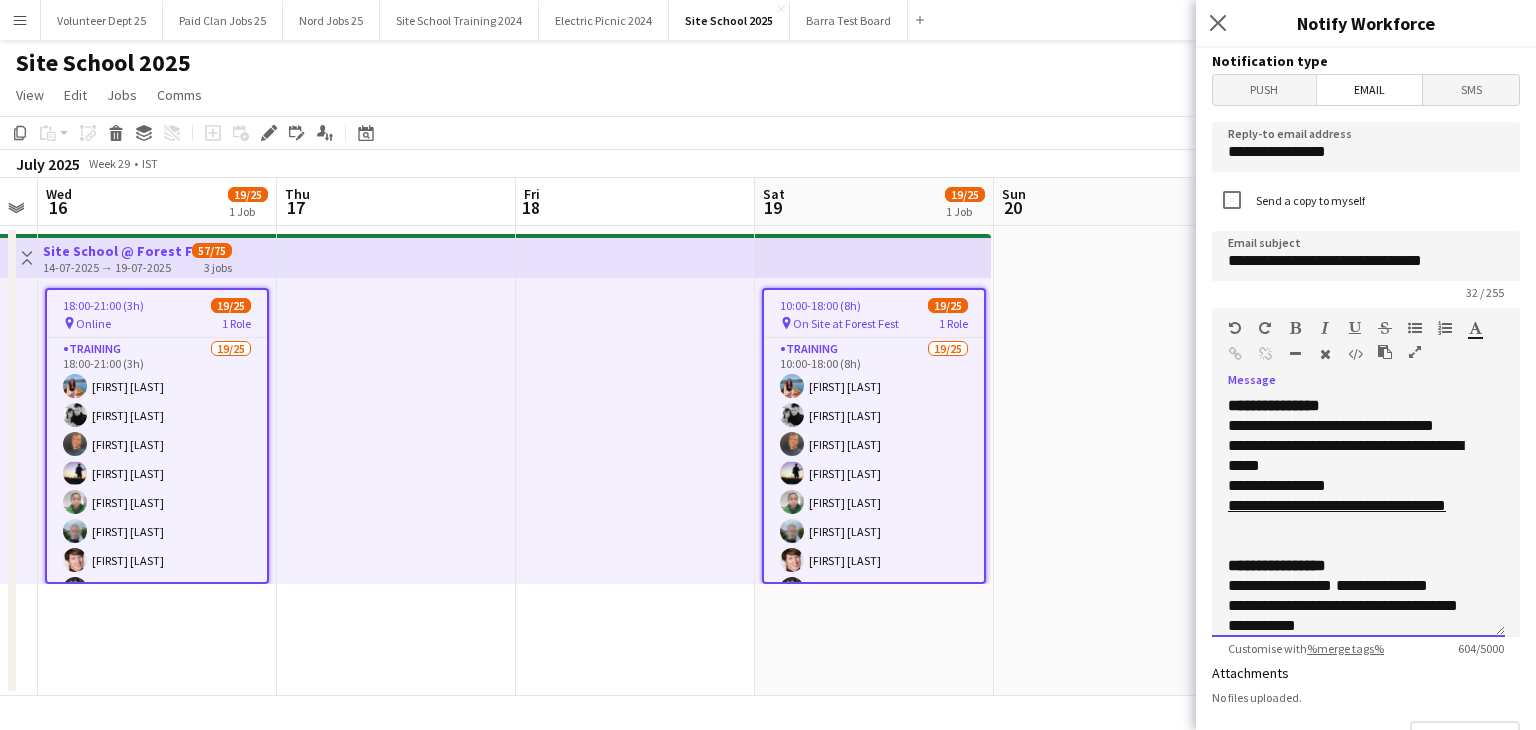 click on "**********" 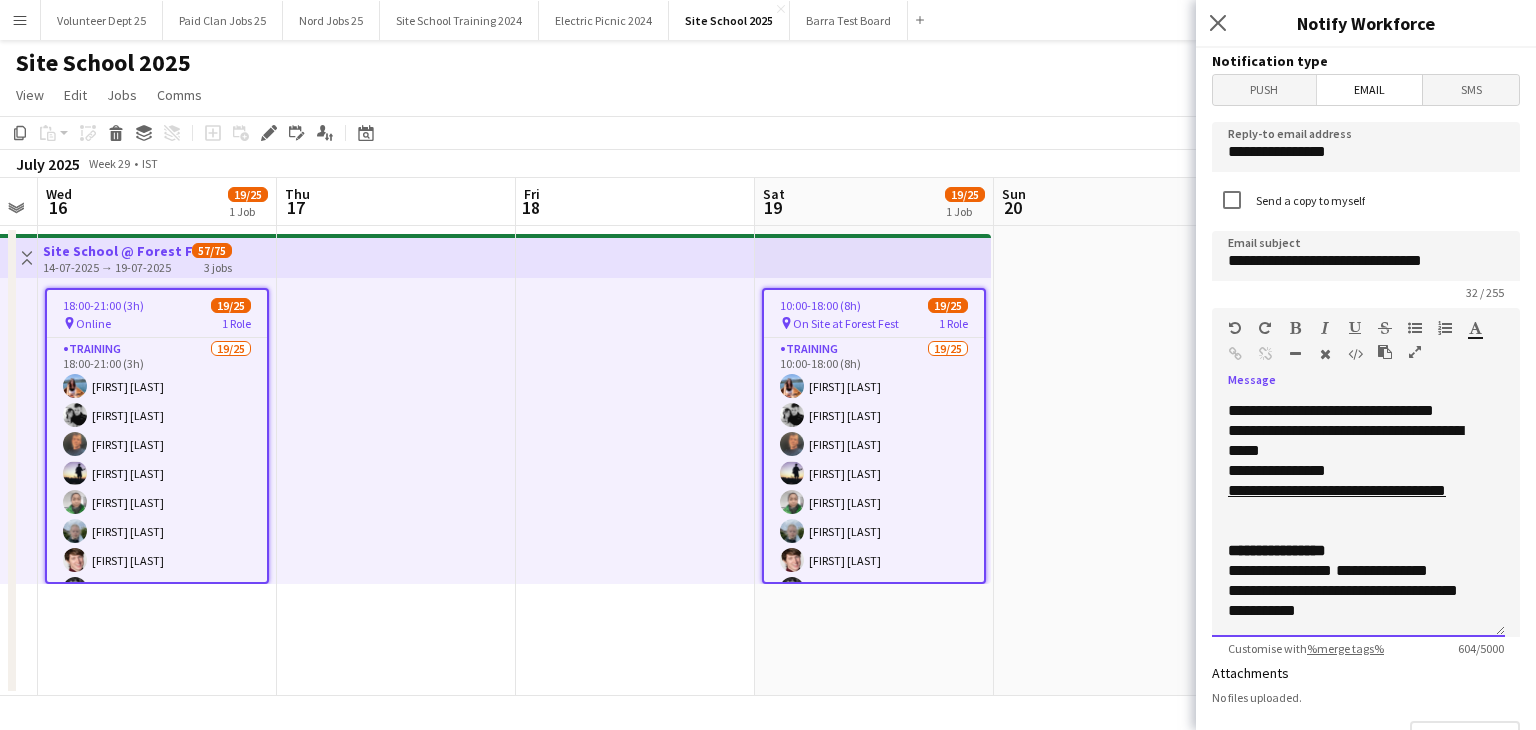 click on "**********" 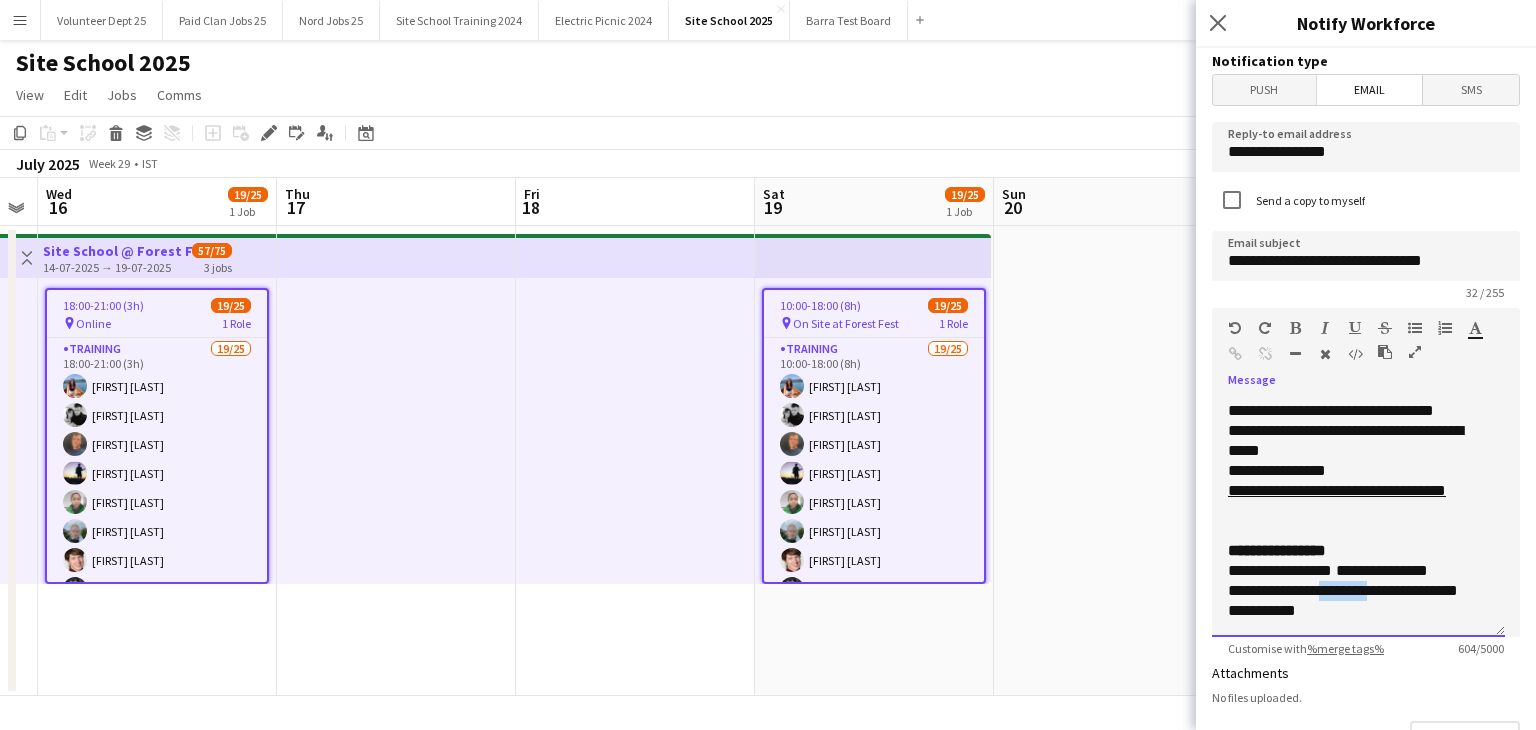 drag, startPoint x: 1378, startPoint y: 571, endPoint x: 1320, endPoint y: 573, distance: 58.034473 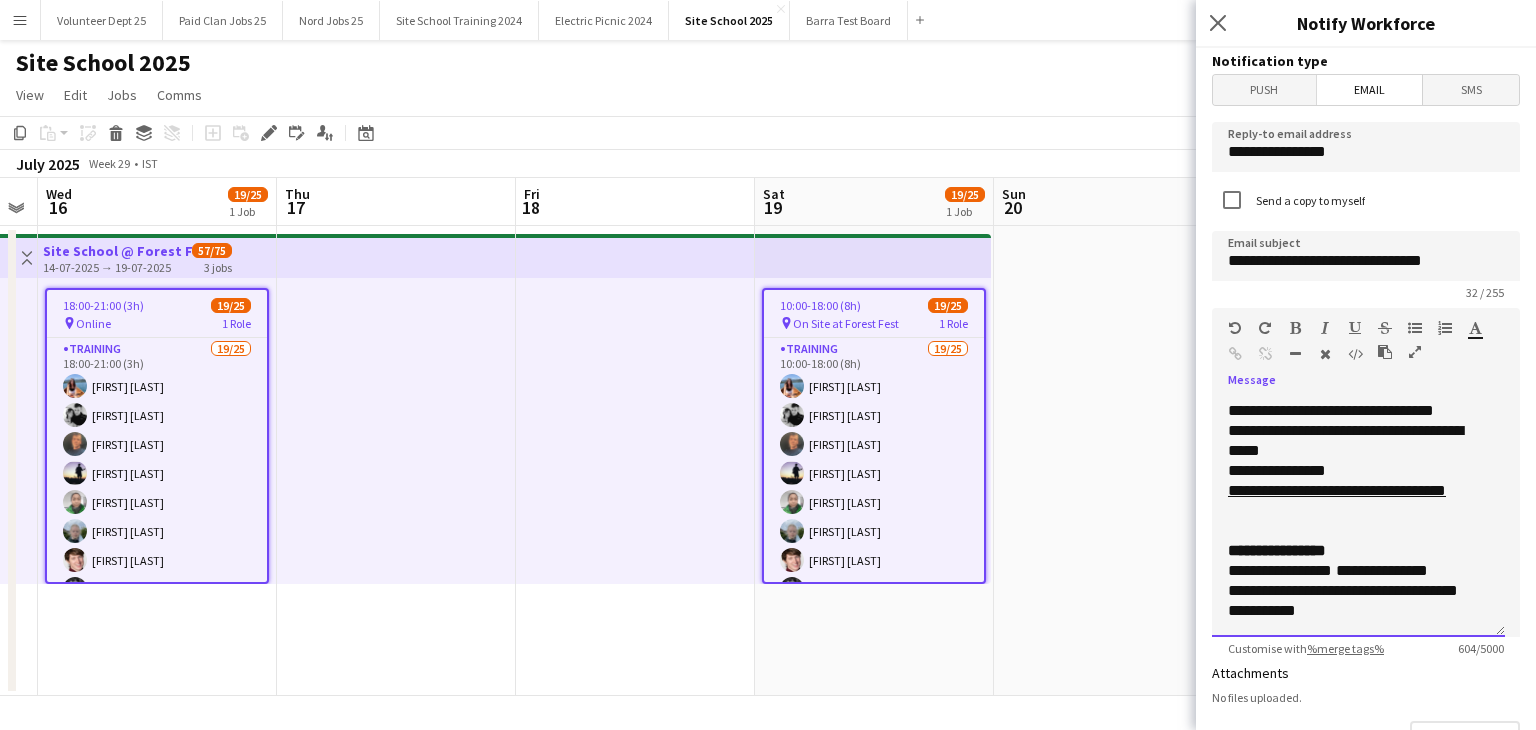scroll, scrollTop: 376, scrollLeft: 0, axis: vertical 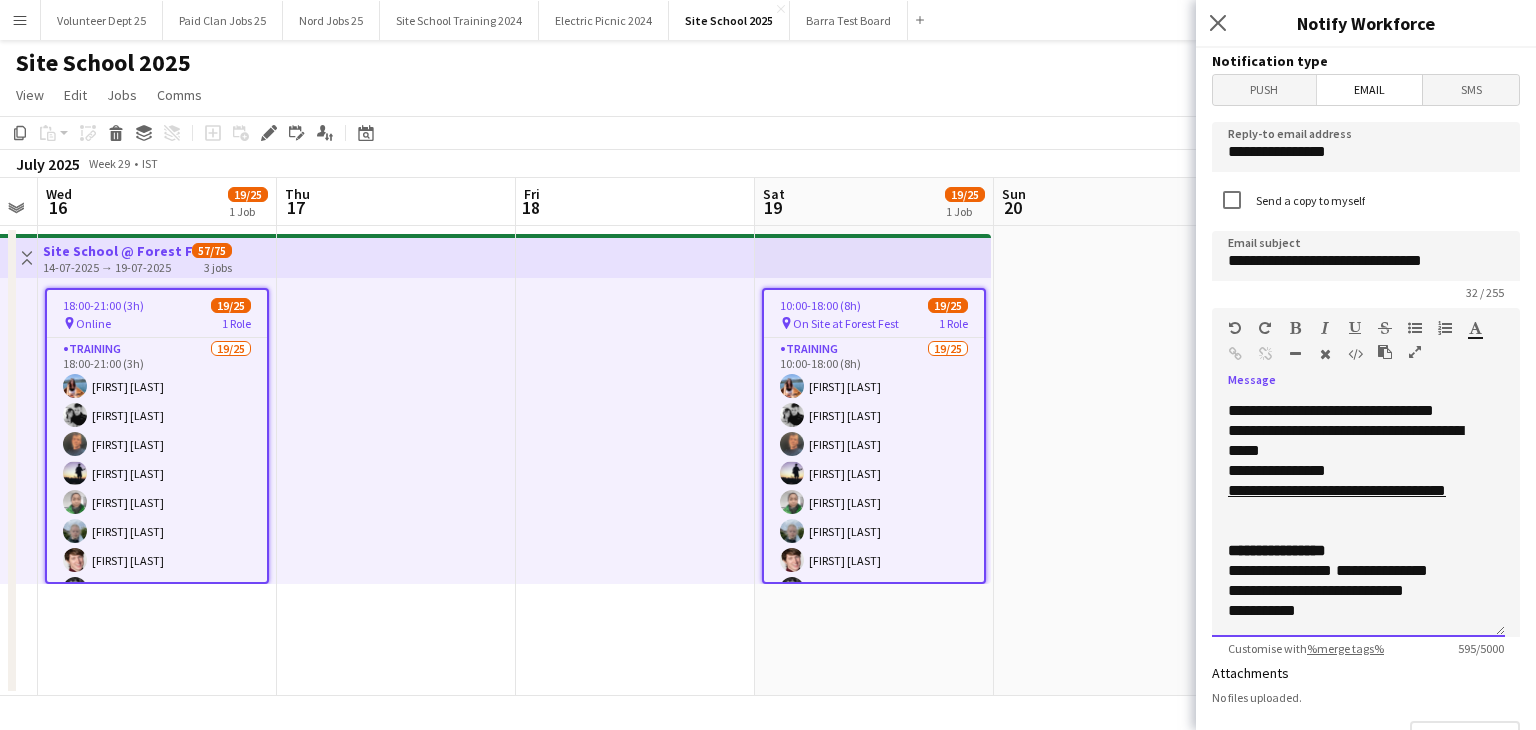click on "**********" 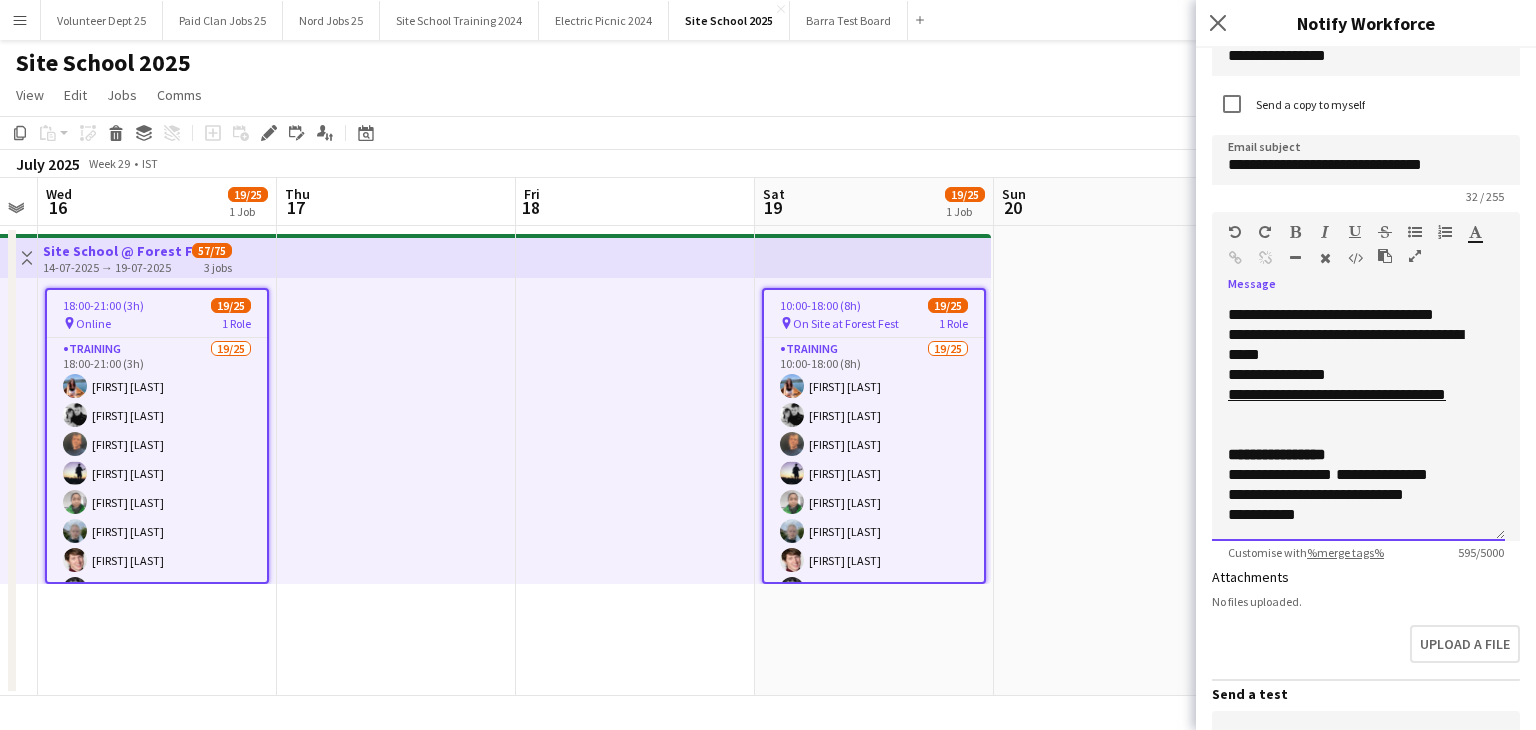 scroll, scrollTop: 100, scrollLeft: 0, axis: vertical 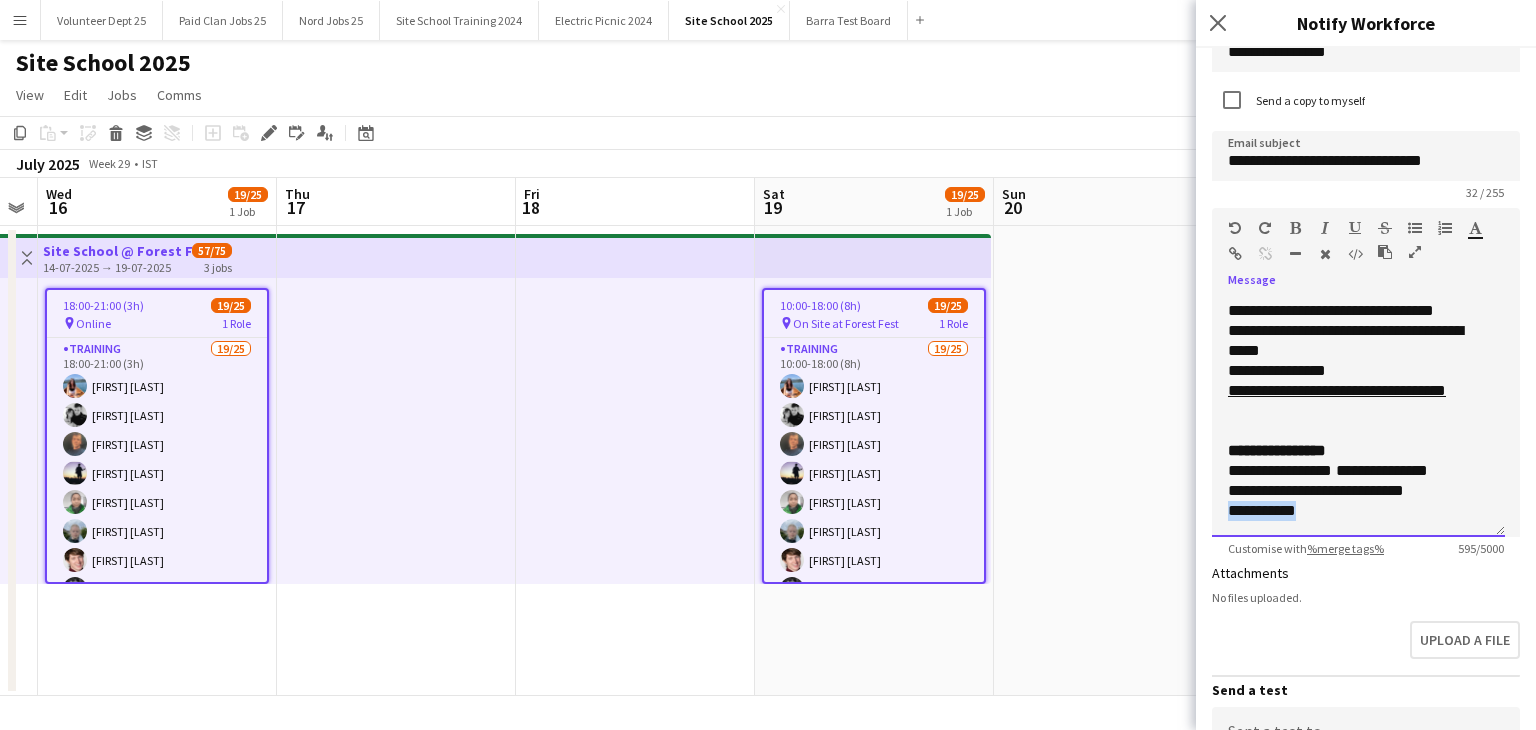 drag, startPoint x: 1327, startPoint y: 510, endPoint x: 1216, endPoint y: 521, distance: 111.54372 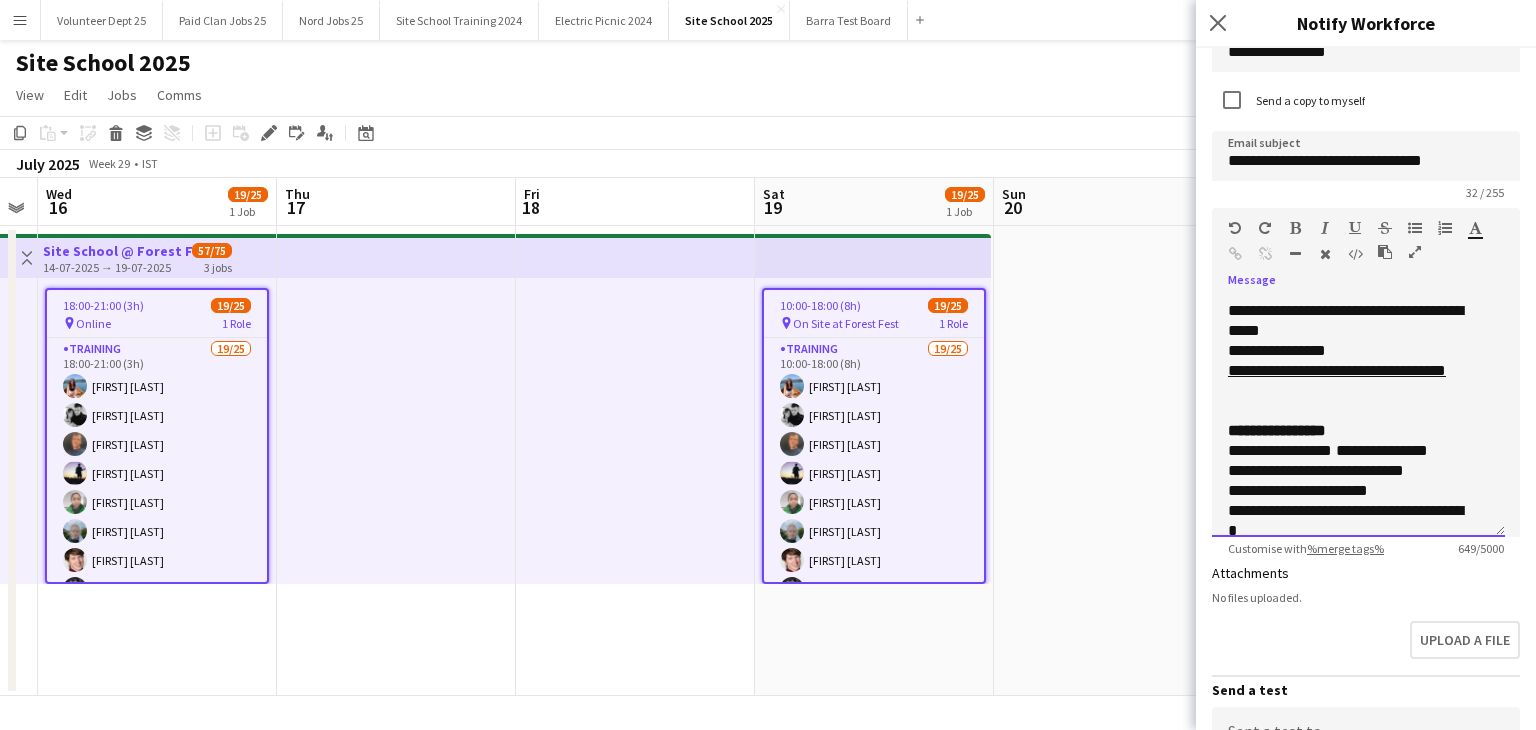 scroll, scrollTop: 401, scrollLeft: 0, axis: vertical 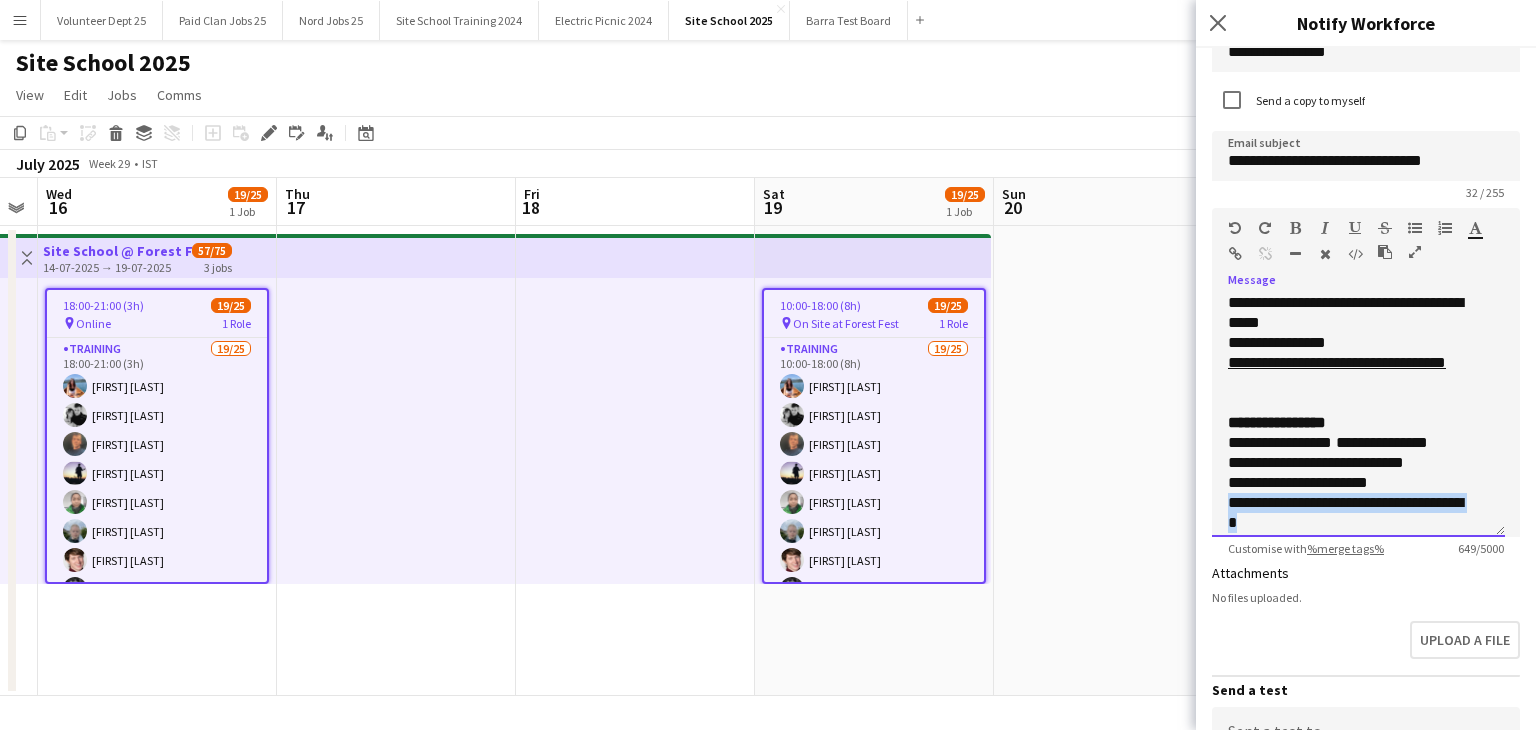 drag, startPoint x: 1322, startPoint y: 524, endPoint x: 1210, endPoint y: 505, distance: 113.600174 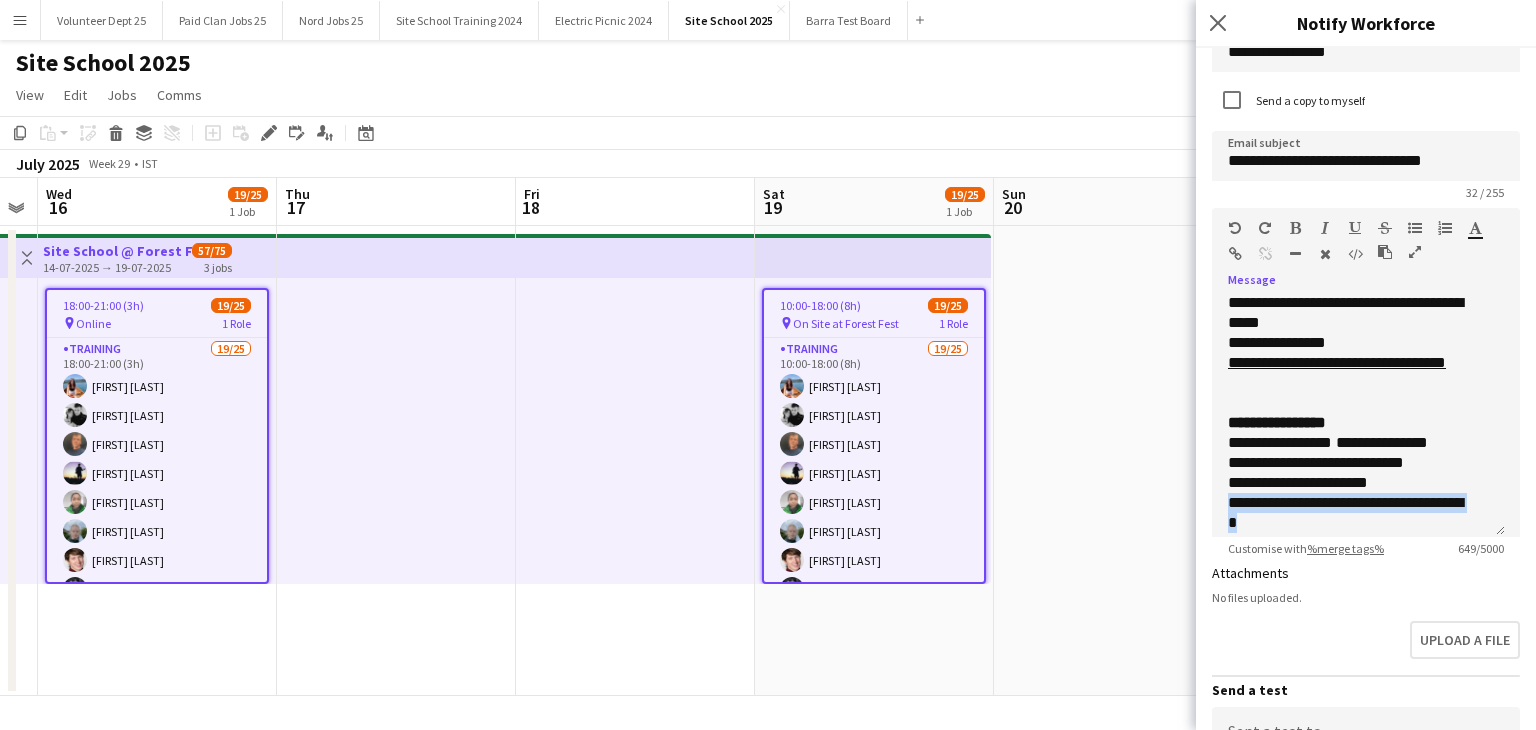 click at bounding box center [1235, 254] 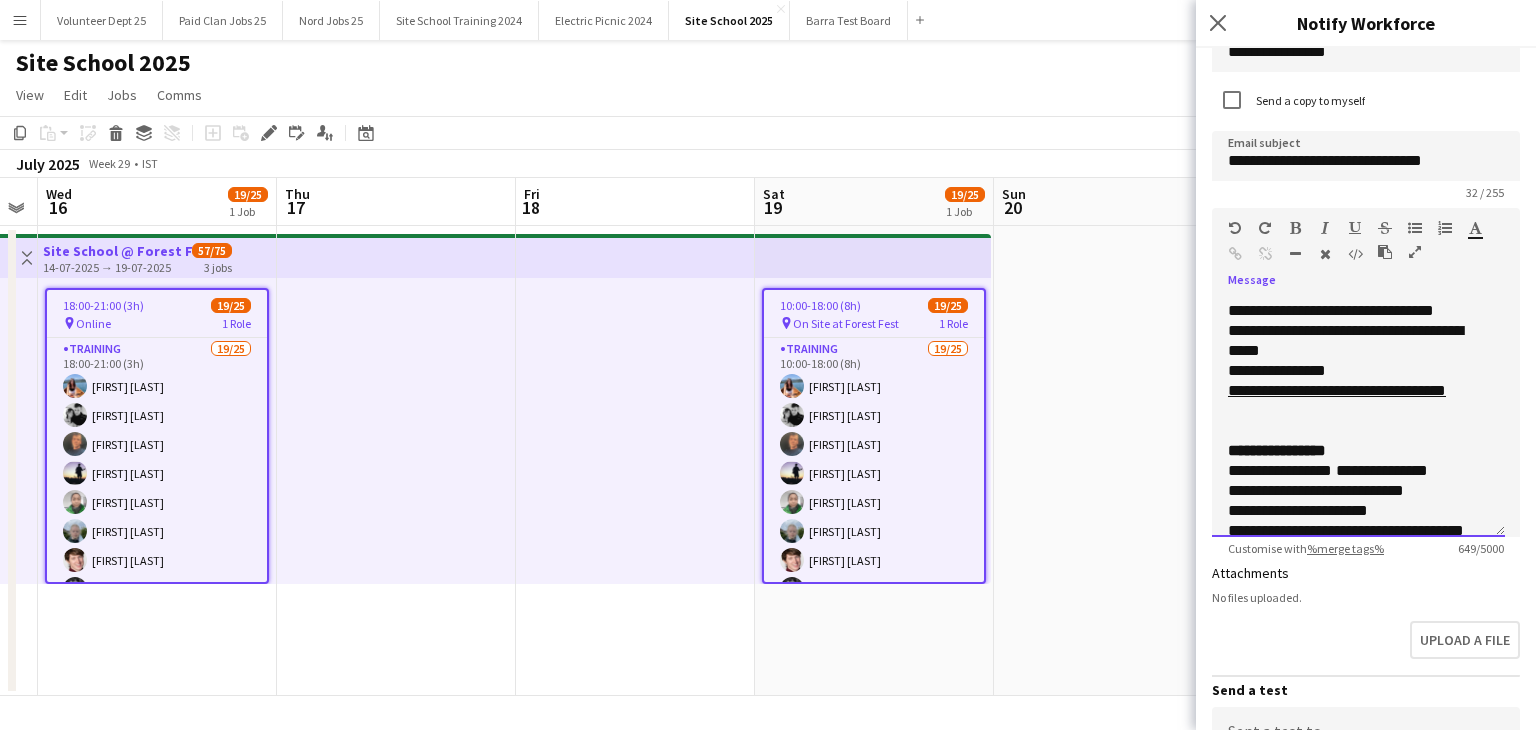 scroll, scrollTop: 416, scrollLeft: 0, axis: vertical 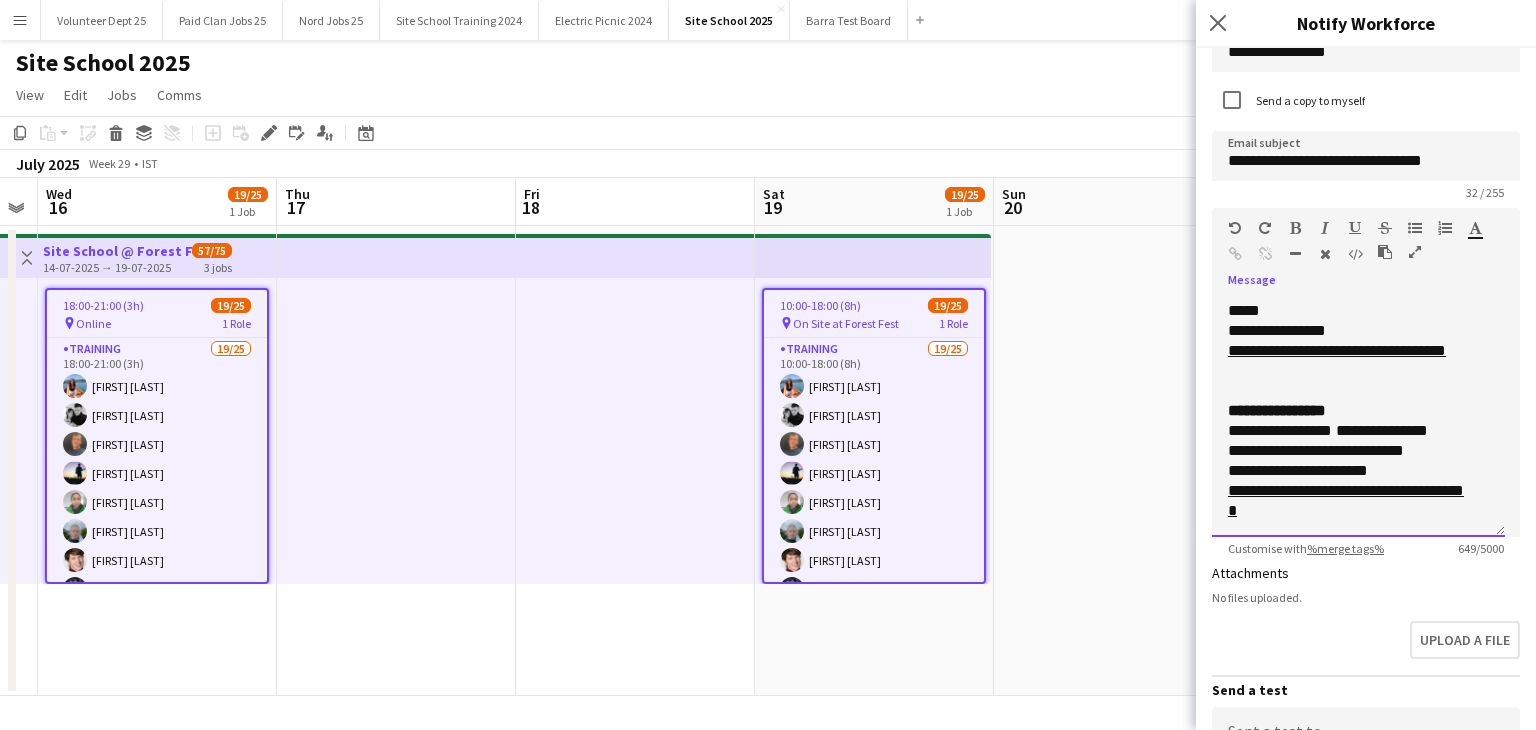 click on "**********" 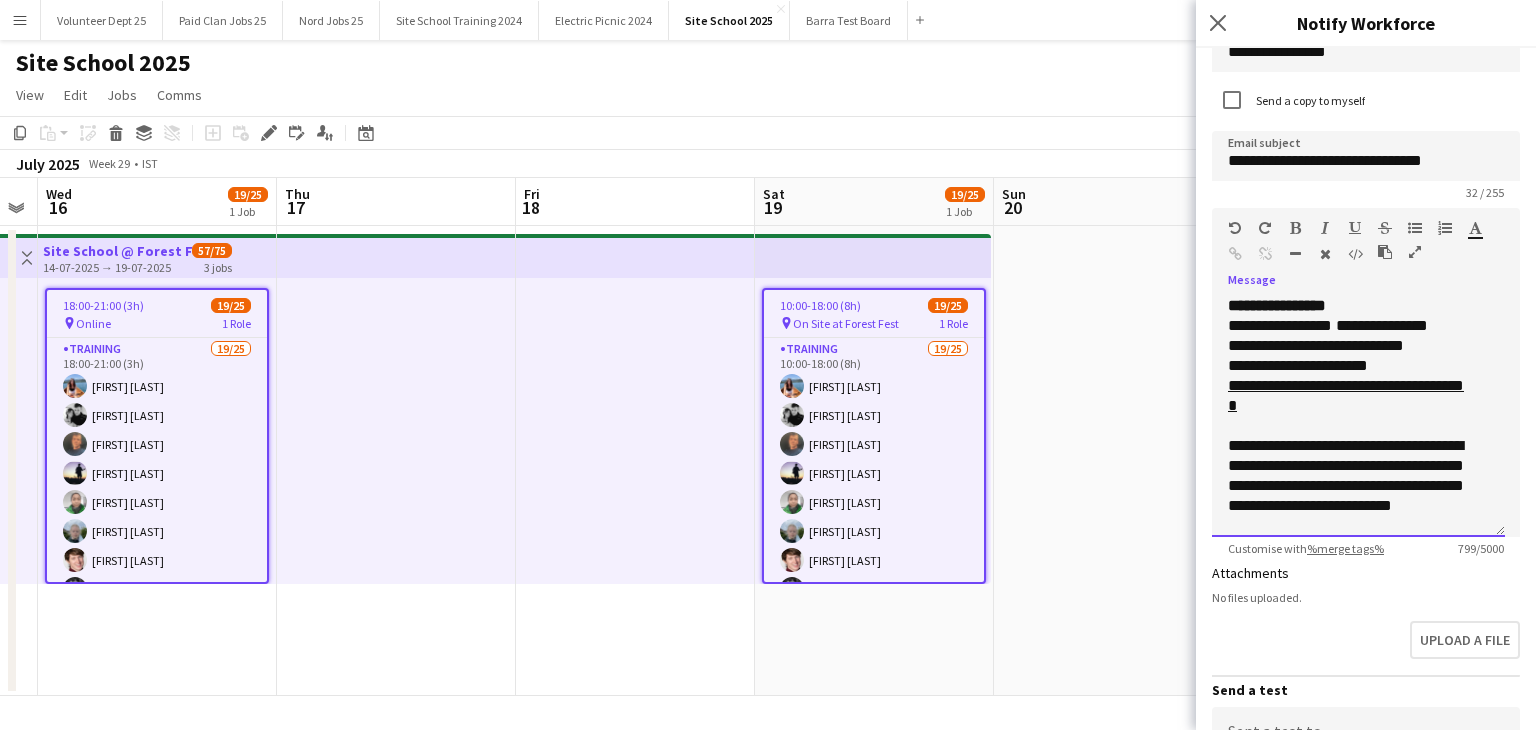 scroll, scrollTop: 516, scrollLeft: 0, axis: vertical 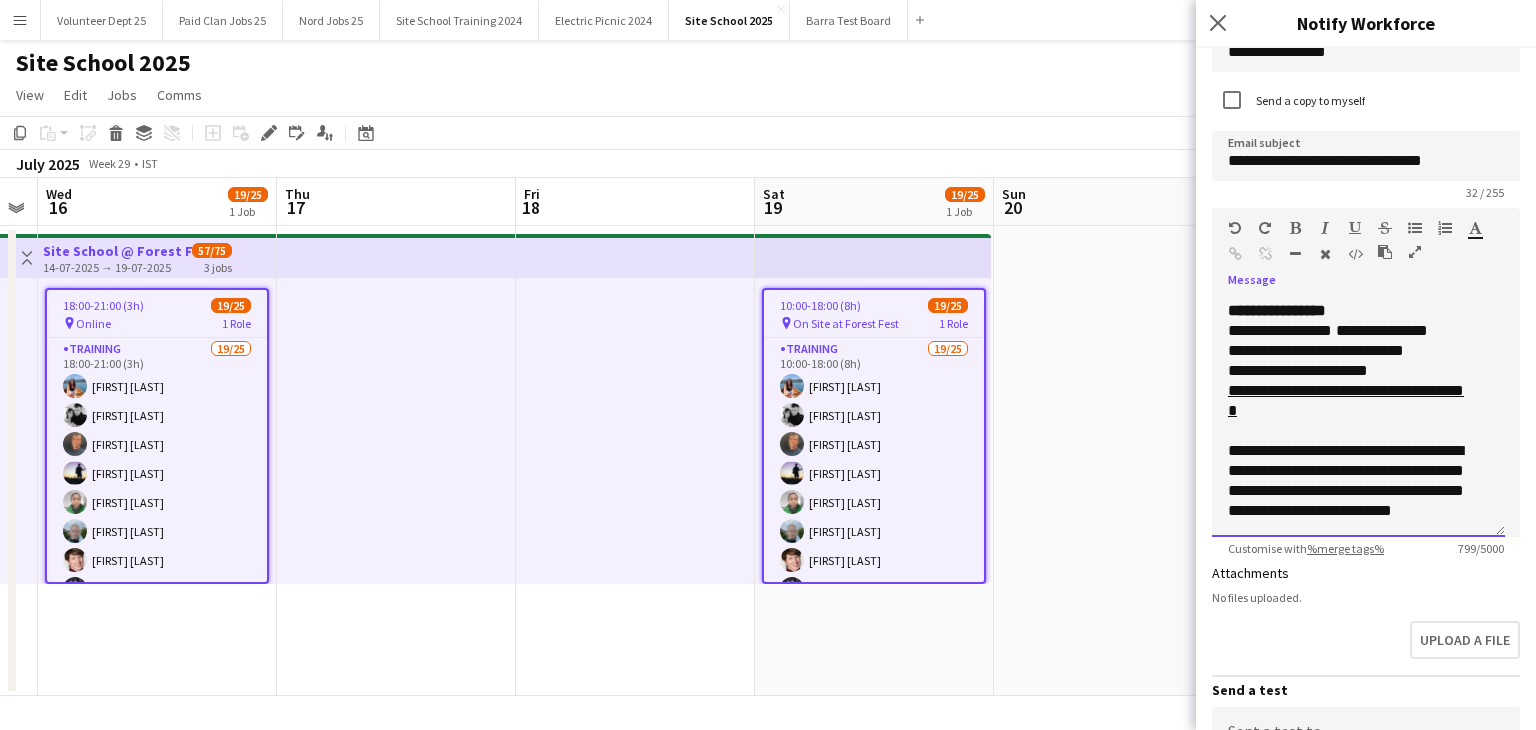 click on "**********" 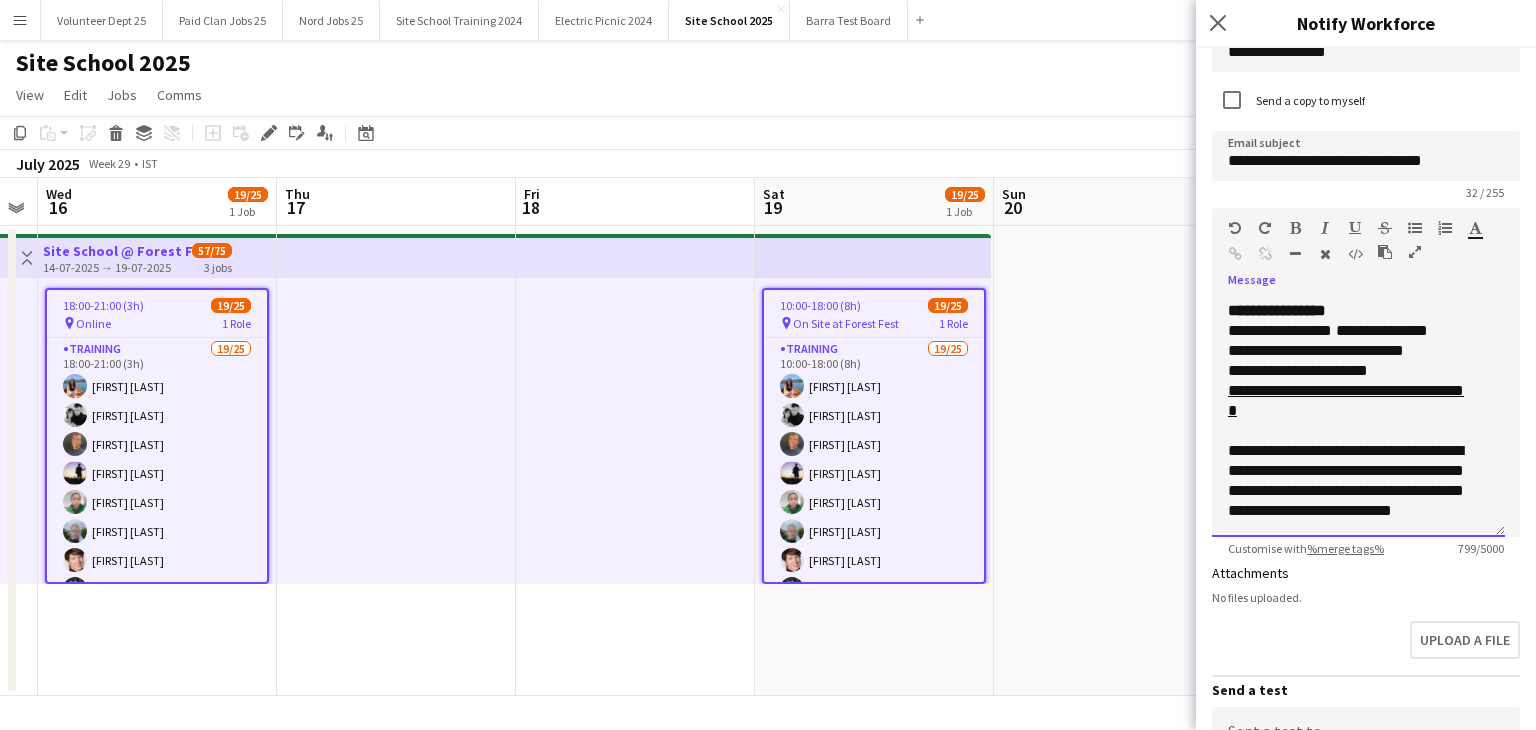 click on "**********" 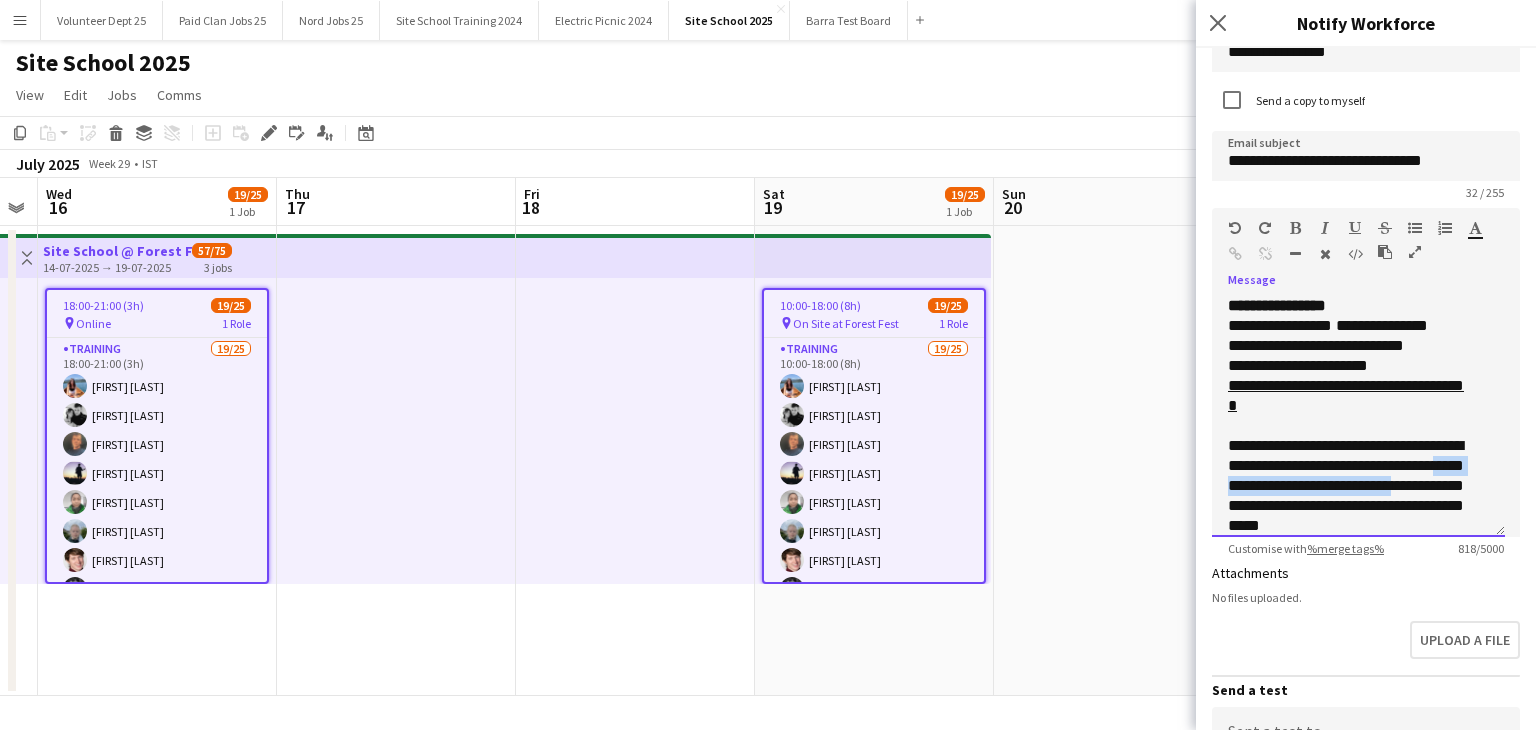 drag, startPoint x: 1224, startPoint y: 484, endPoint x: 1440, endPoint y: 485, distance: 216.00232 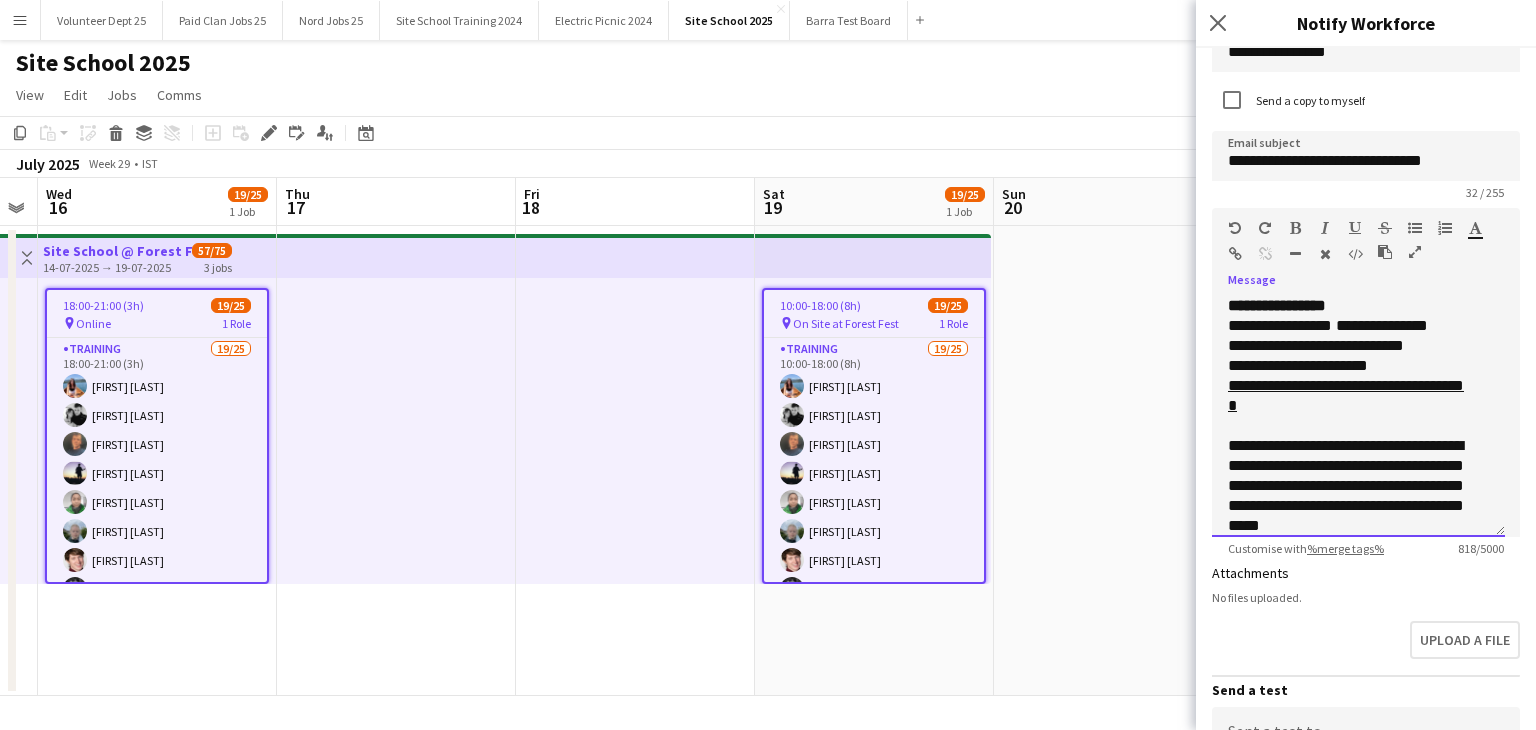 click on "**********" 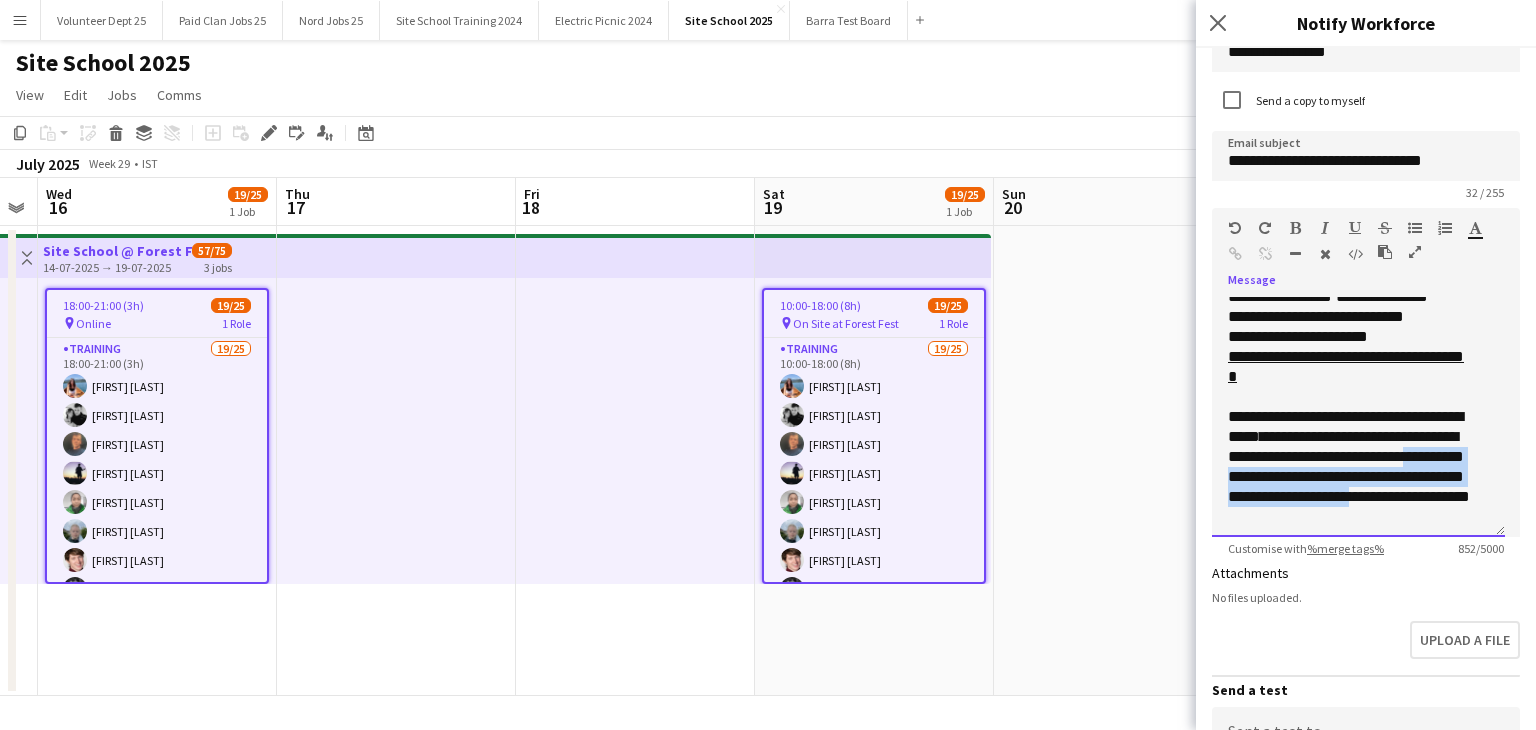 scroll, scrollTop: 556, scrollLeft: 0, axis: vertical 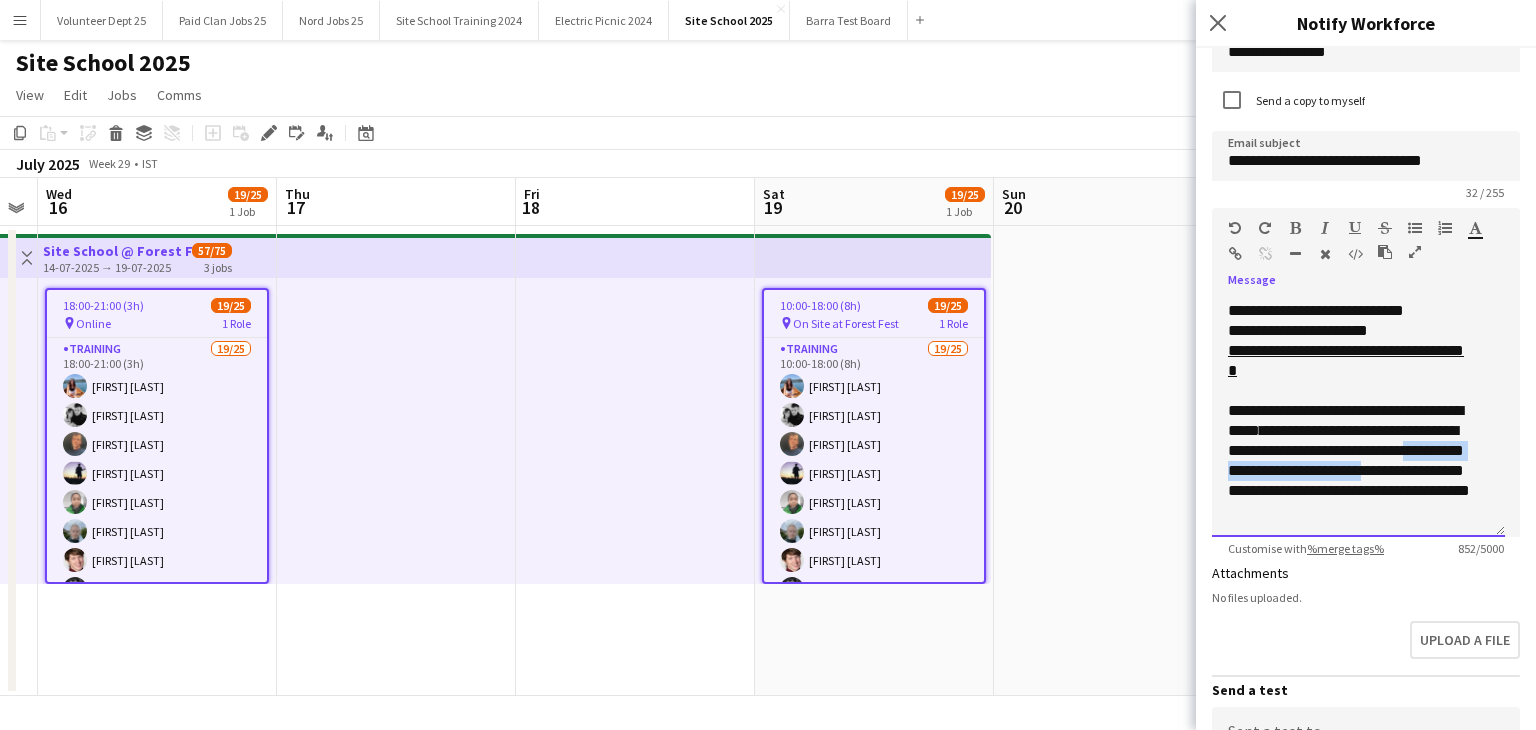 drag, startPoint x: 1278, startPoint y: 504, endPoint x: 1288, endPoint y: 495, distance: 13.453624 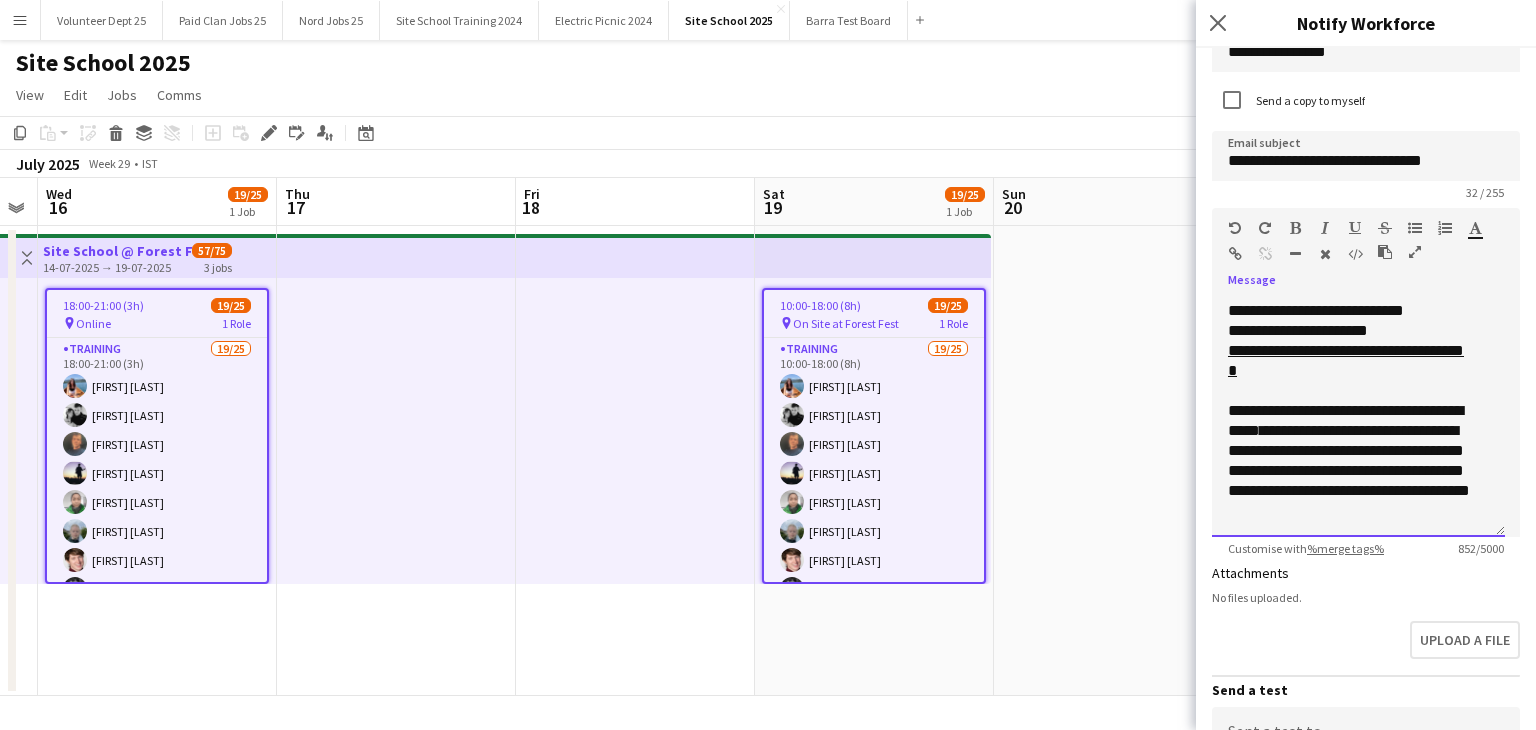 scroll, scrollTop: 536, scrollLeft: 0, axis: vertical 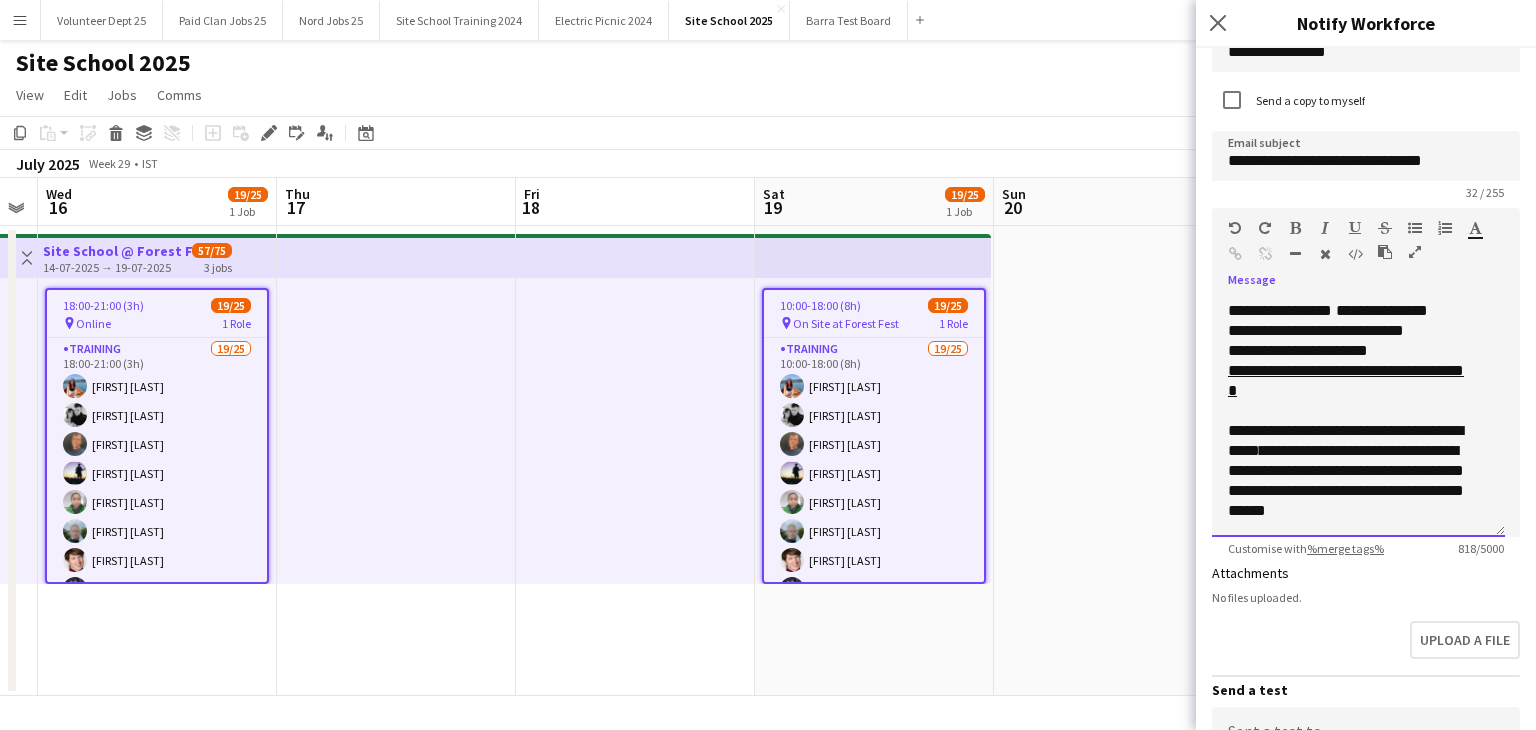 click on "**********" 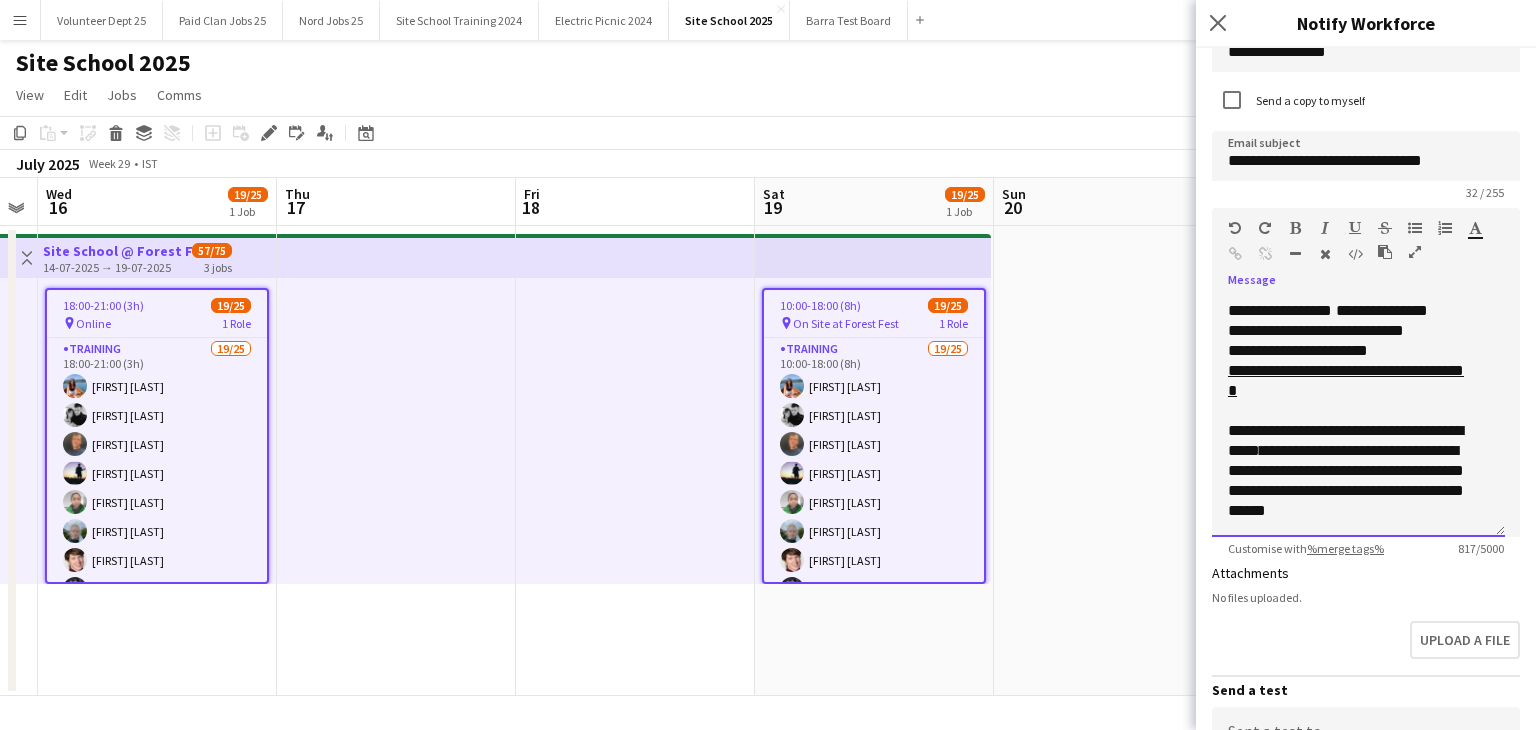 scroll, scrollTop: 556, scrollLeft: 0, axis: vertical 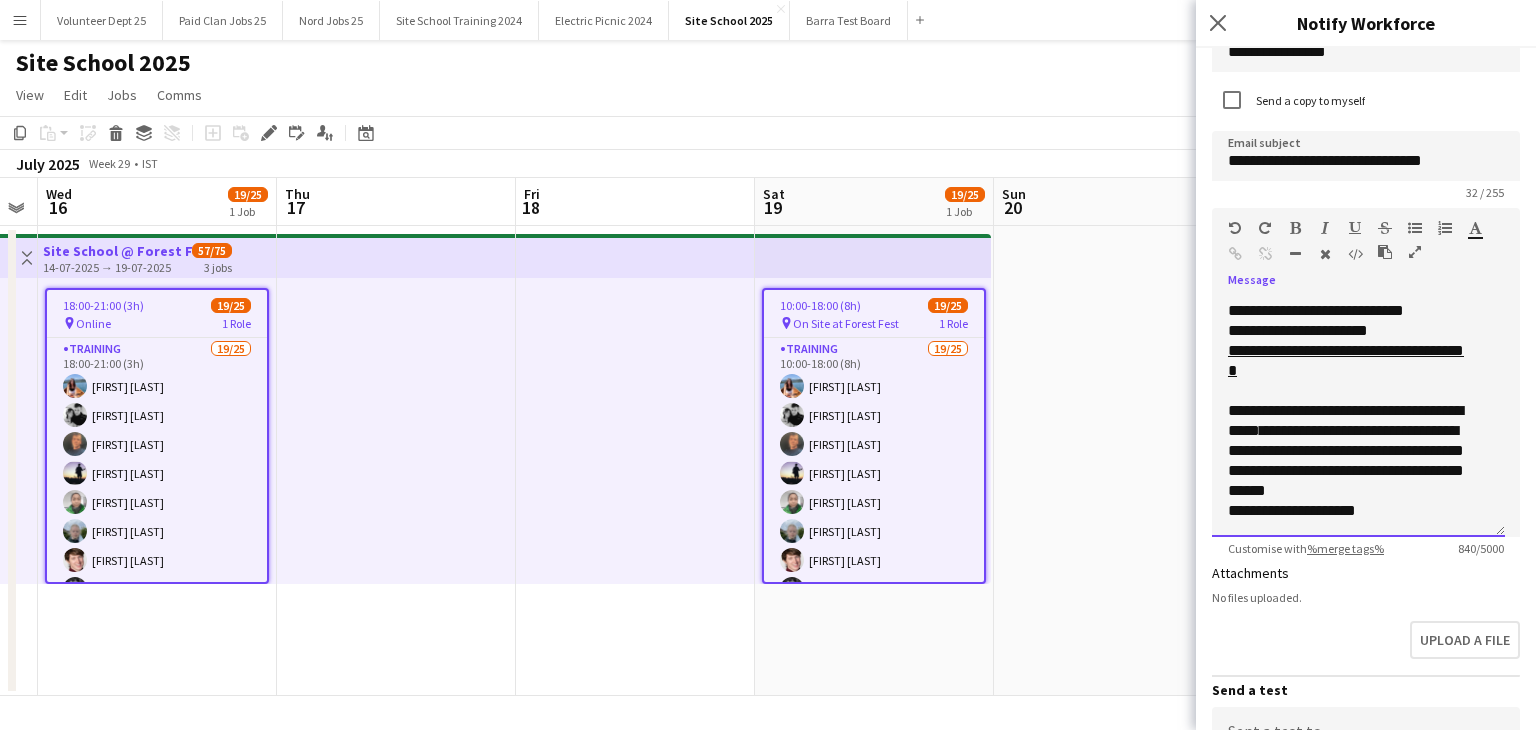 click on "**********" 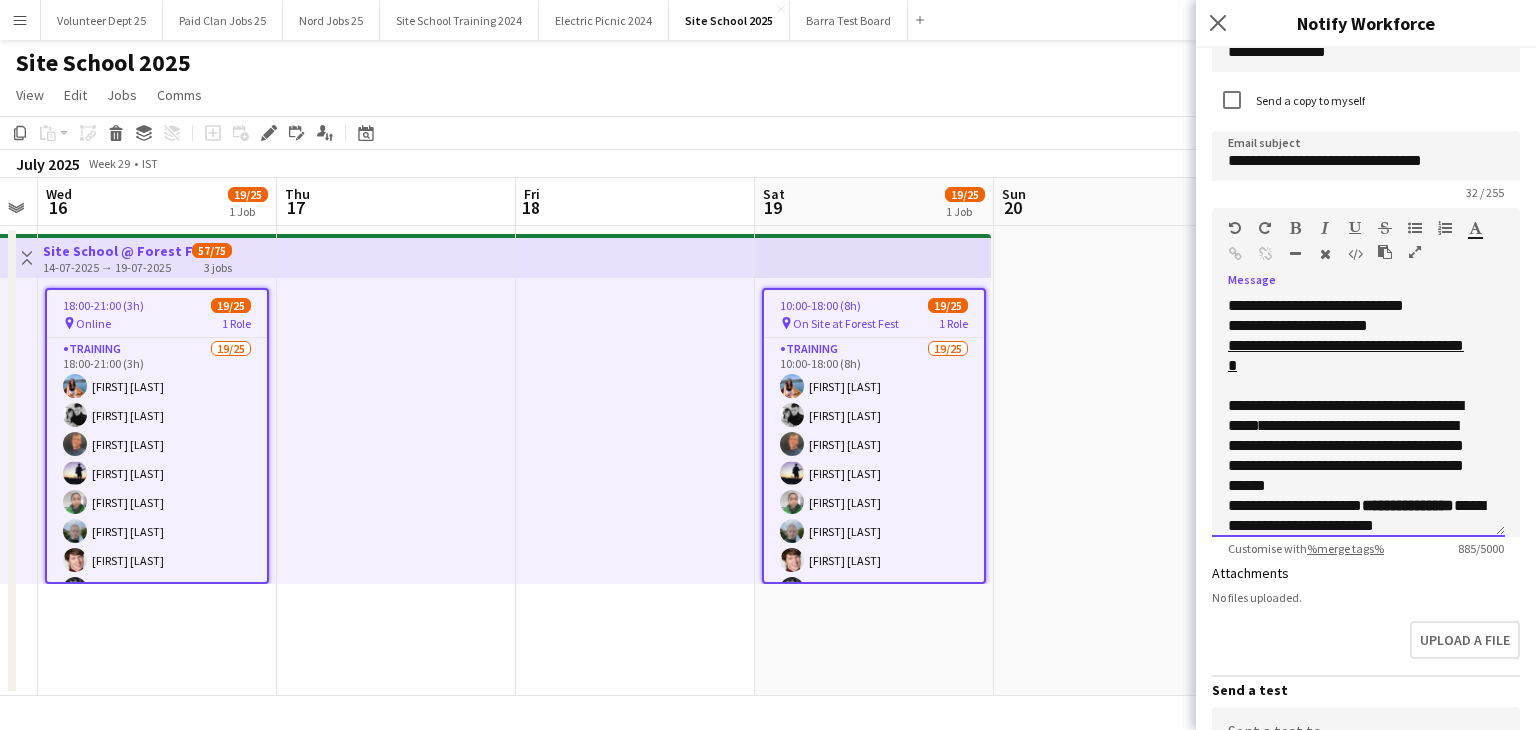 scroll, scrollTop: 581, scrollLeft: 0, axis: vertical 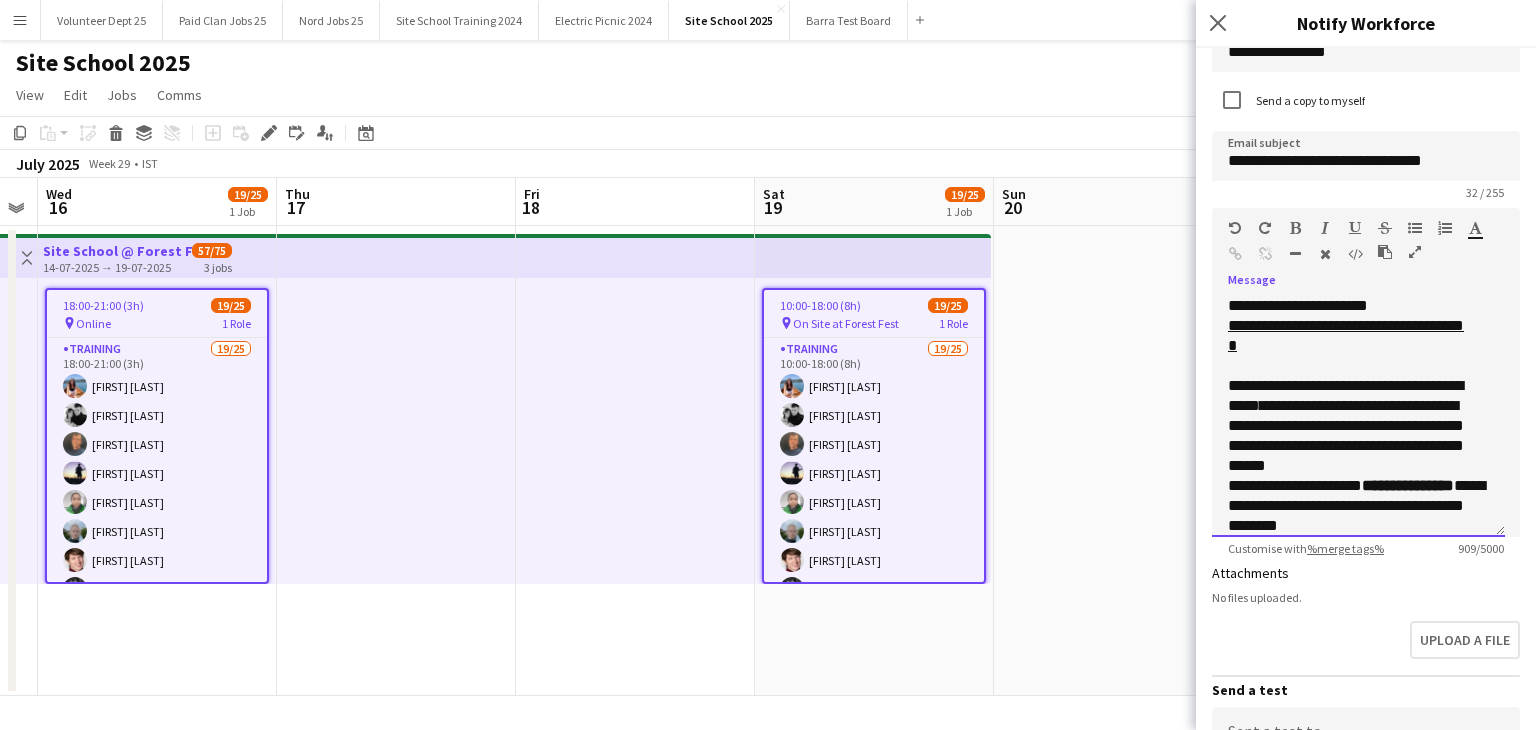 click on "**********" 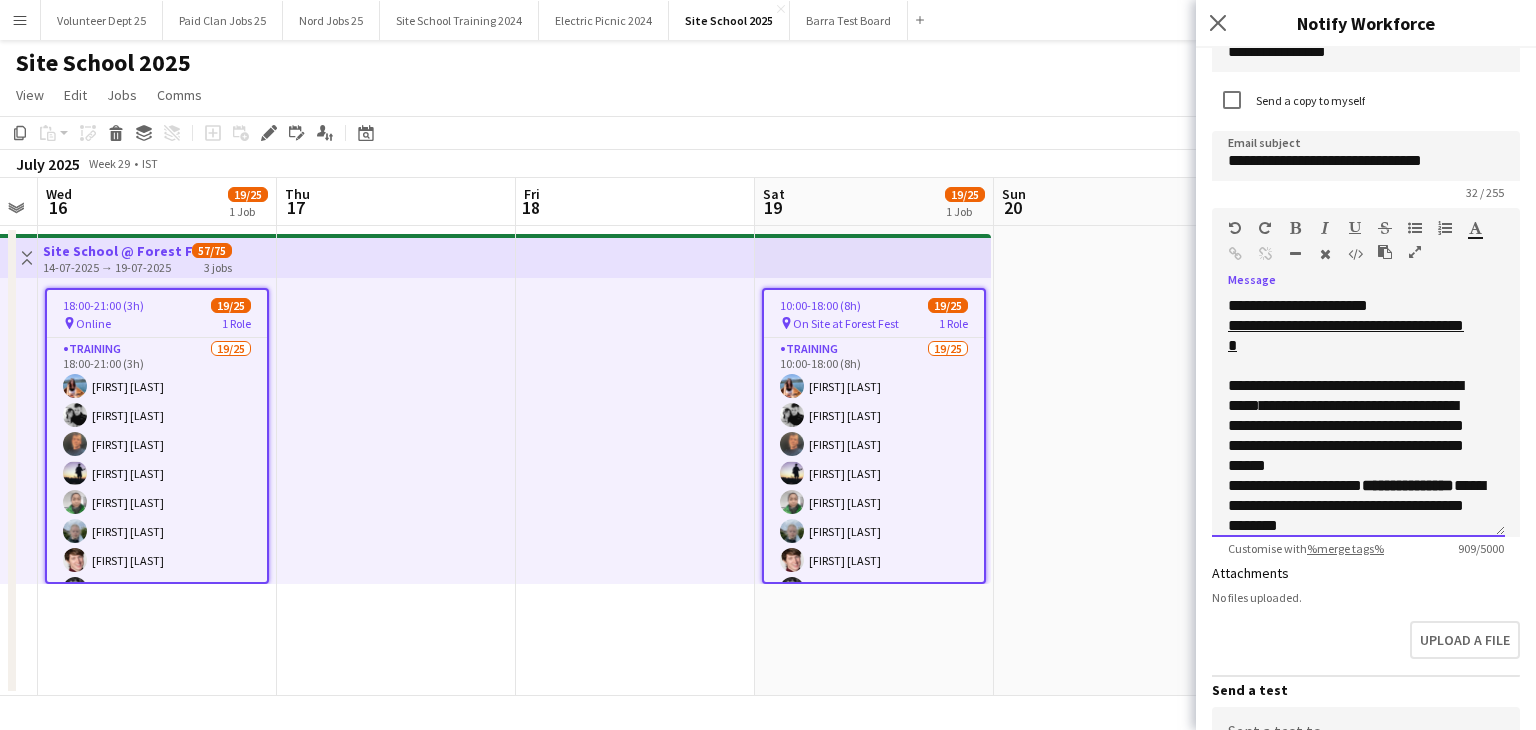 click on "**********" 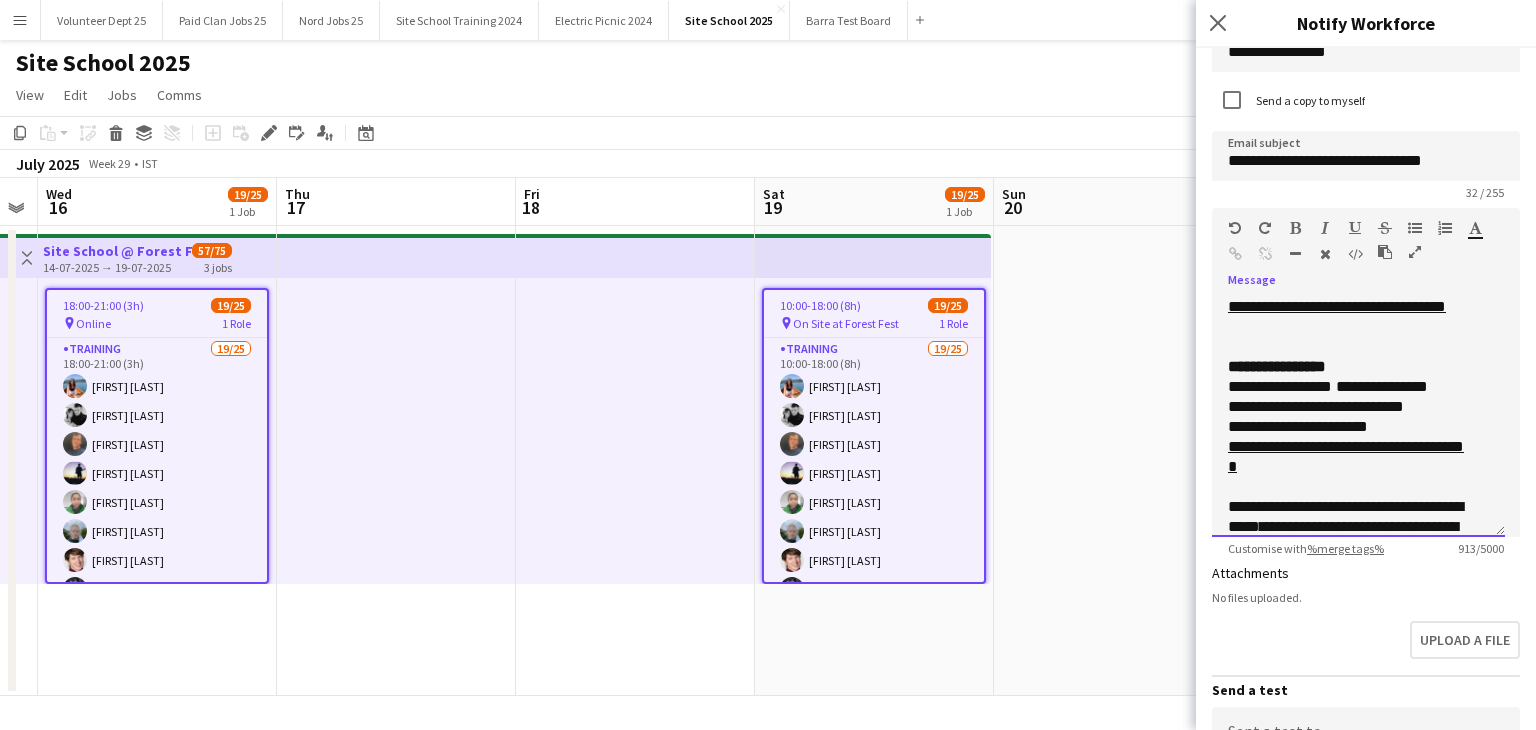 scroll, scrollTop: 456, scrollLeft: 0, axis: vertical 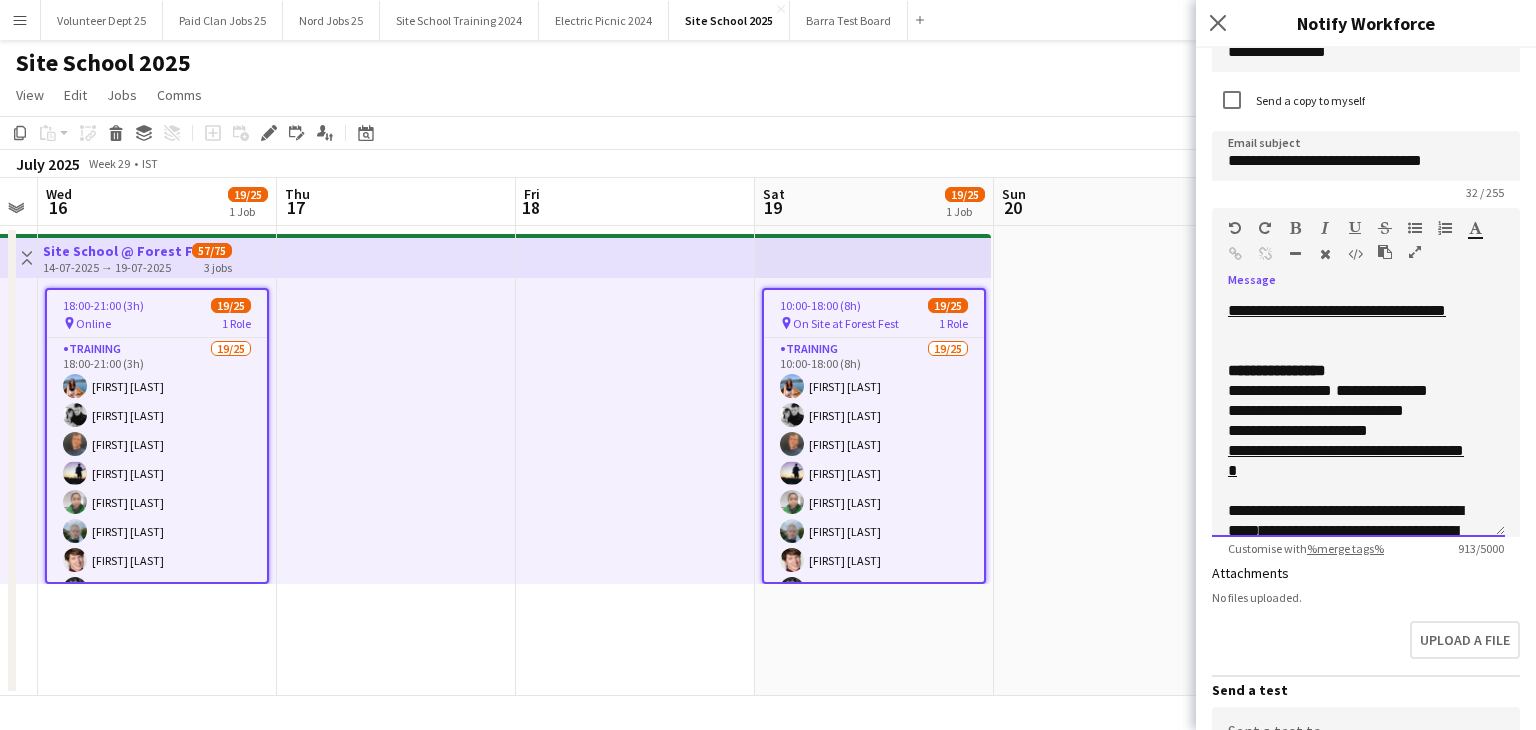 click on "**********" 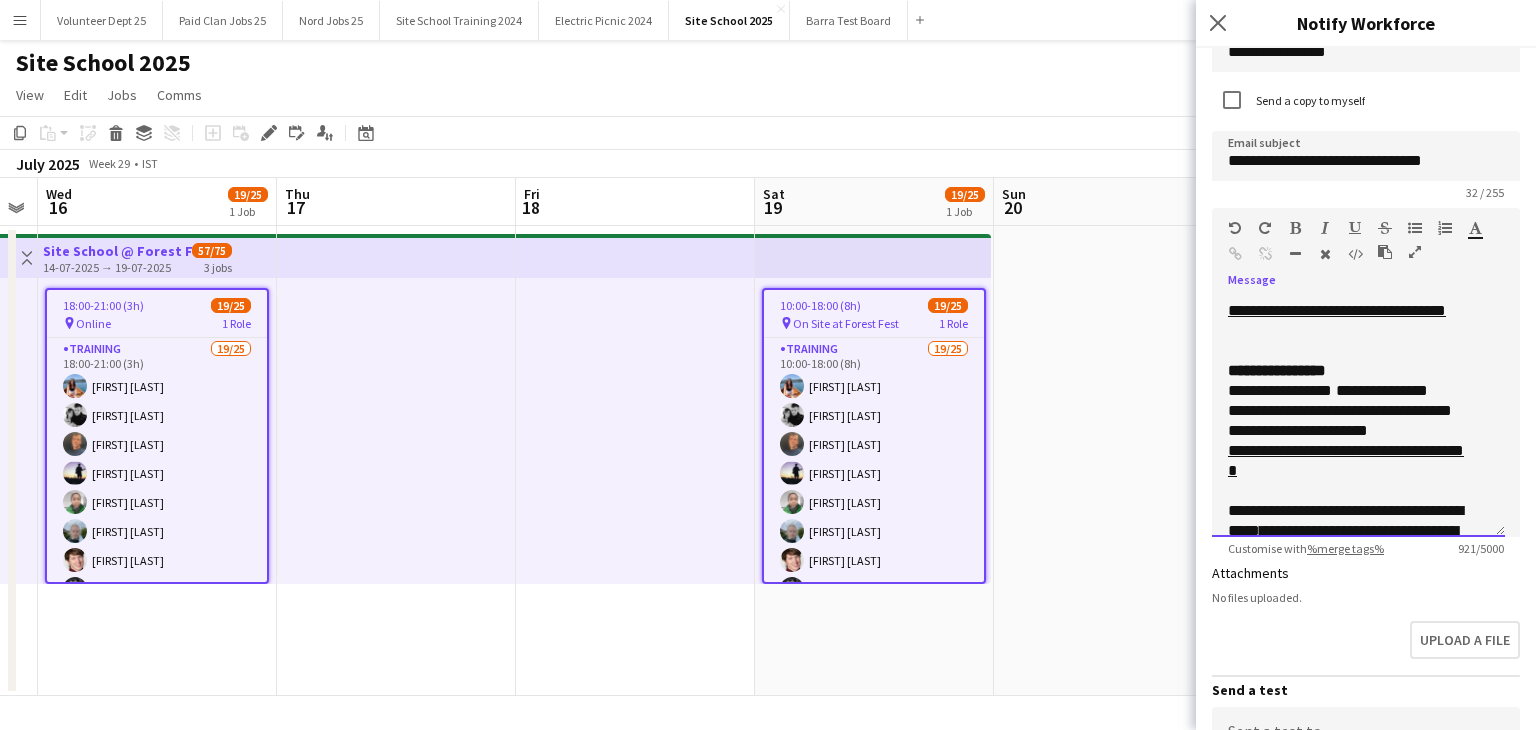 click 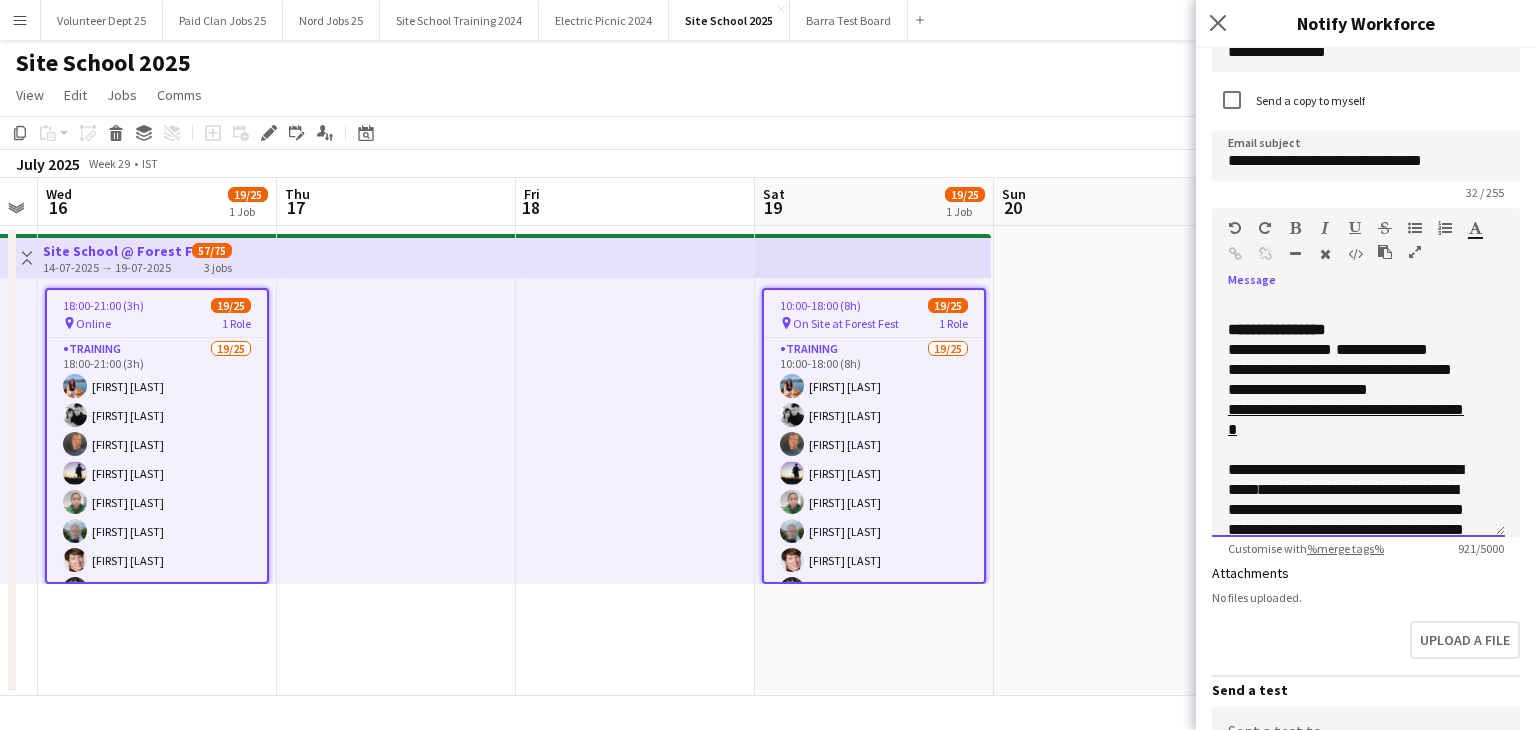 scroll, scrollTop: 636, scrollLeft: 0, axis: vertical 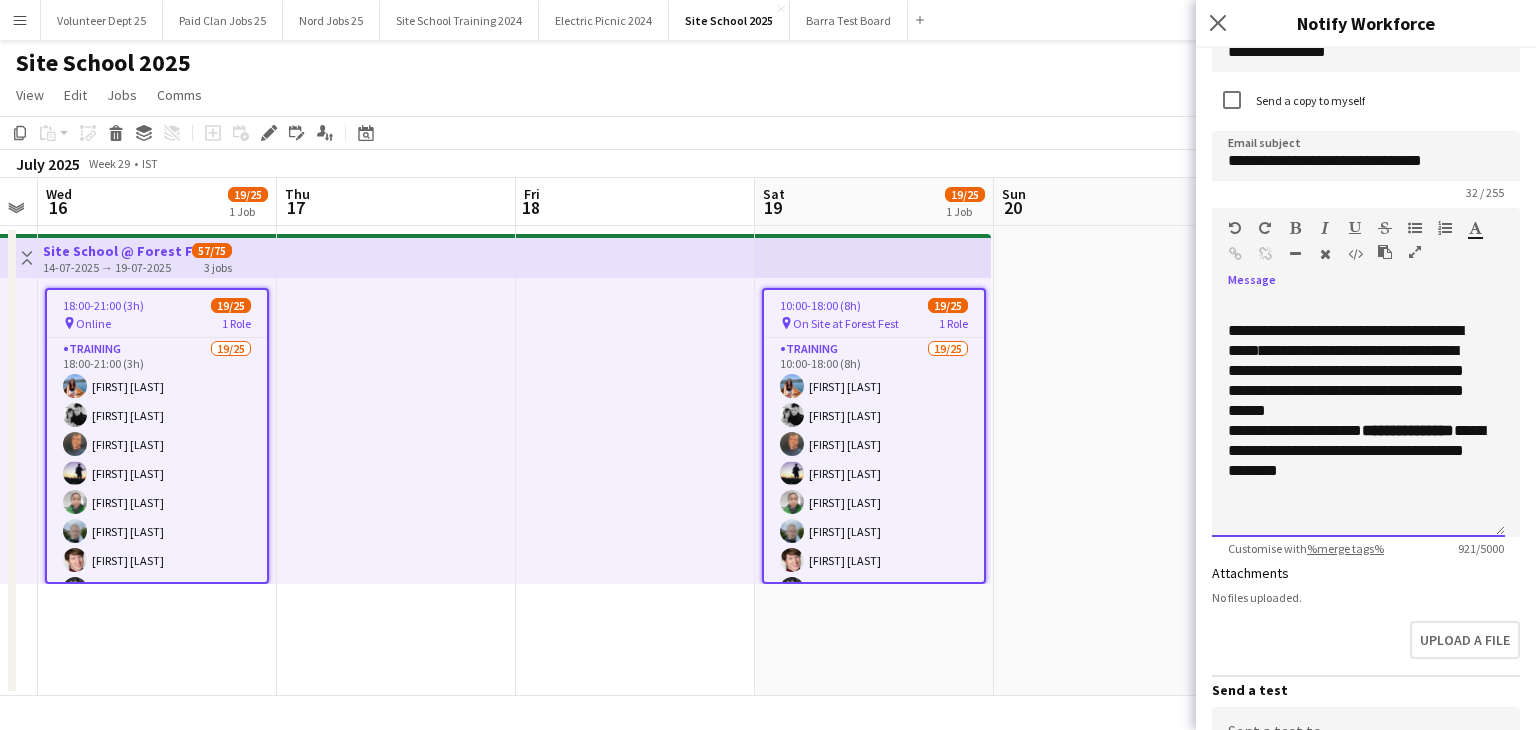 click on "**********" 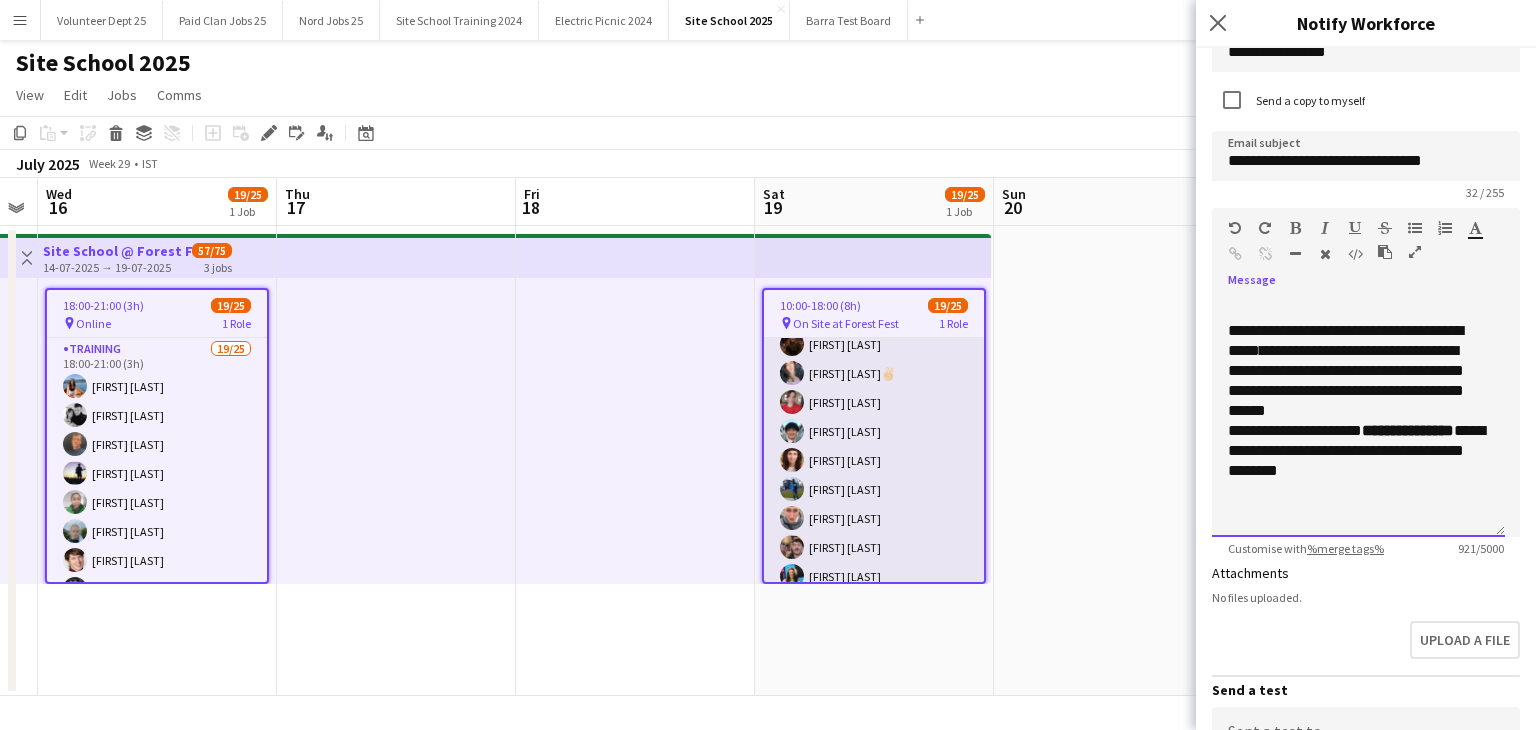 scroll, scrollTop: 346, scrollLeft: 0, axis: vertical 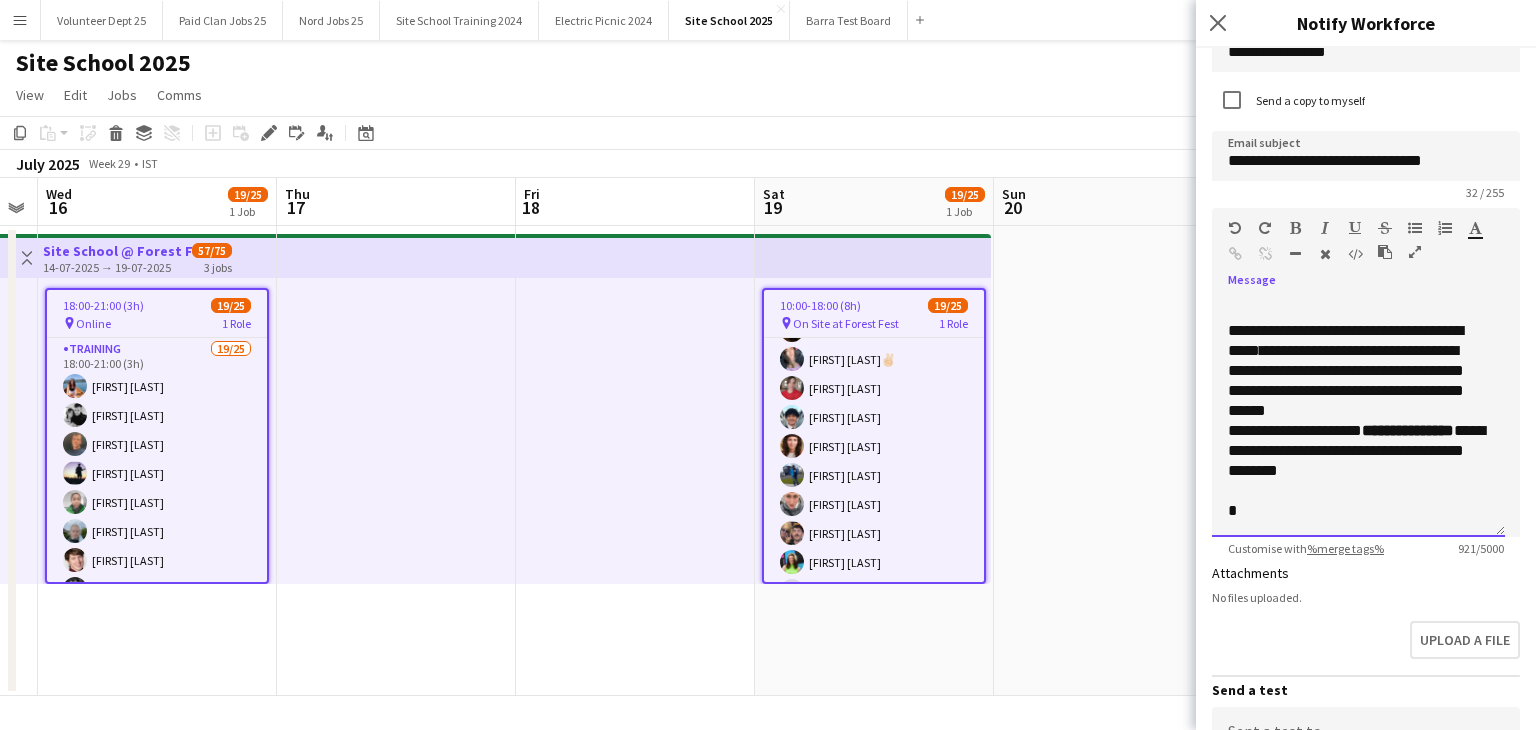 click on "*" 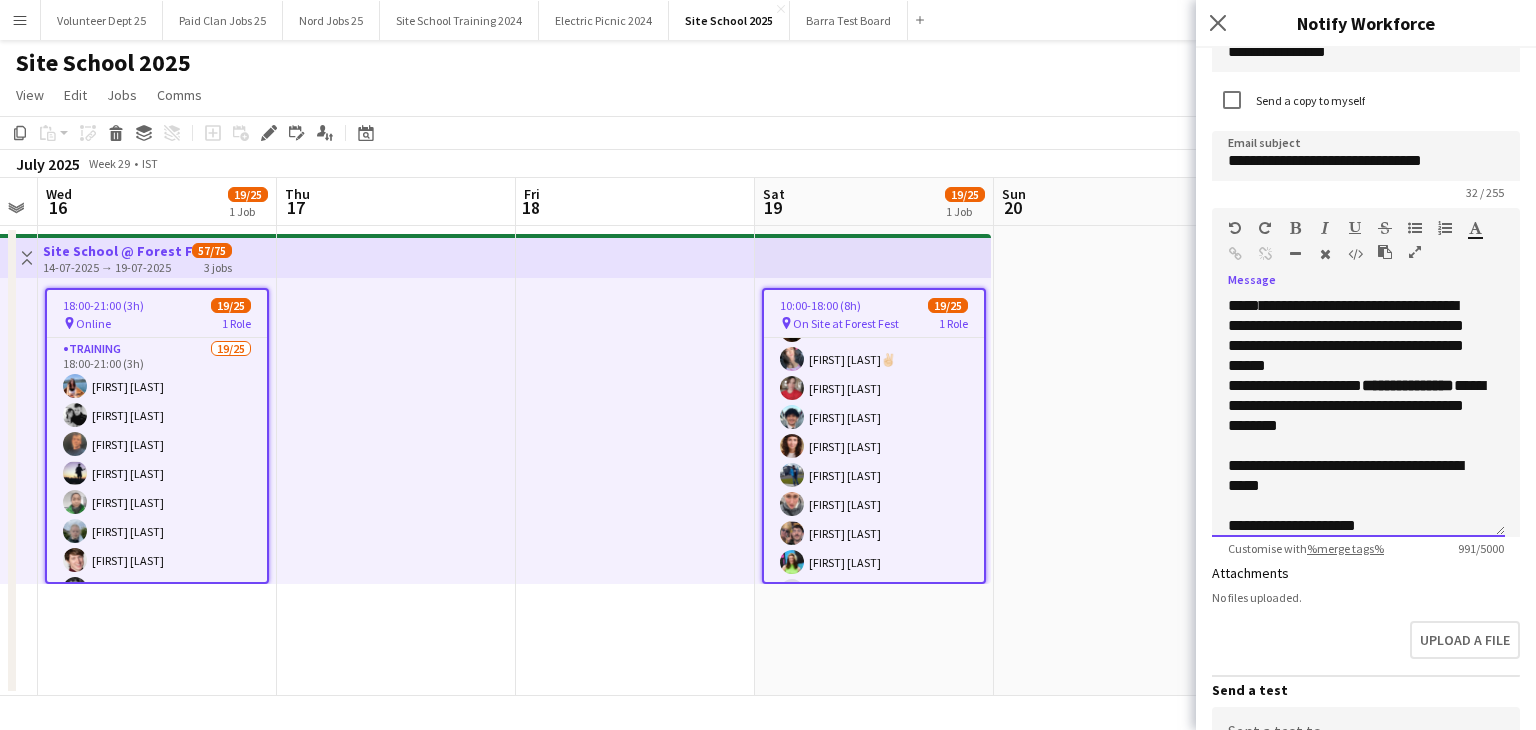 scroll, scrollTop: 701, scrollLeft: 0, axis: vertical 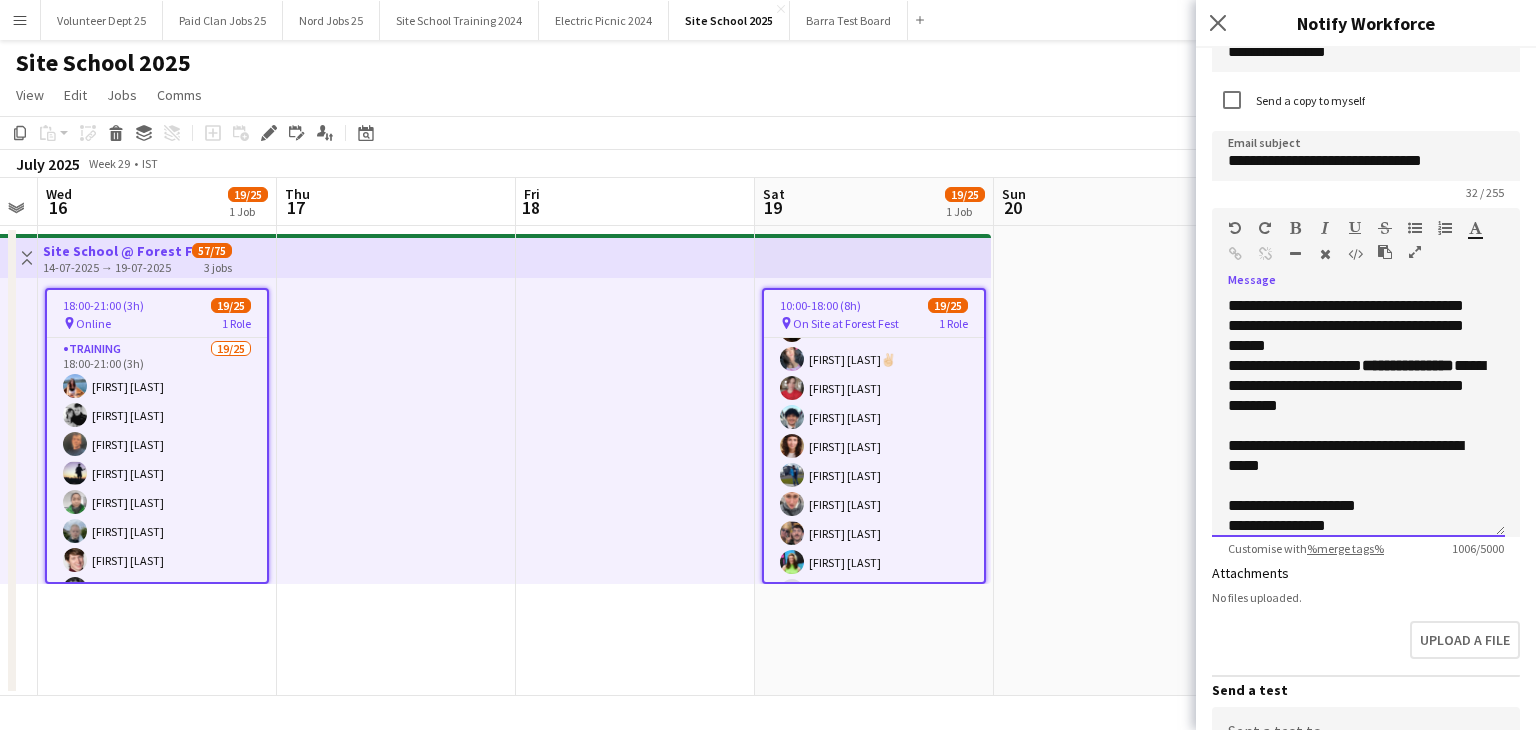 click on "**********" 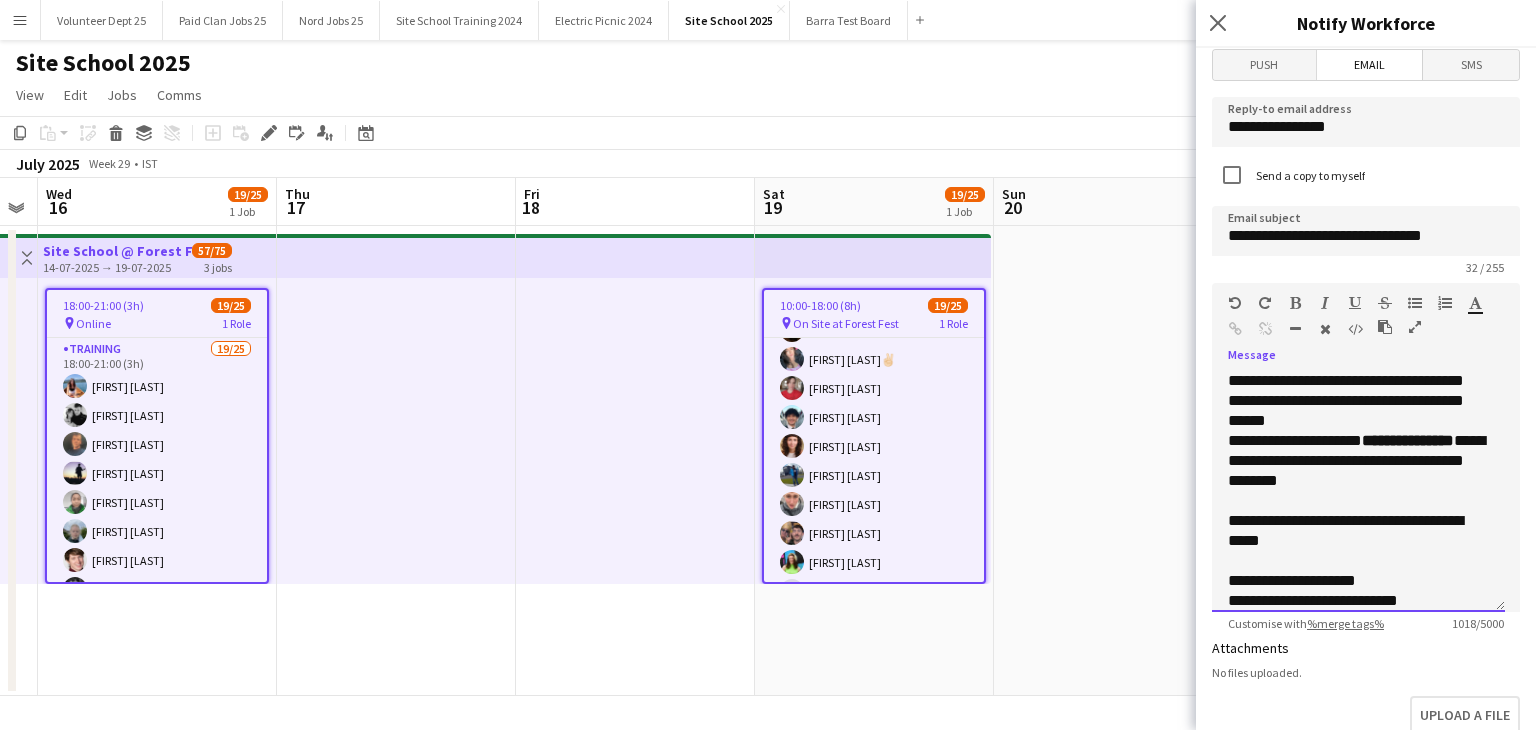 scroll, scrollTop: 24, scrollLeft: 0, axis: vertical 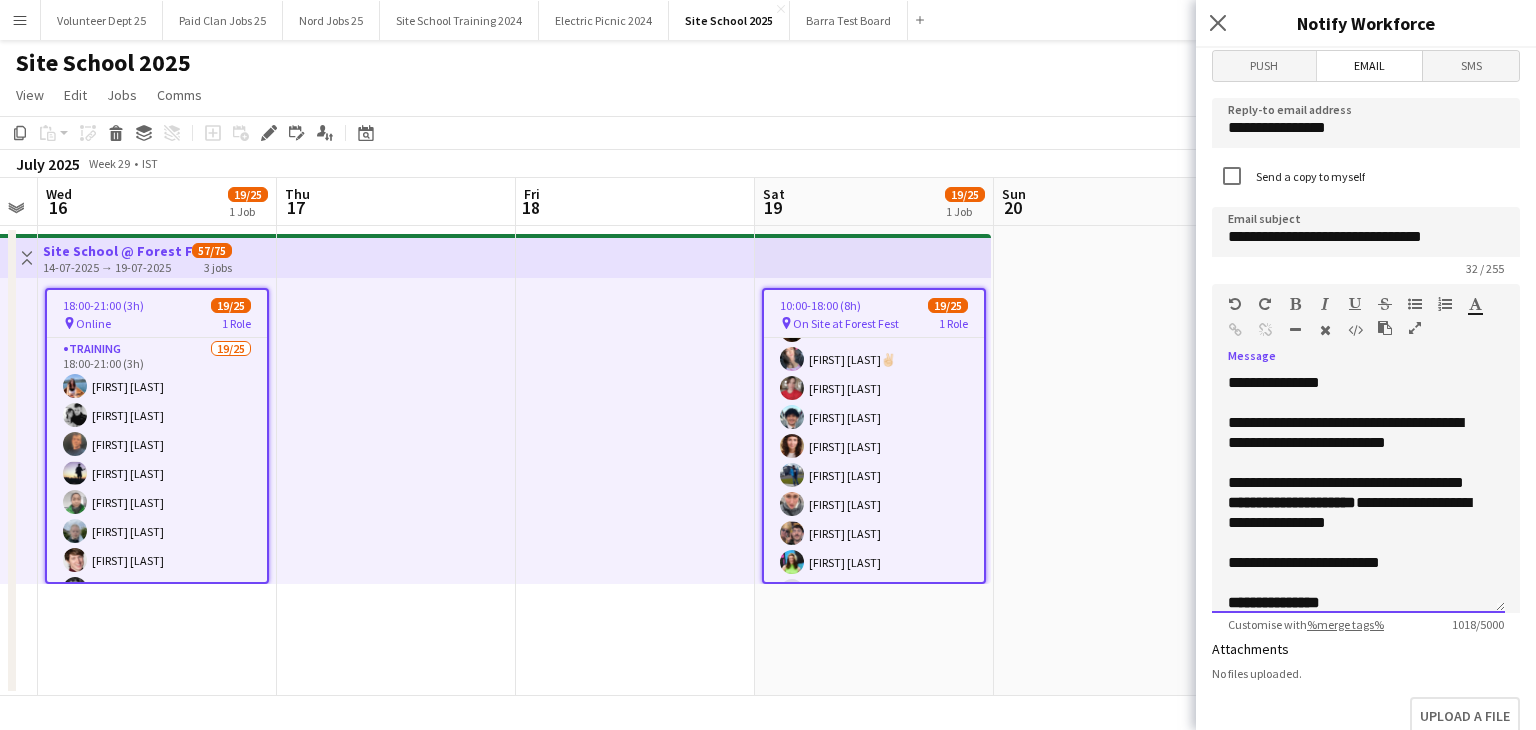 click 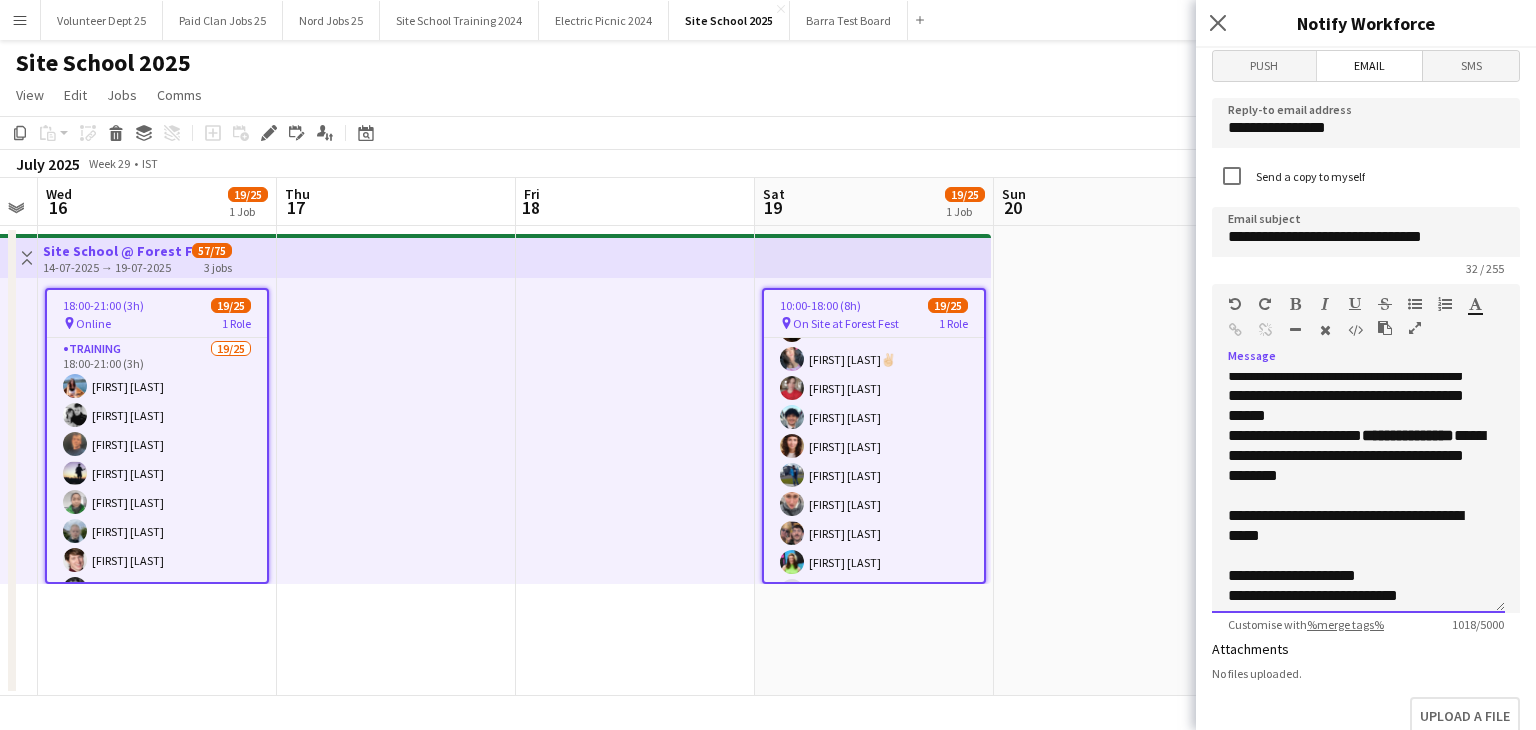 scroll, scrollTop: 716, scrollLeft: 0, axis: vertical 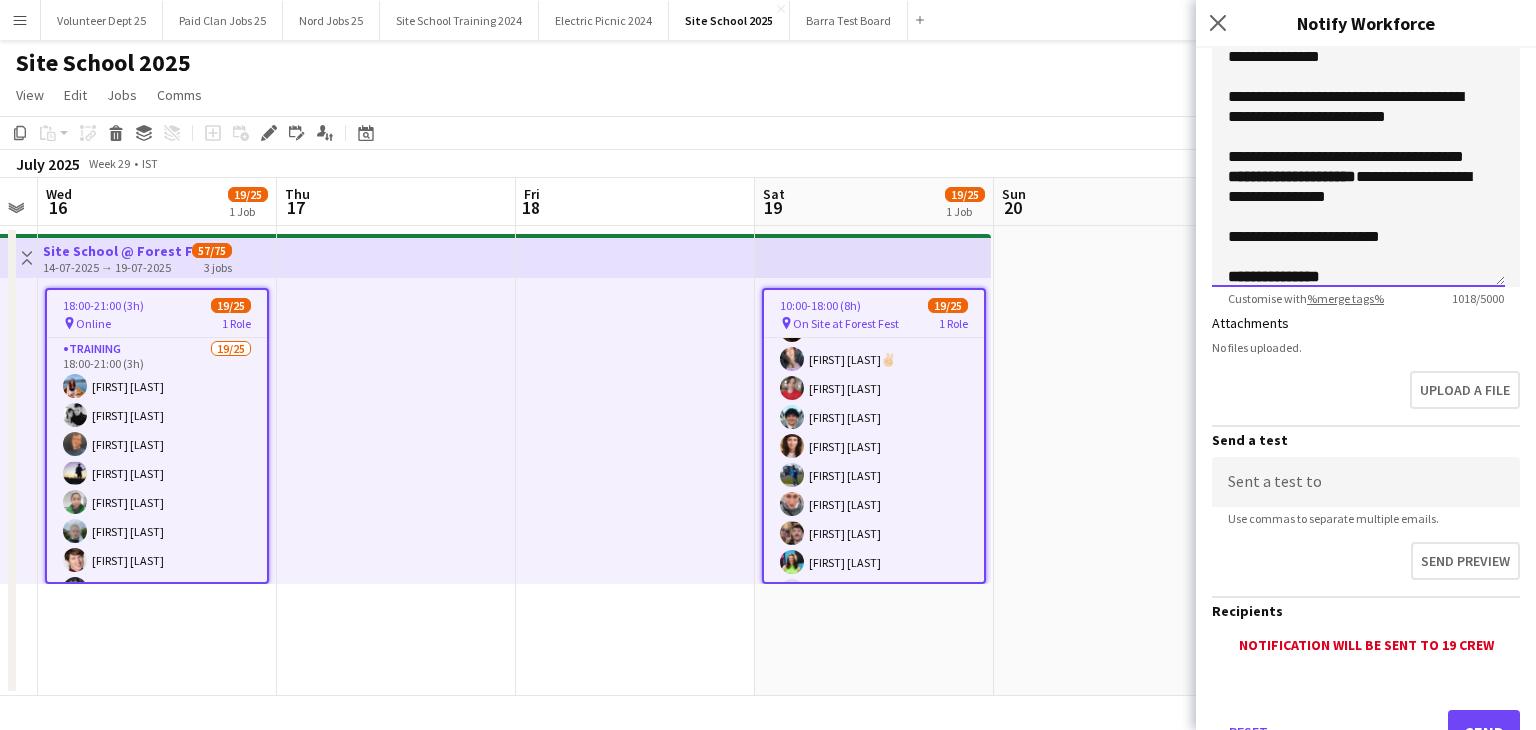 click on "**********" 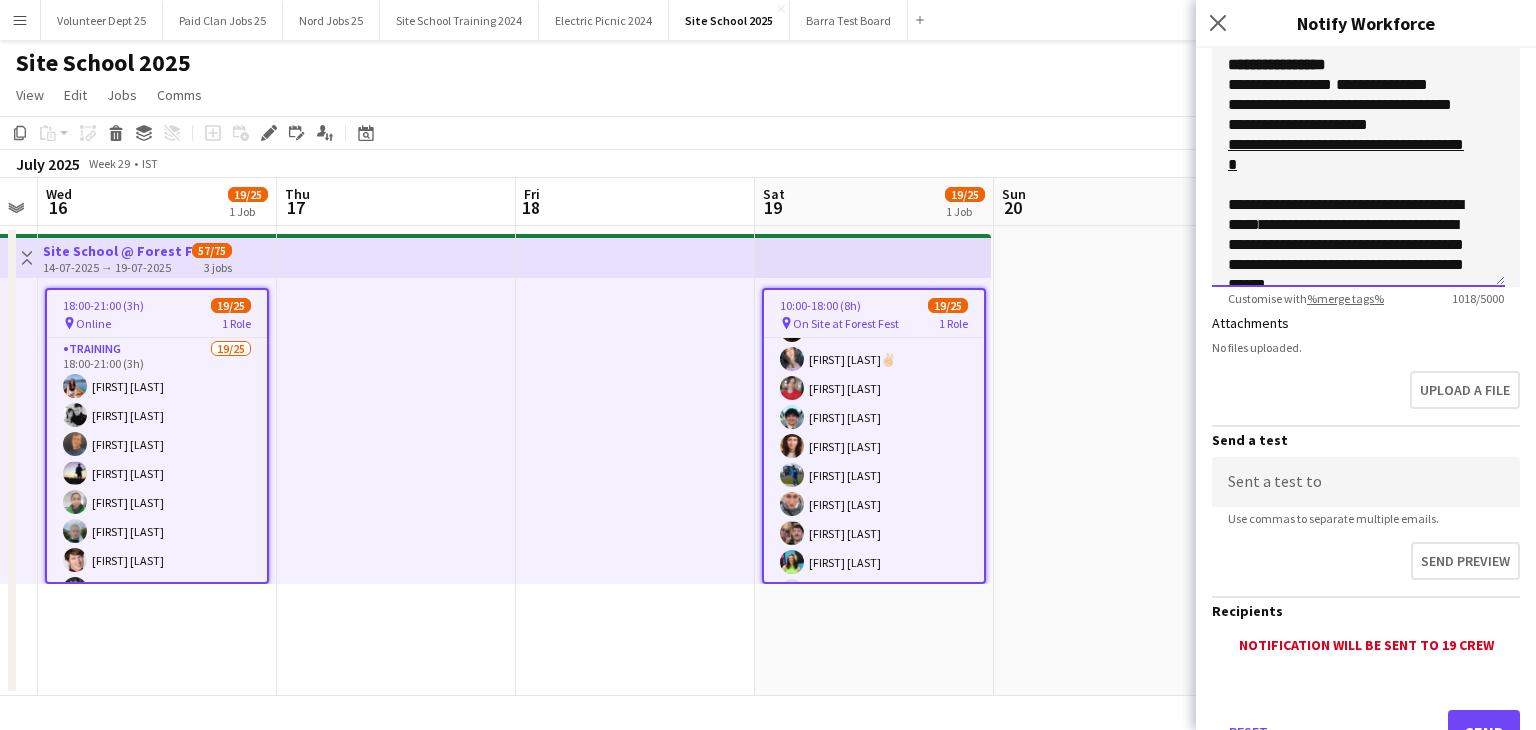 scroll, scrollTop: 508, scrollLeft: 0, axis: vertical 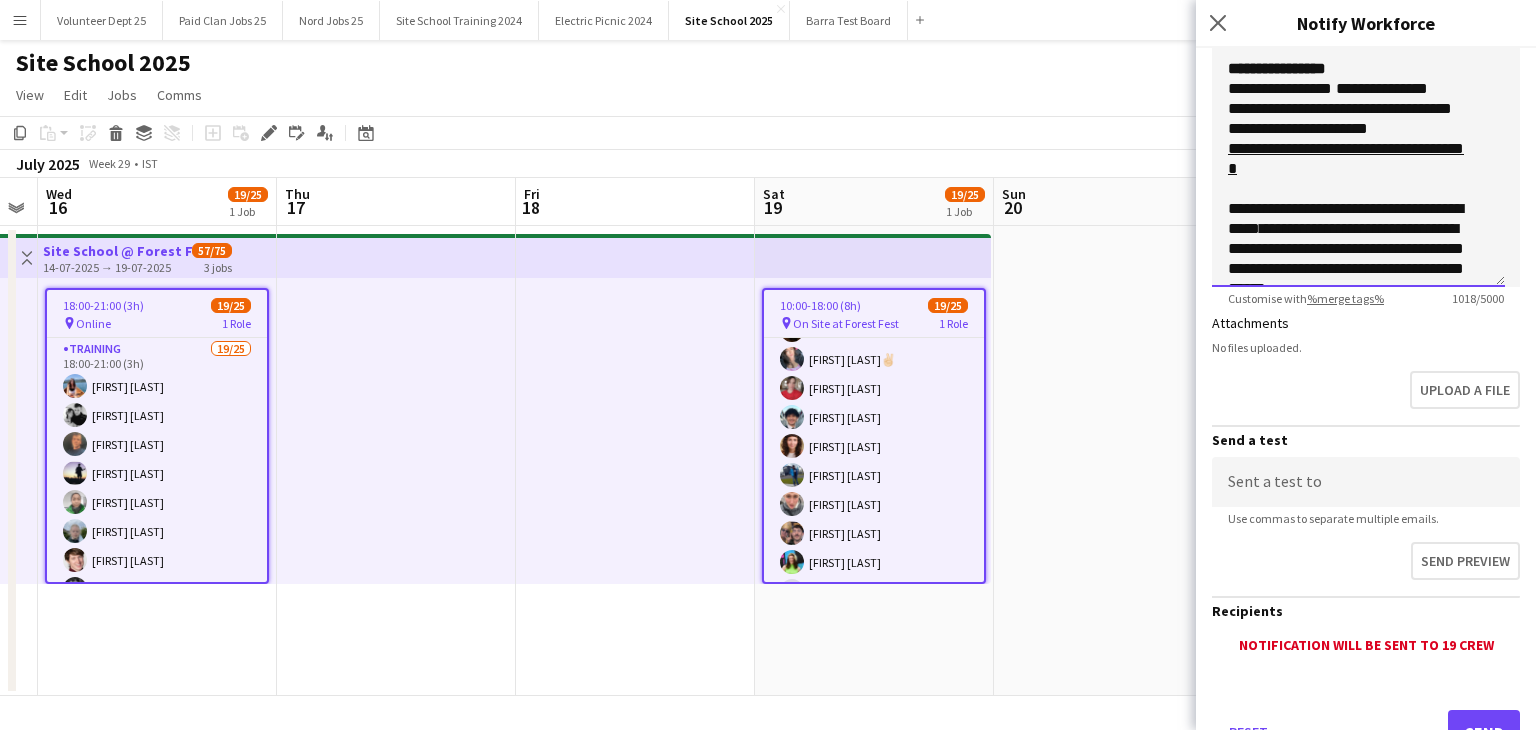 click 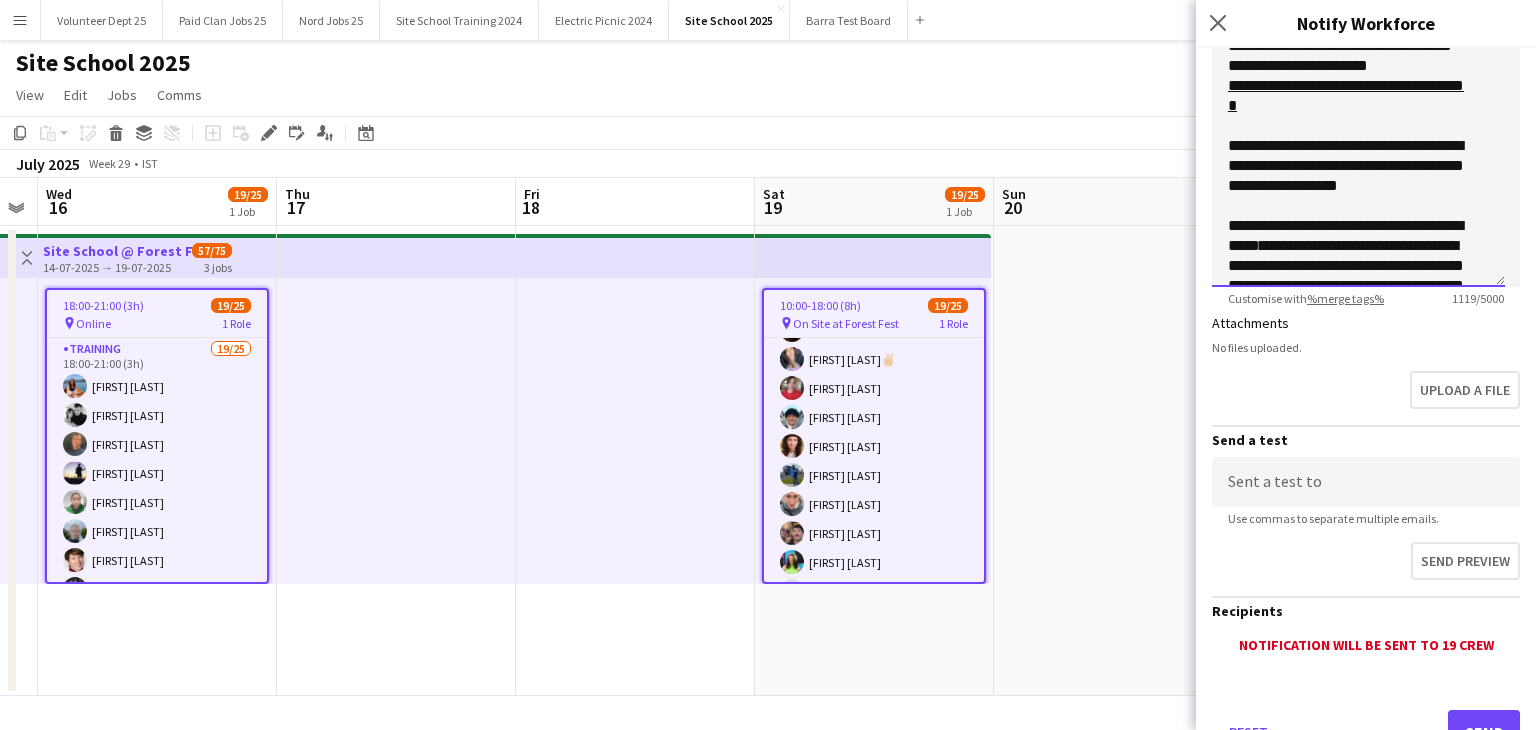 scroll, scrollTop: 572, scrollLeft: 0, axis: vertical 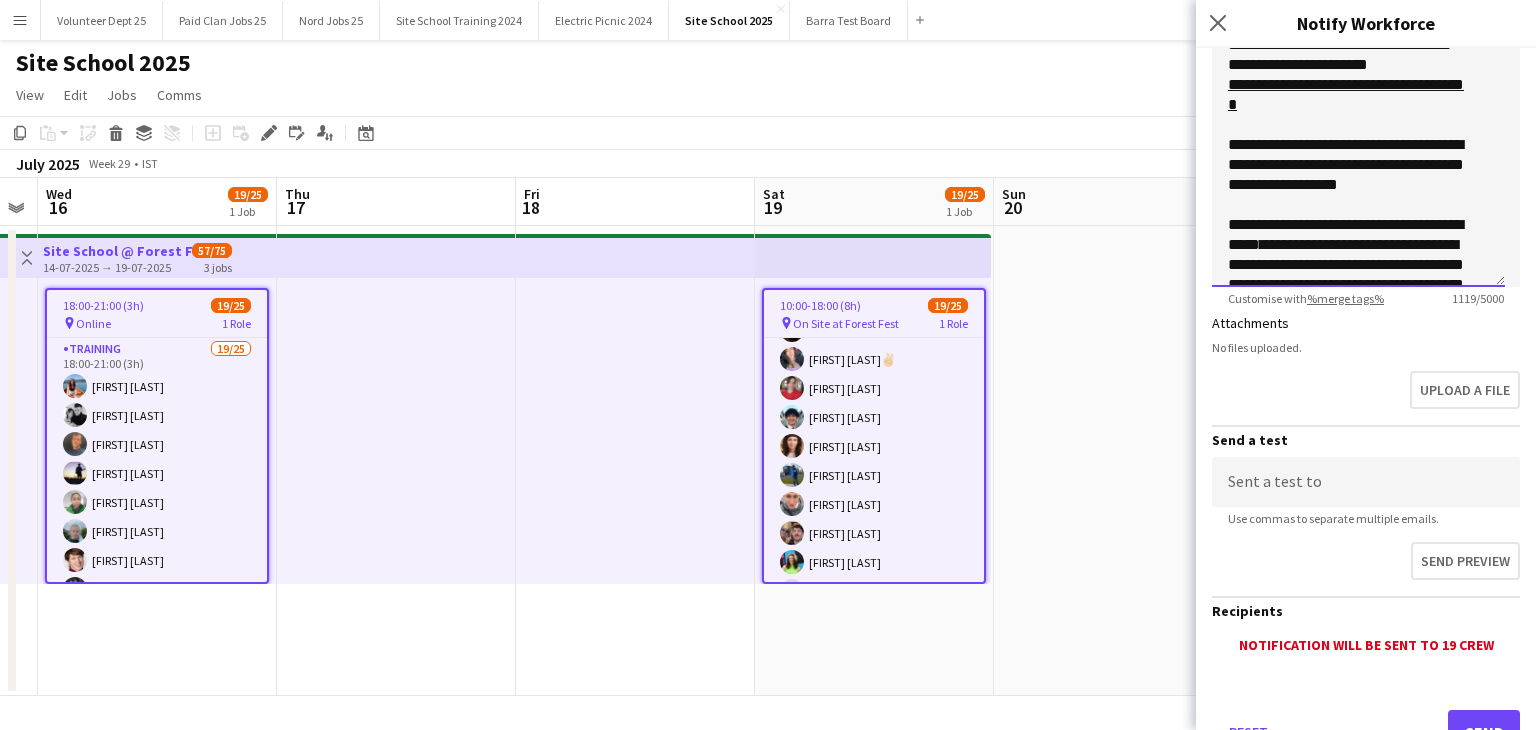 click 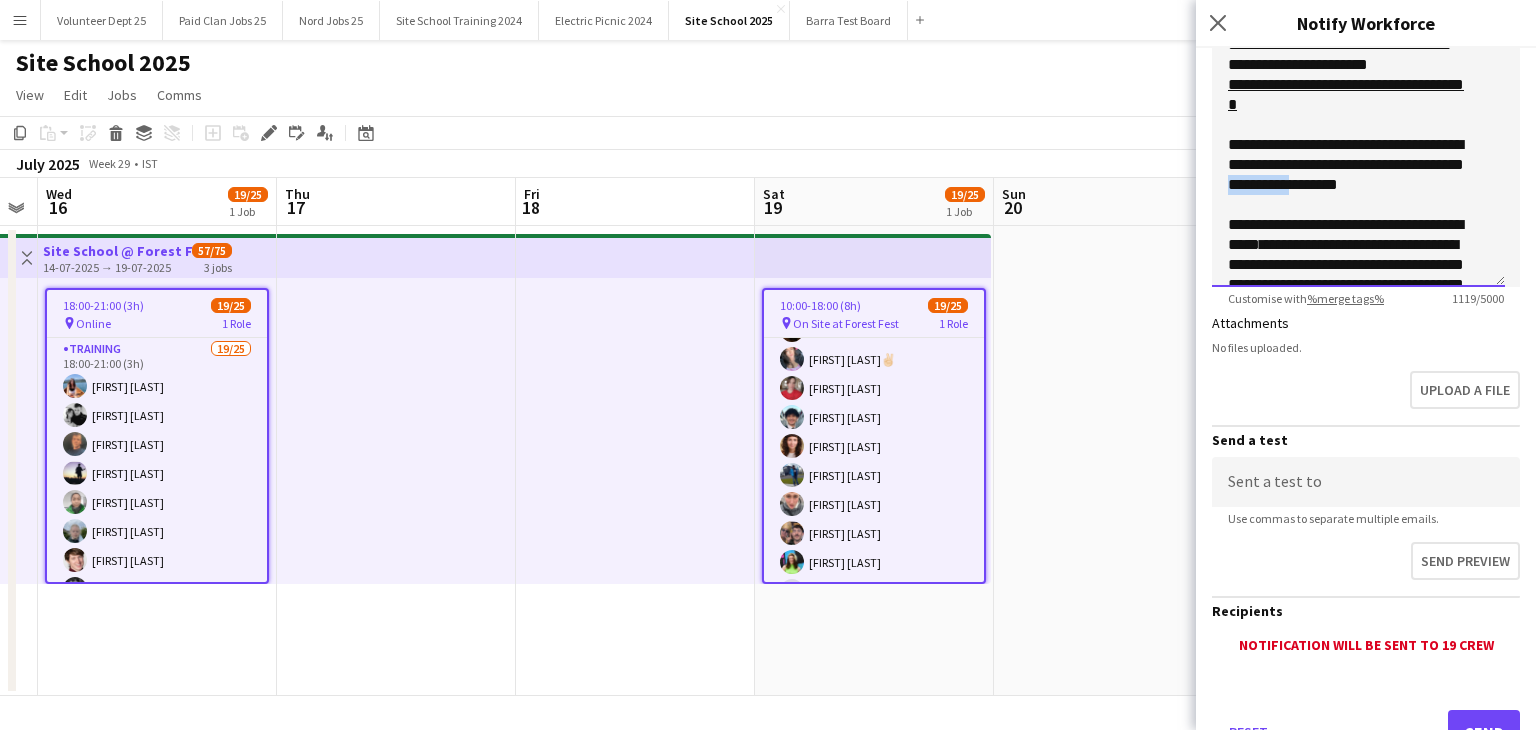click on "**********" 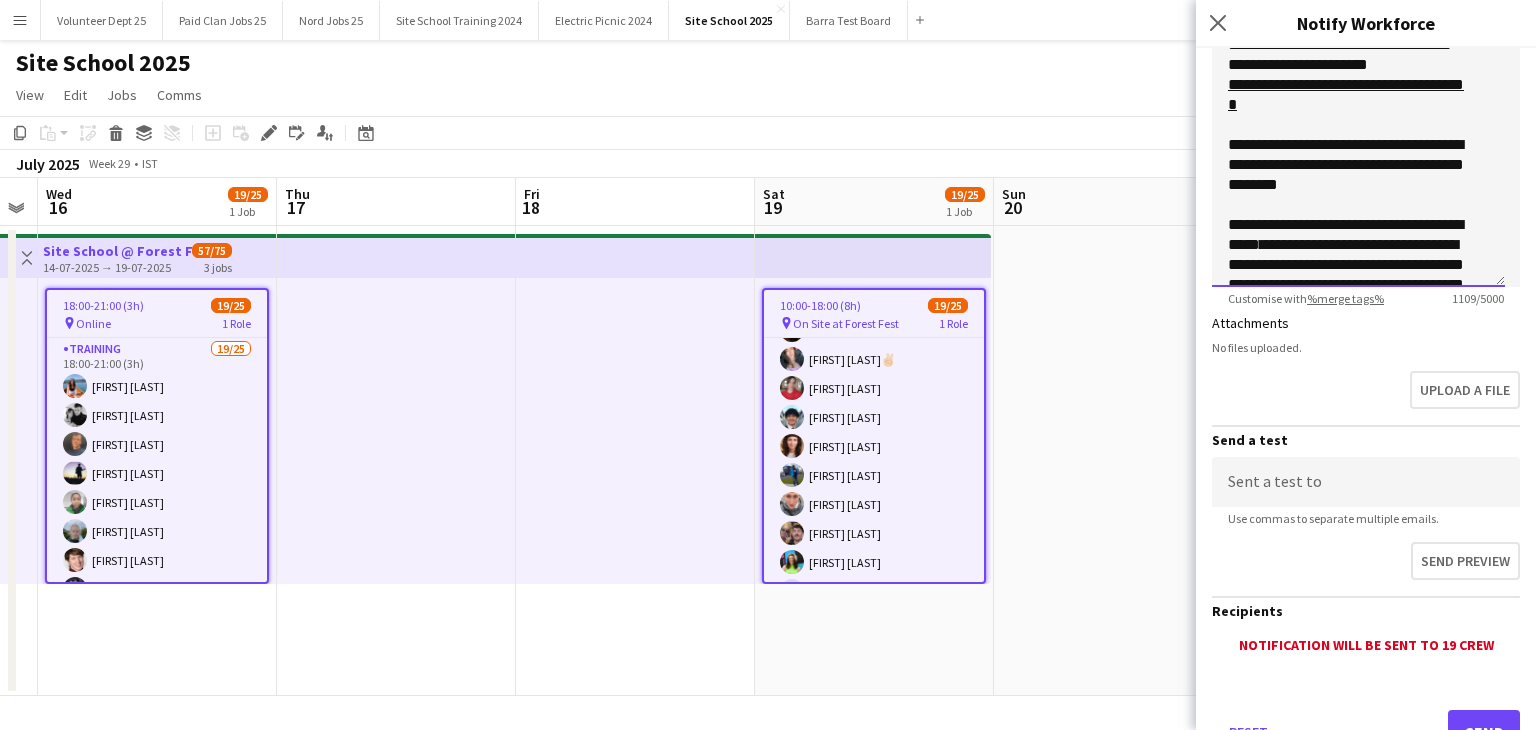 click 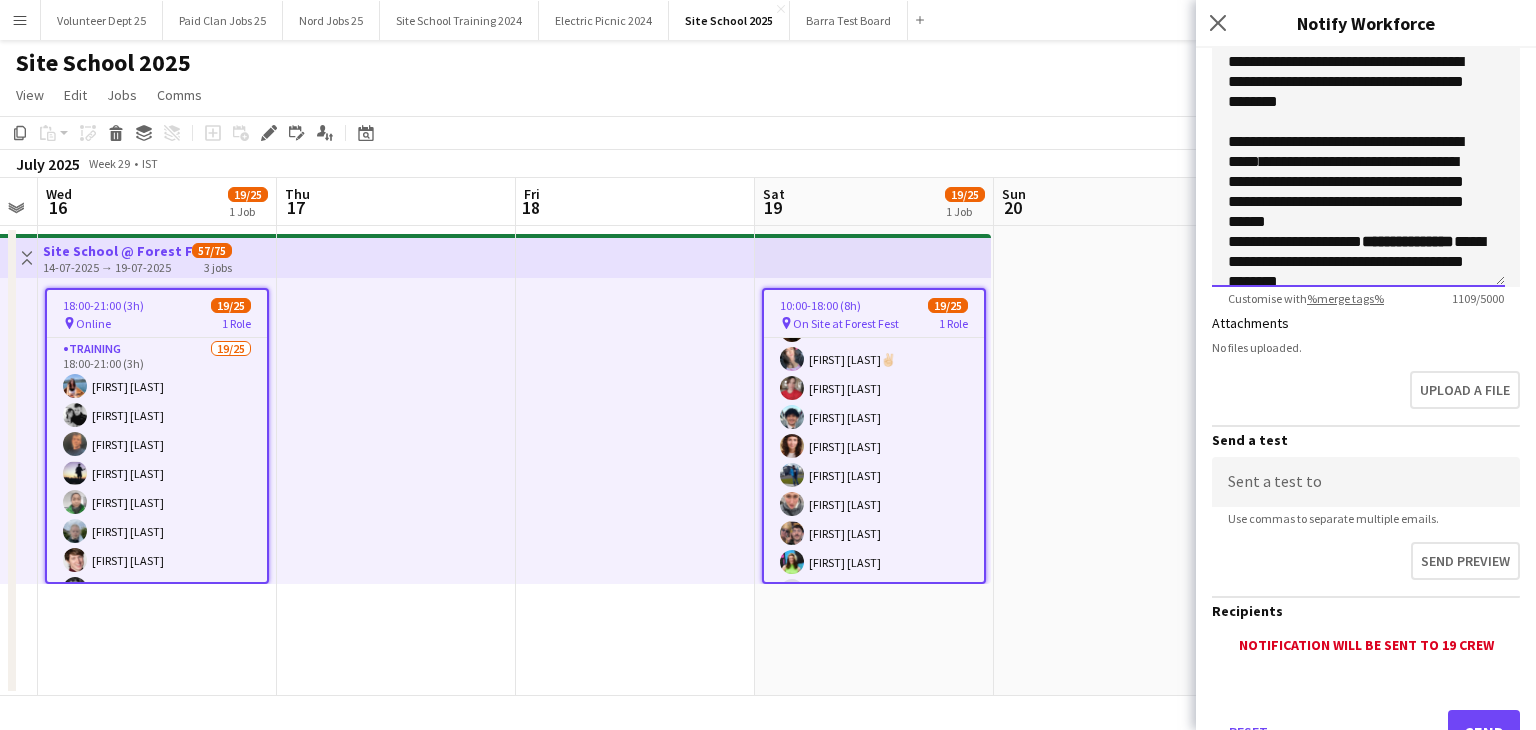 scroll, scrollTop: 656, scrollLeft: 0, axis: vertical 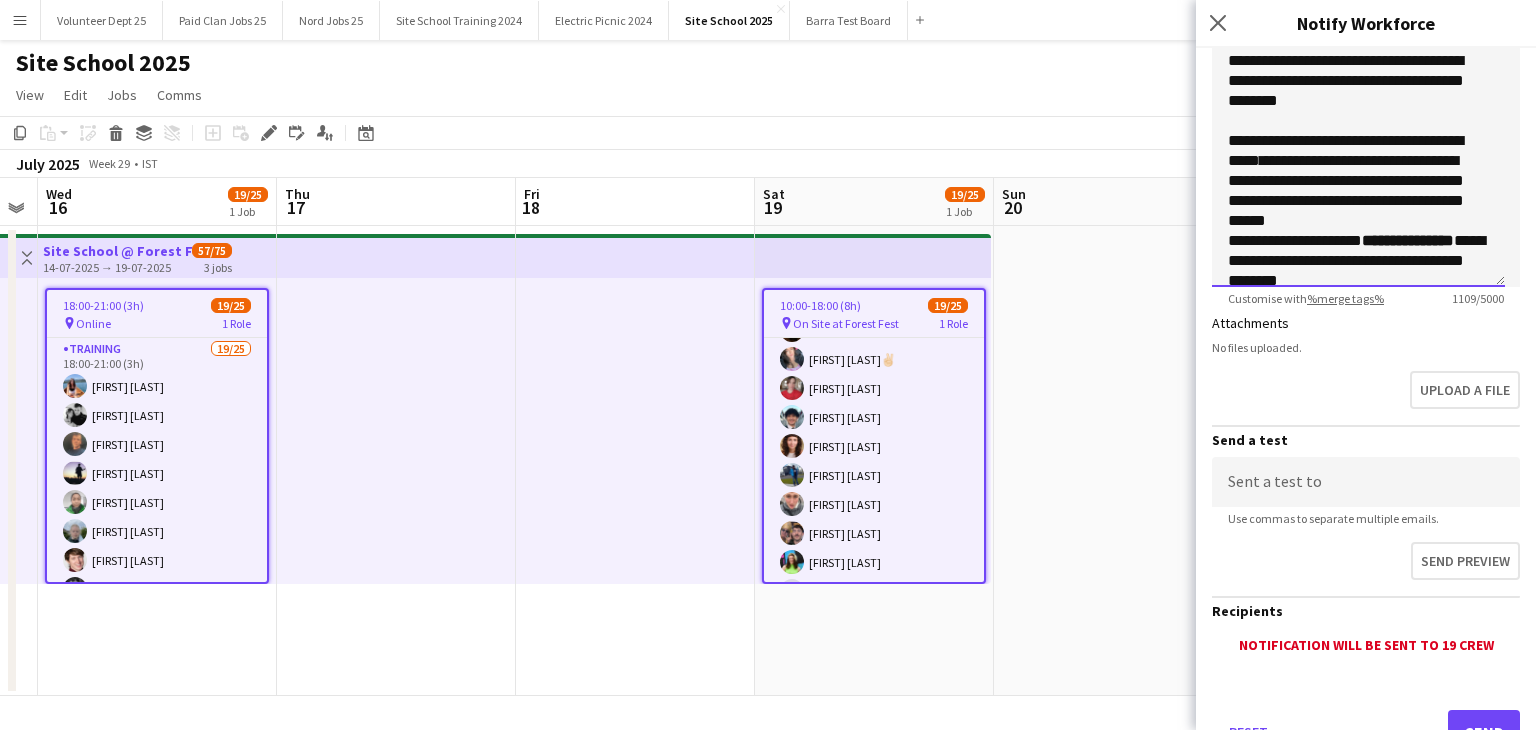 click on "**********" 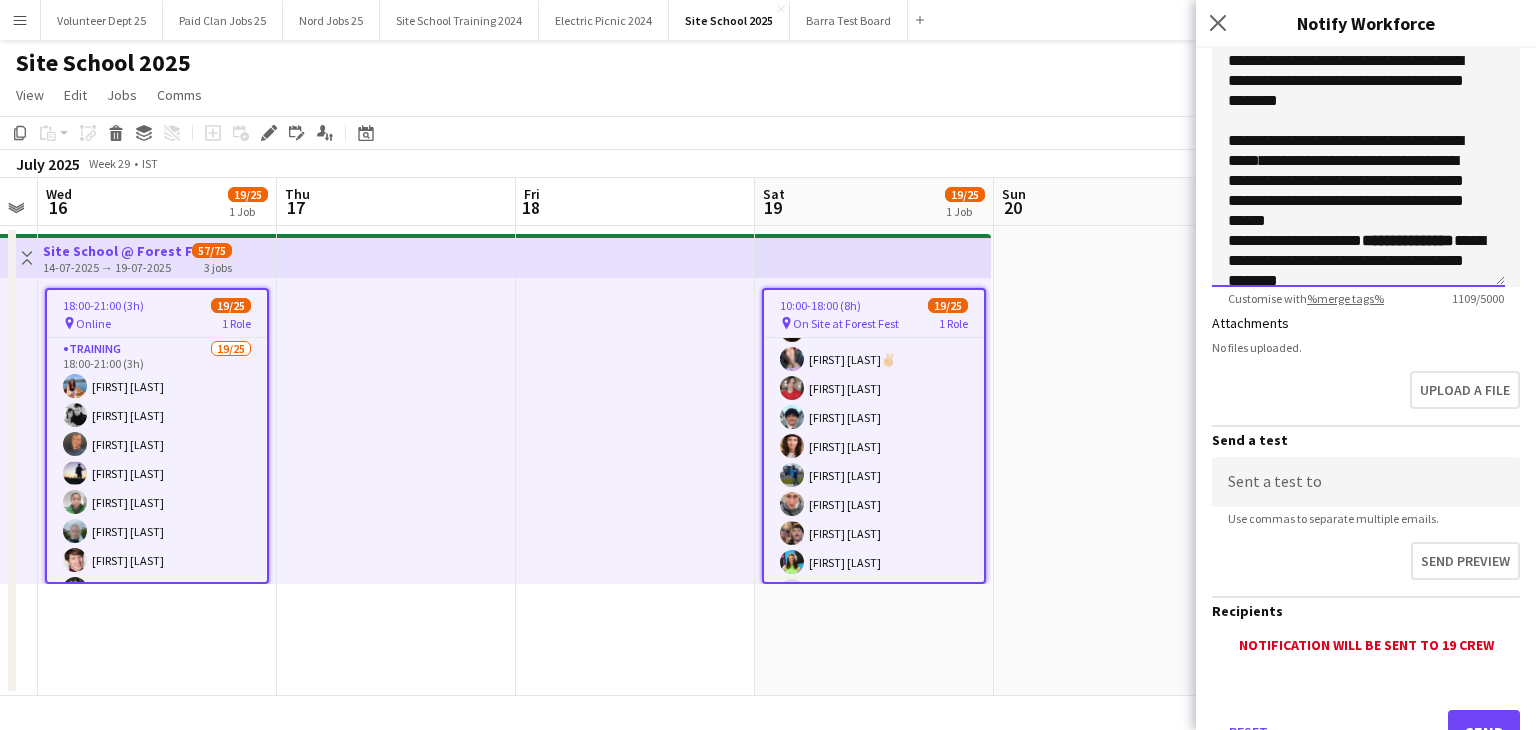 click on "**********" 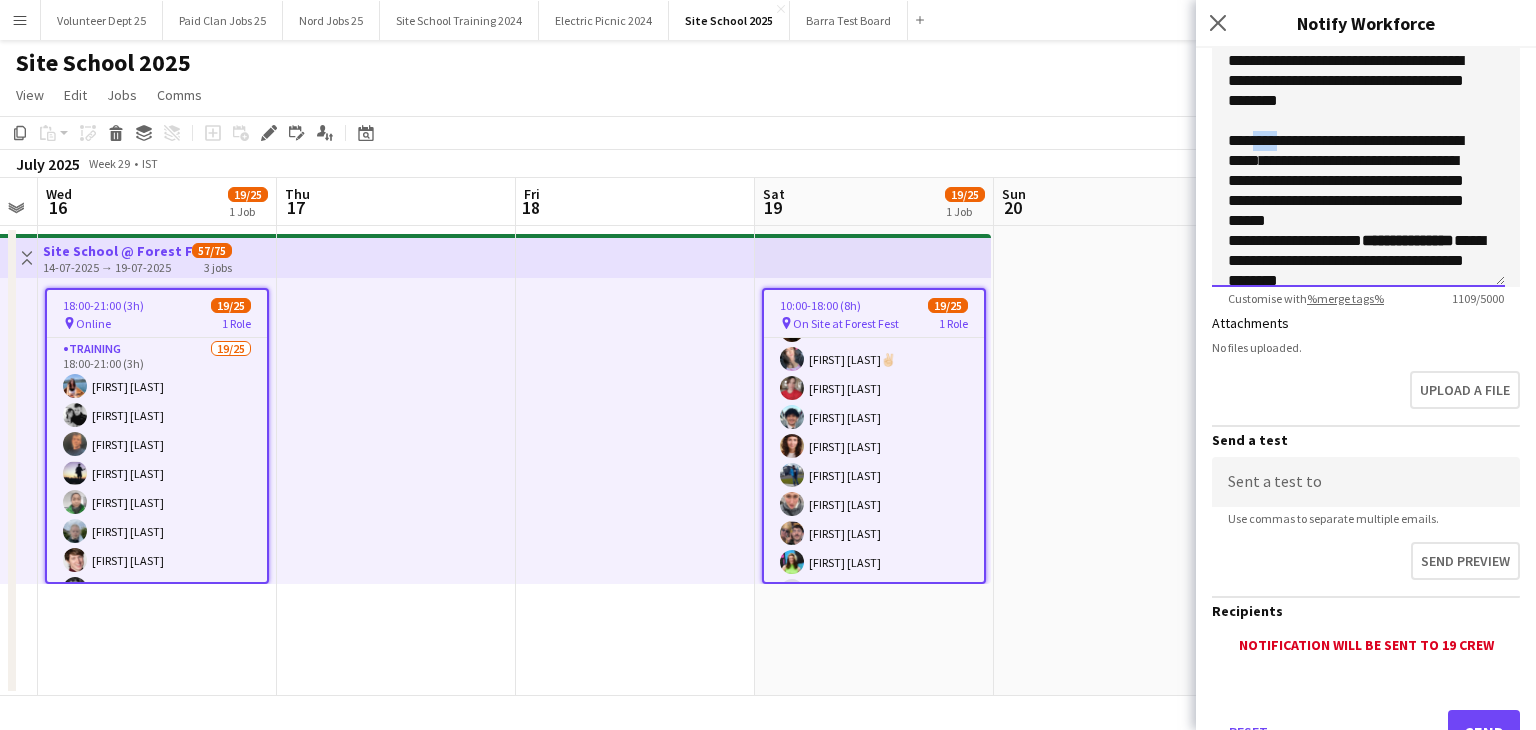 click on "**********" 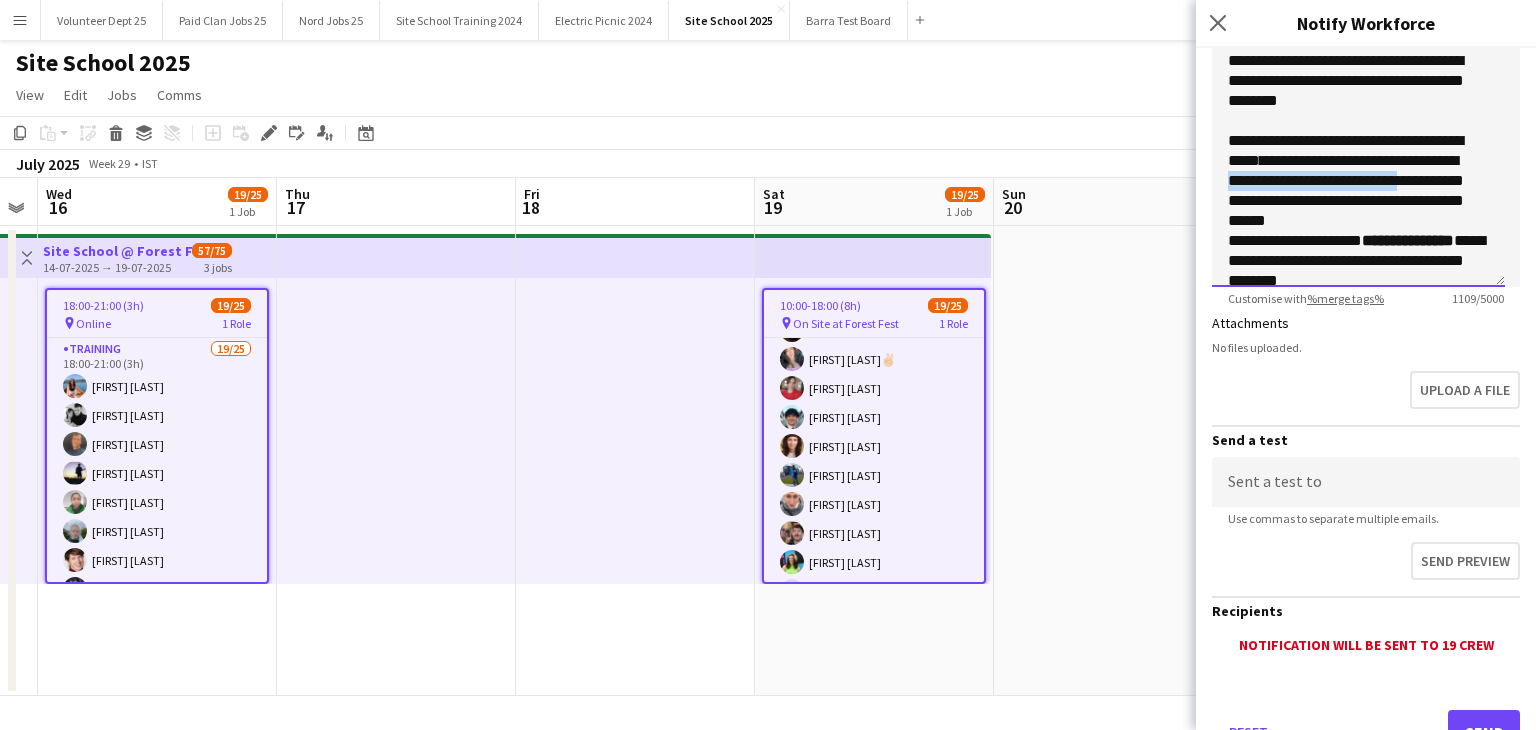 drag, startPoint x: 1293, startPoint y: 181, endPoint x: 1273, endPoint y: 201, distance: 28.284271 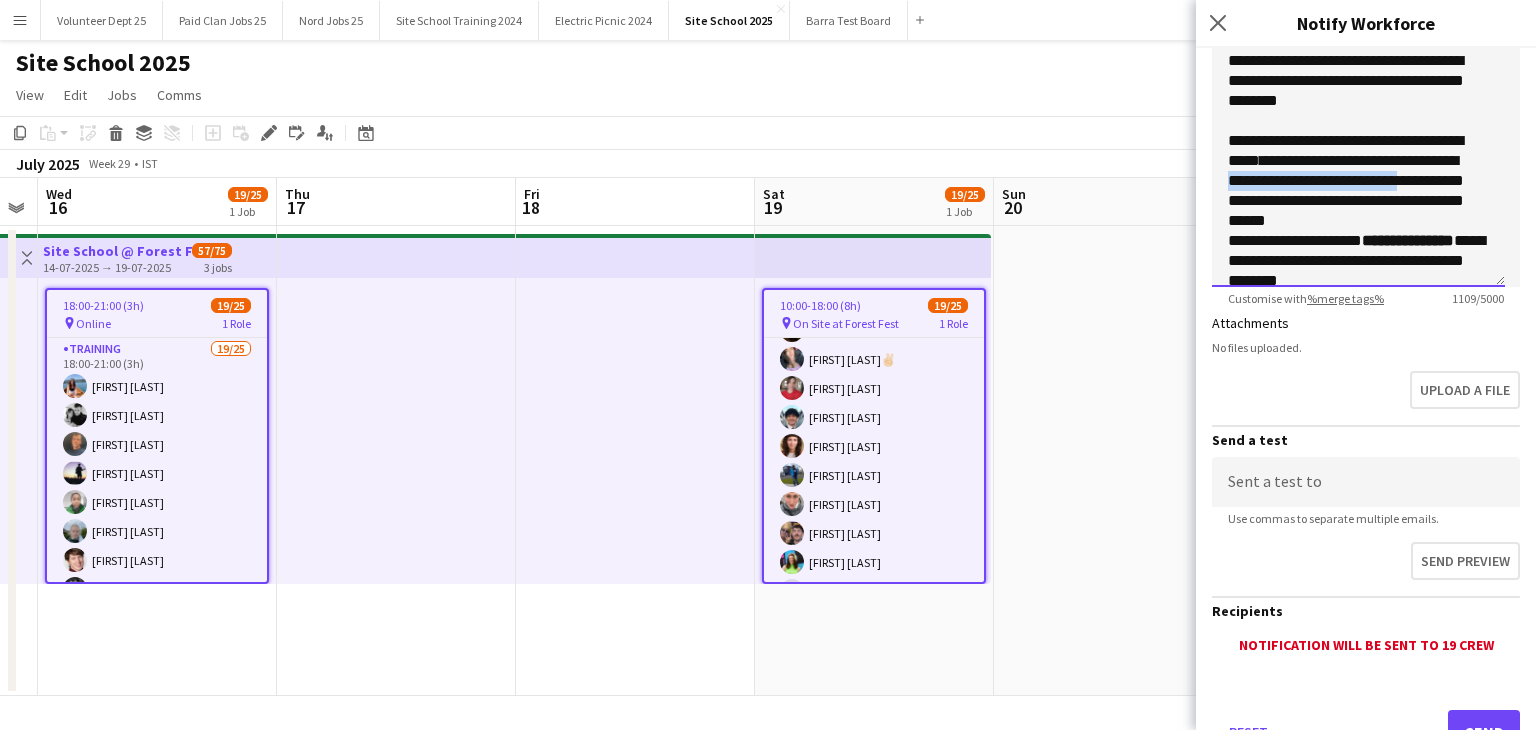 click on "**********" 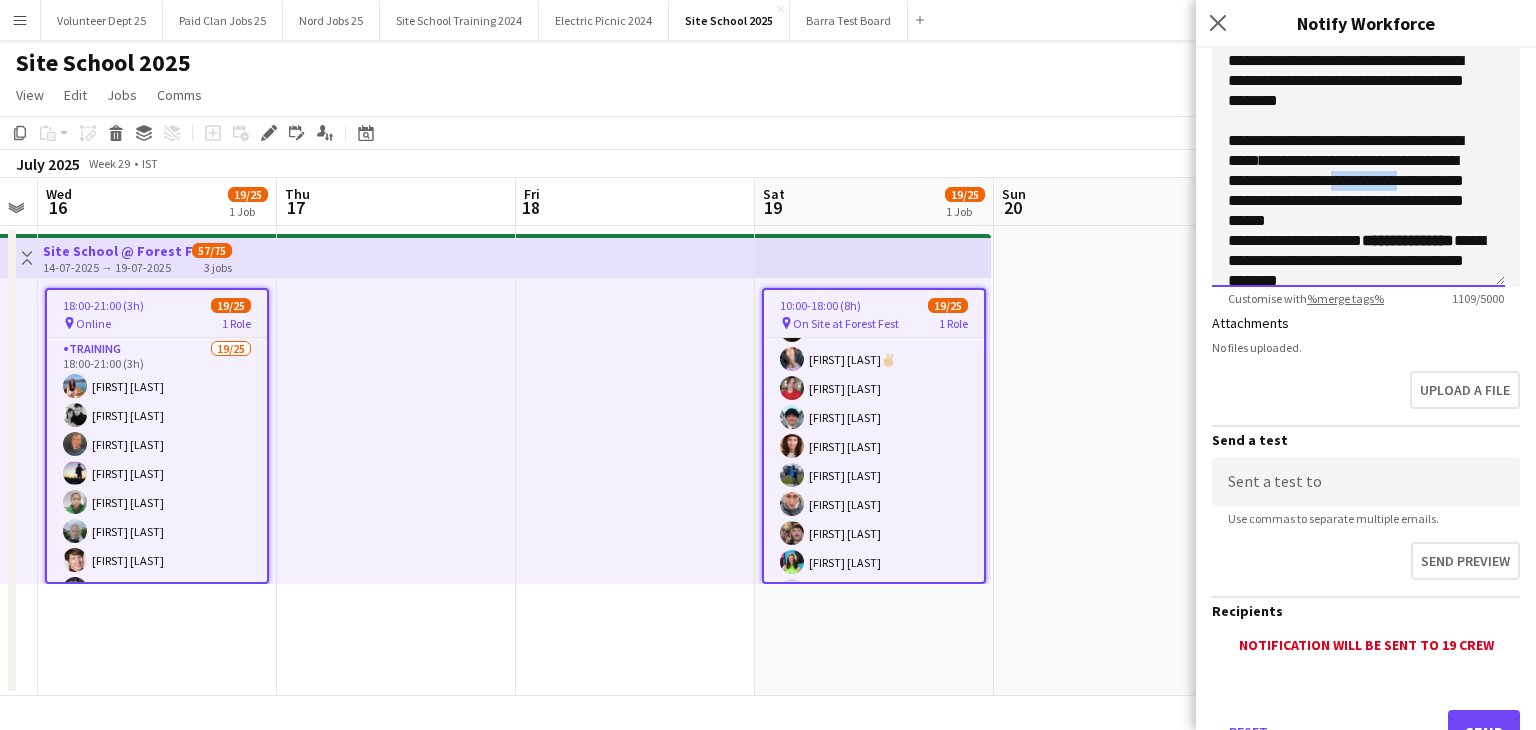 drag, startPoint x: 1406, startPoint y: 178, endPoint x: 1274, endPoint y: 201, distance: 133.9888 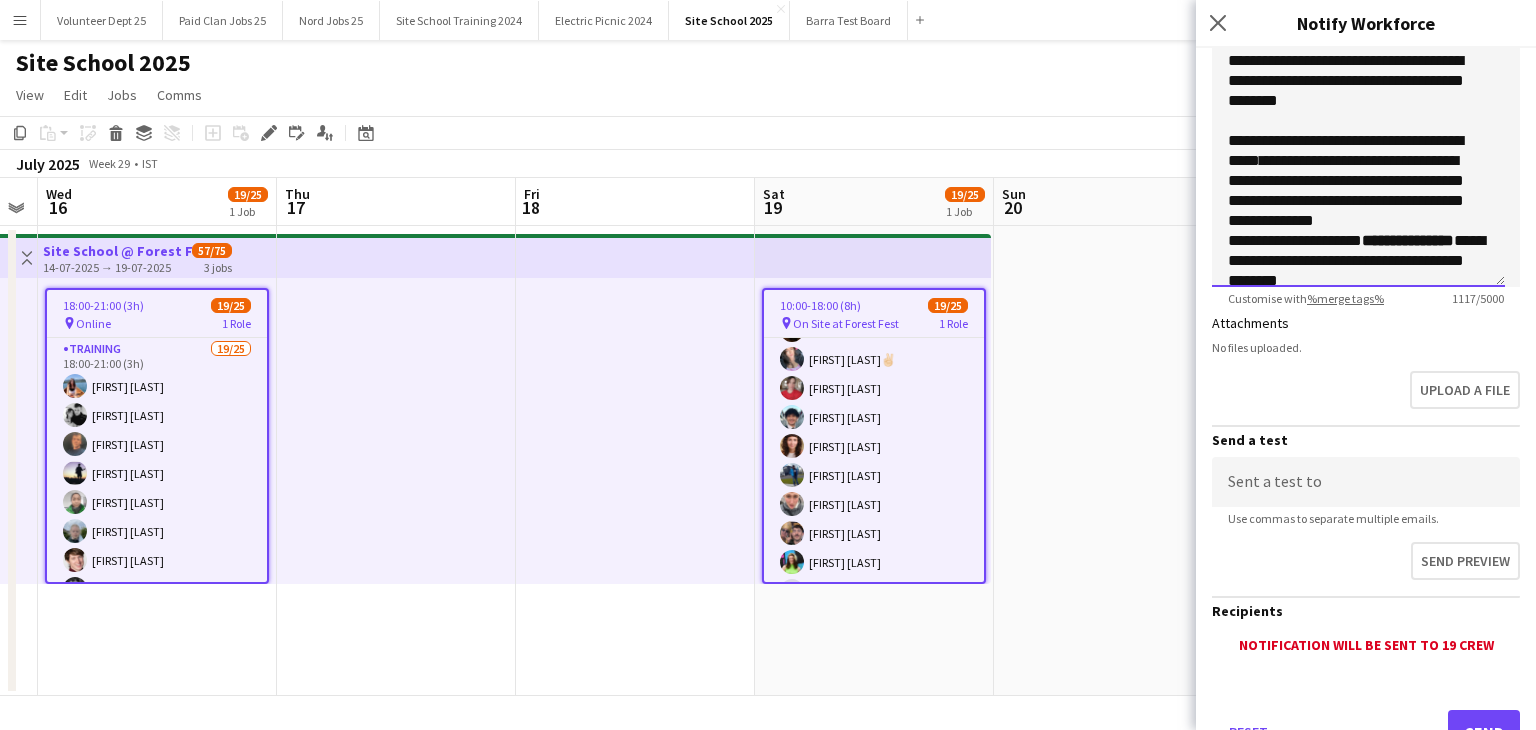 click on "**********" 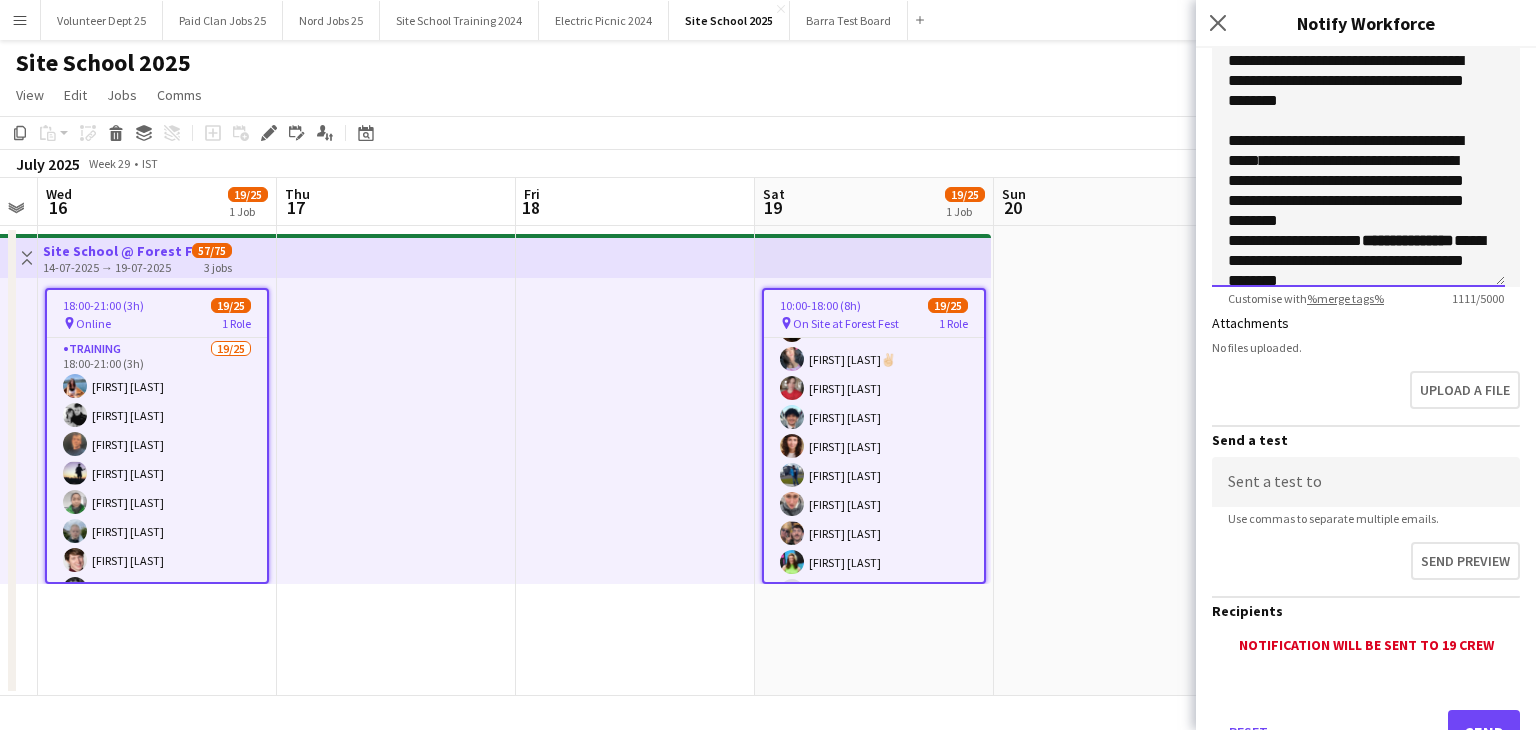 click on "**********" 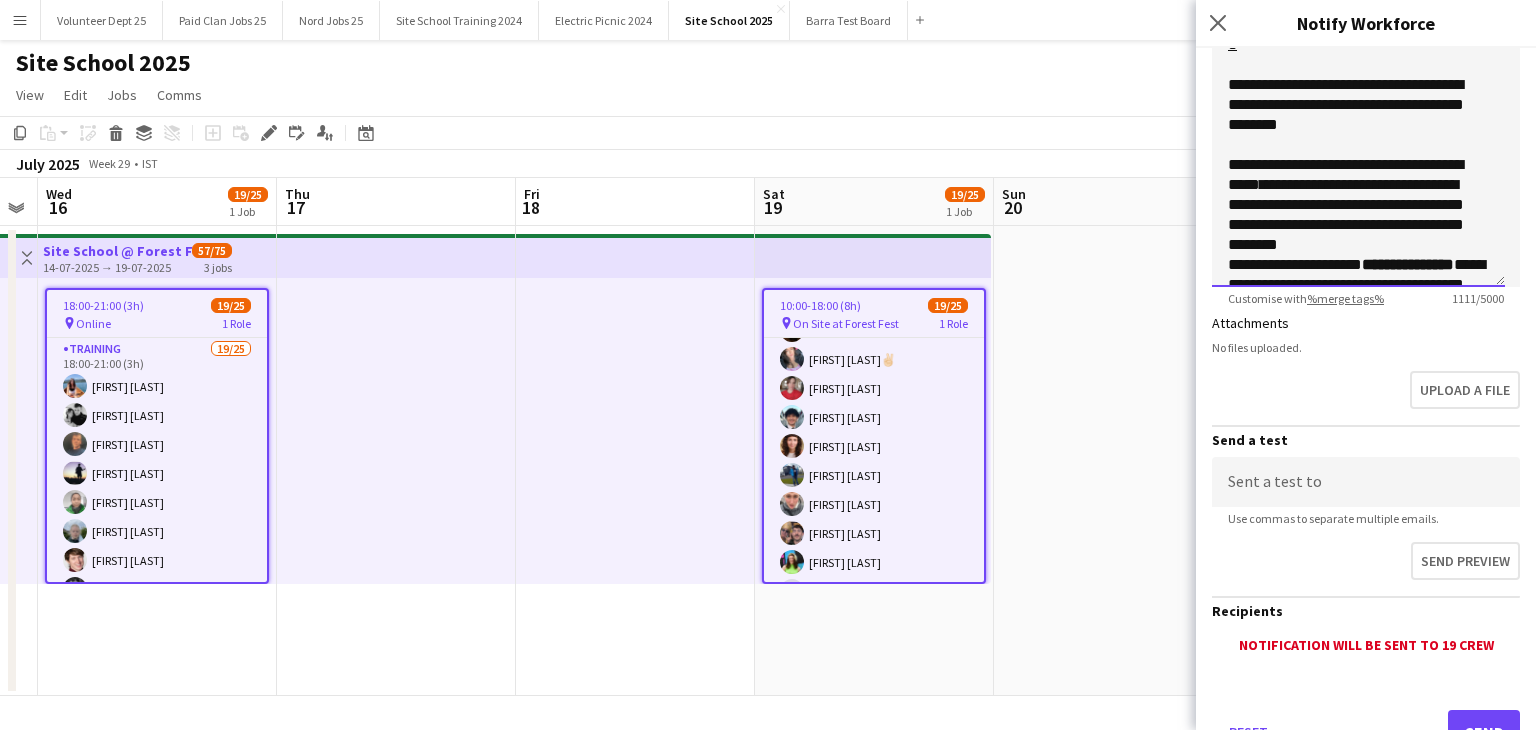scroll, scrollTop: 796, scrollLeft: 0, axis: vertical 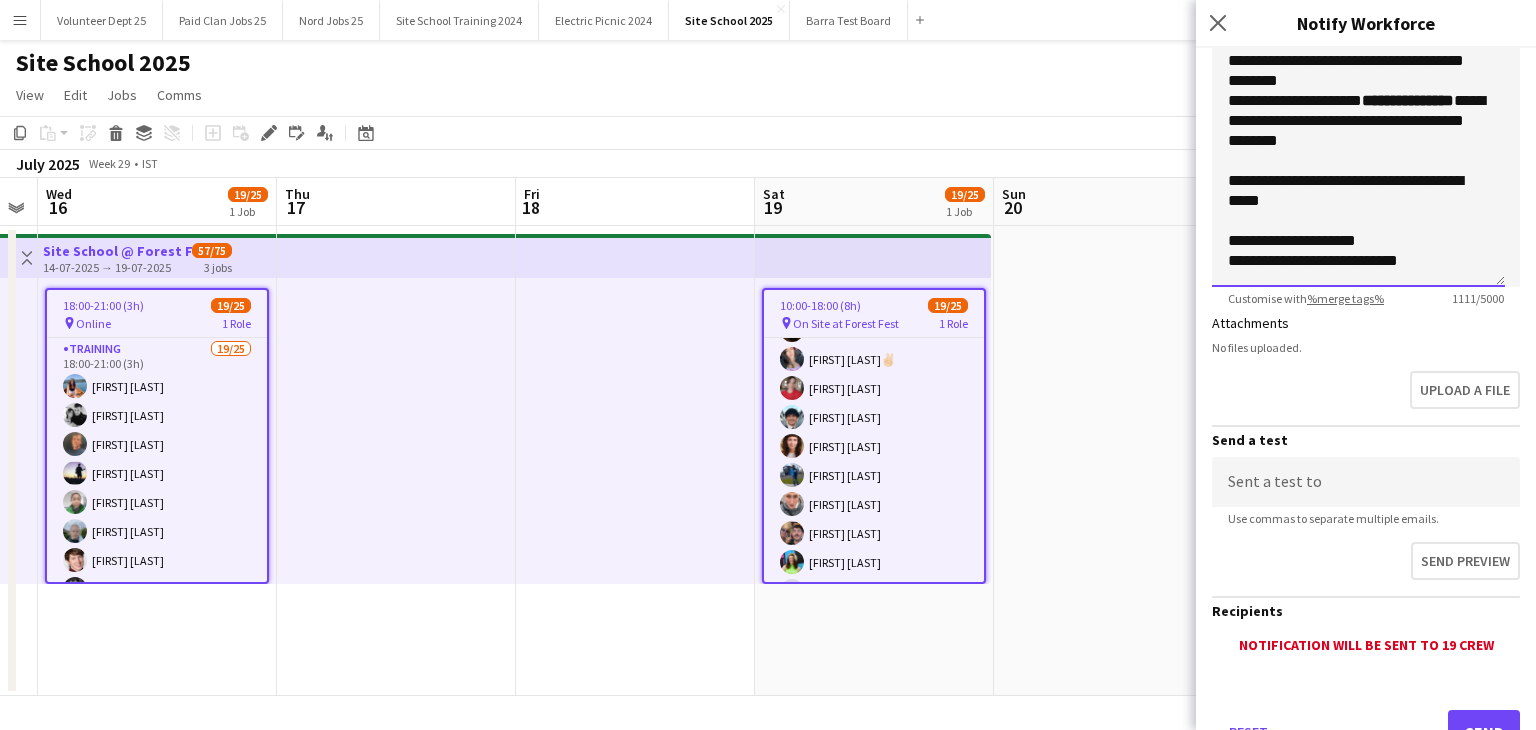 click on "**********" 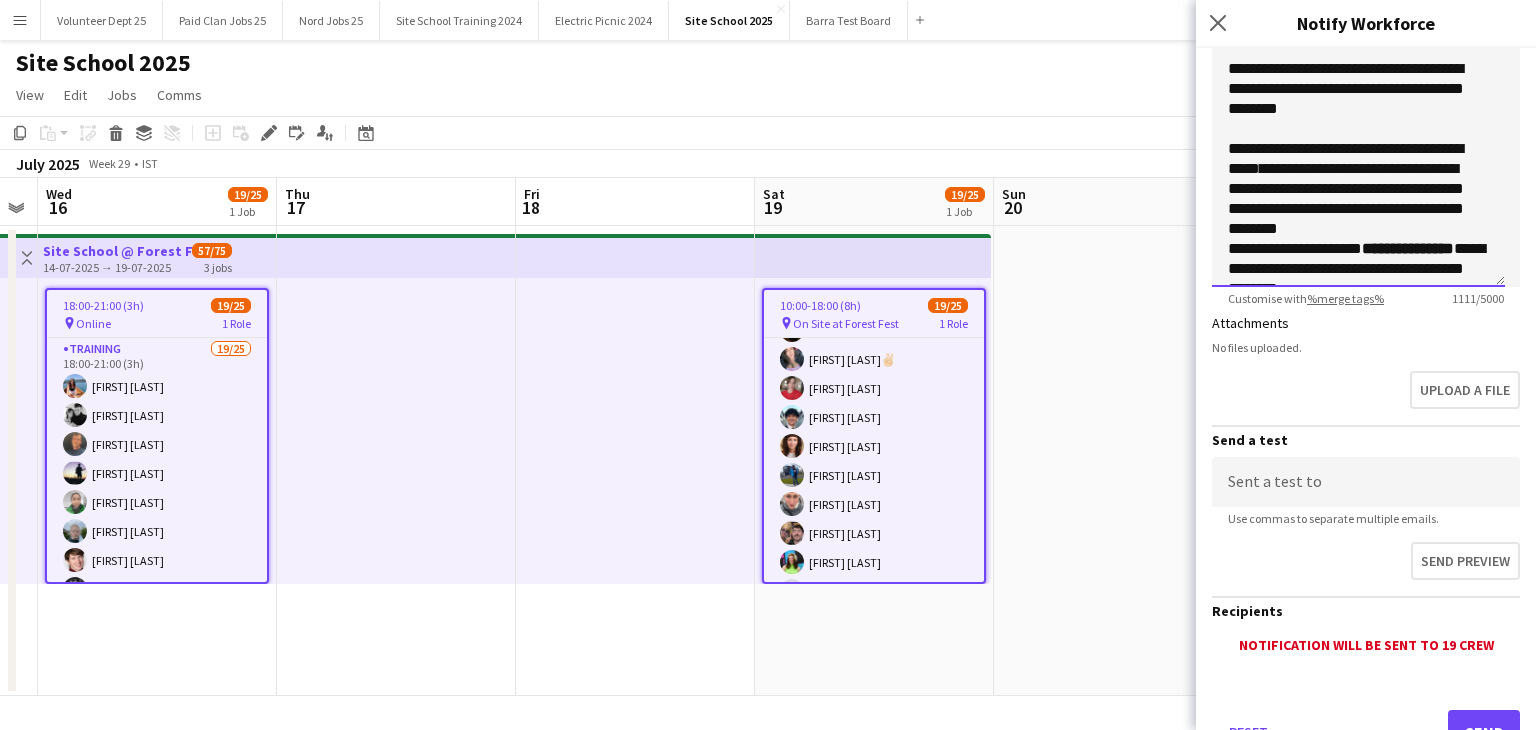 scroll, scrollTop: 646, scrollLeft: 0, axis: vertical 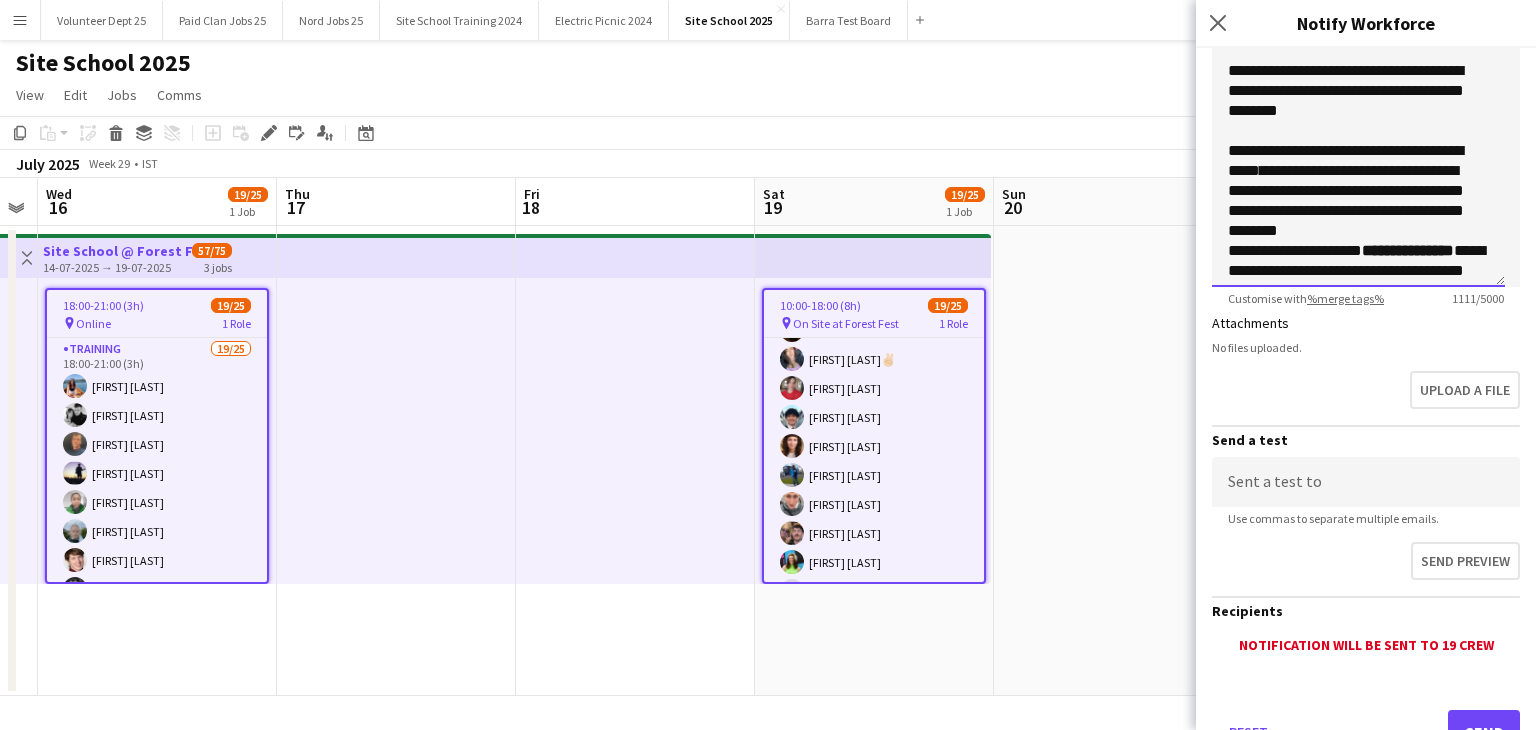 click on "**********" 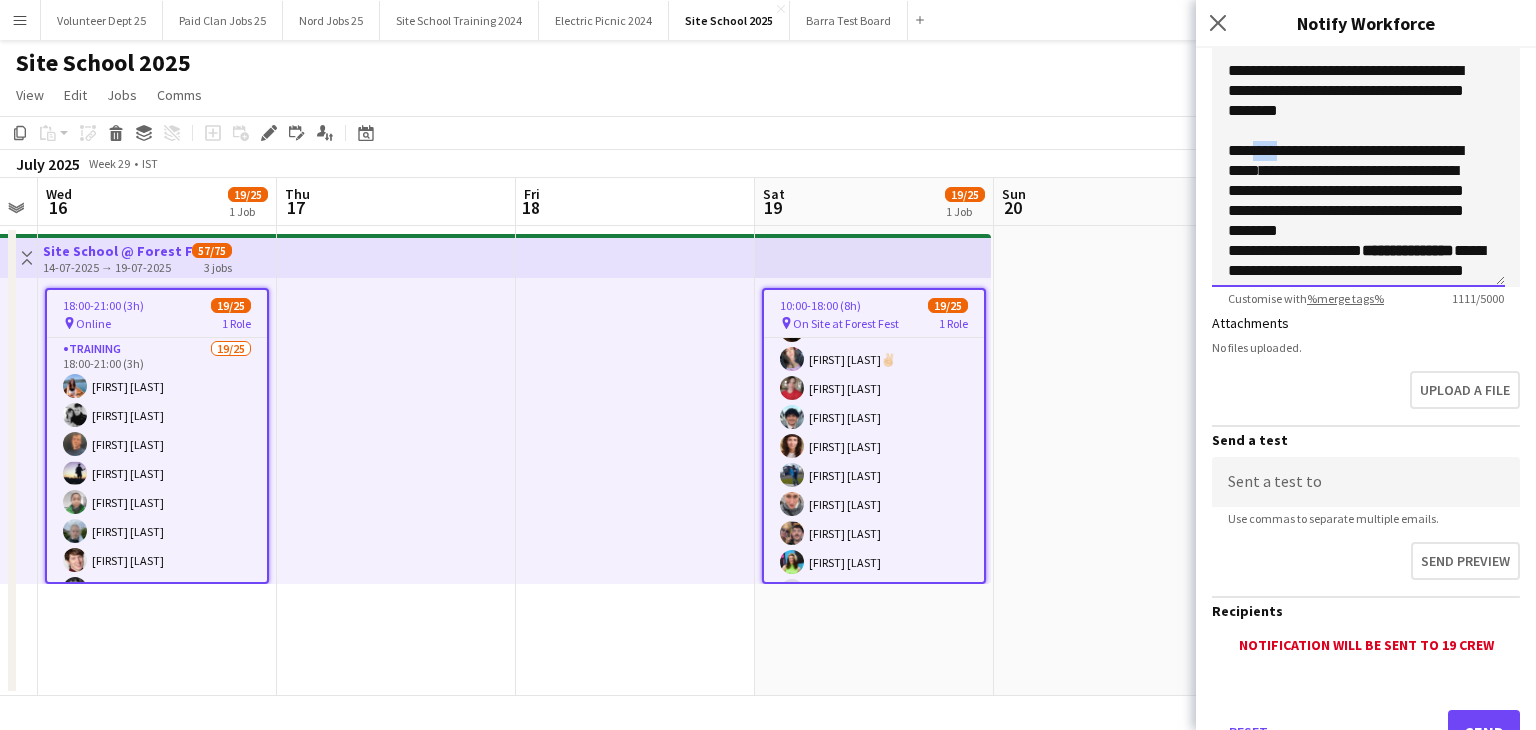 click on "**********" 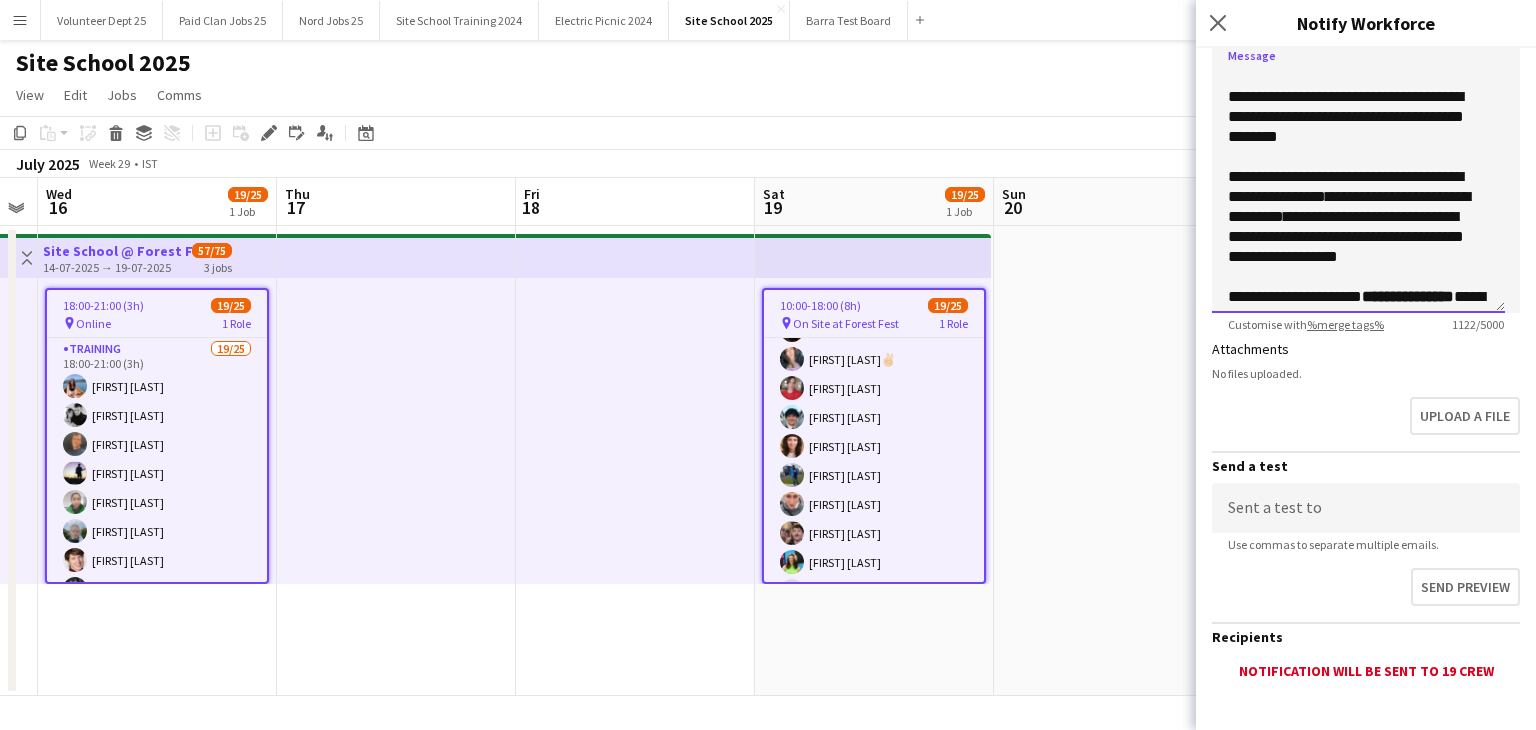 scroll, scrollTop: 323, scrollLeft: 0, axis: vertical 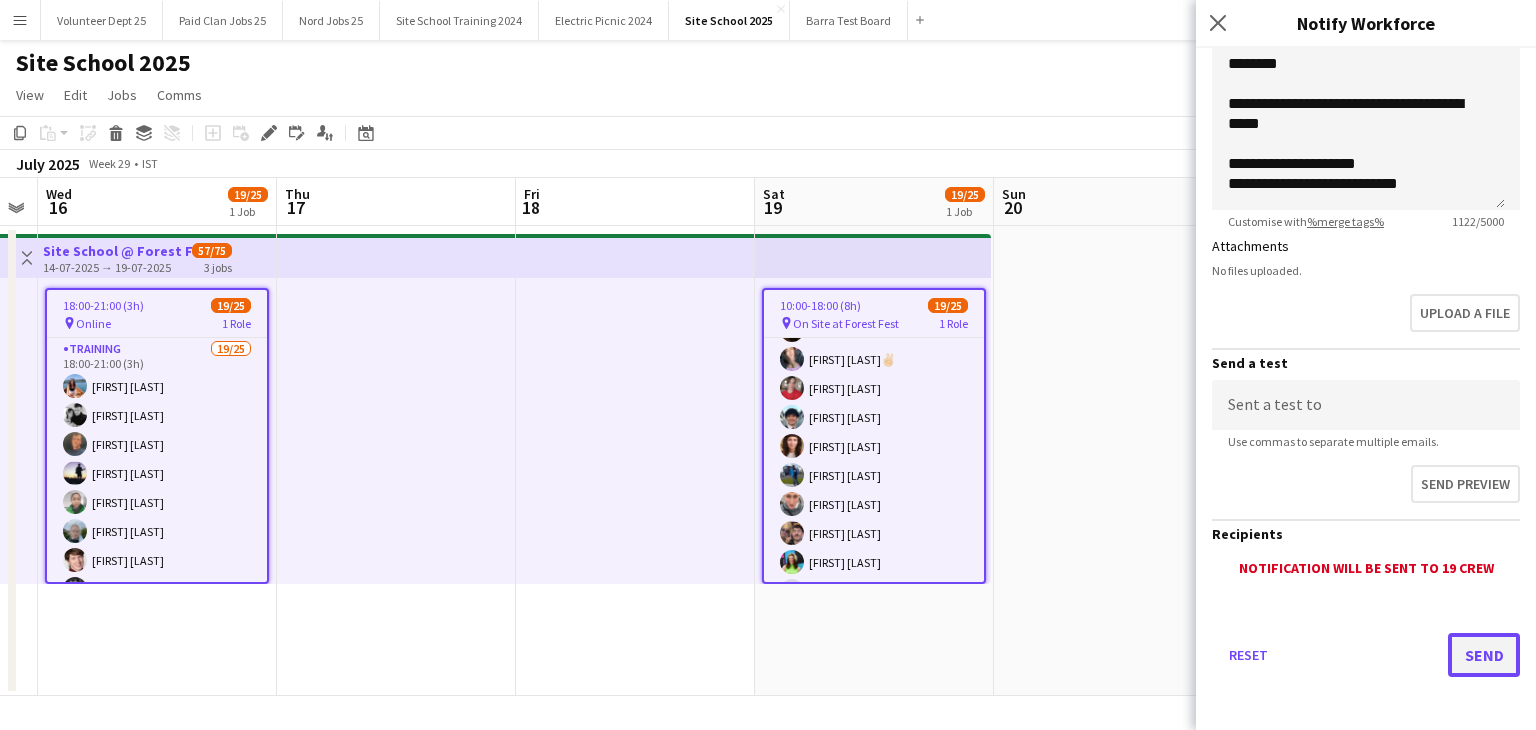 click on "Send" 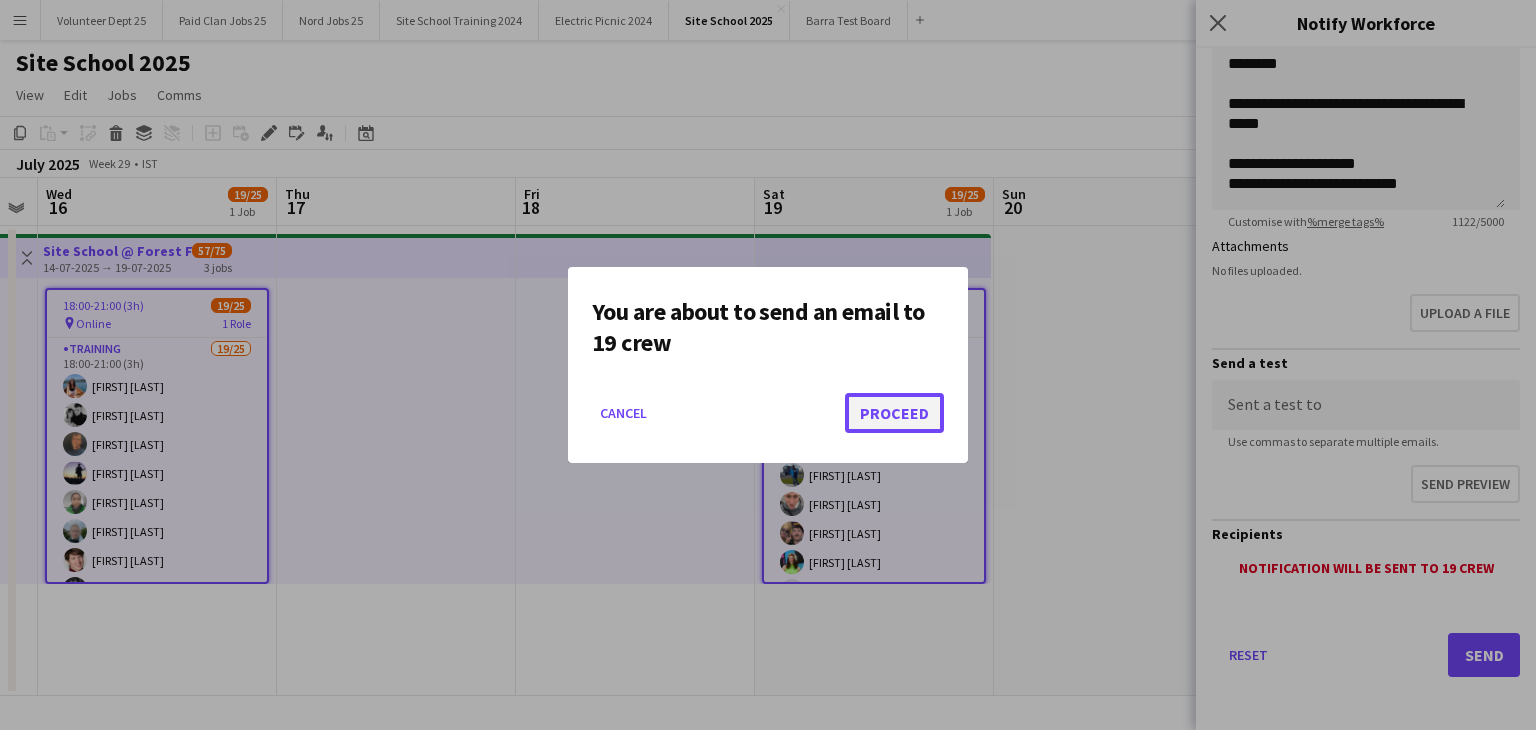 click on "Proceed" 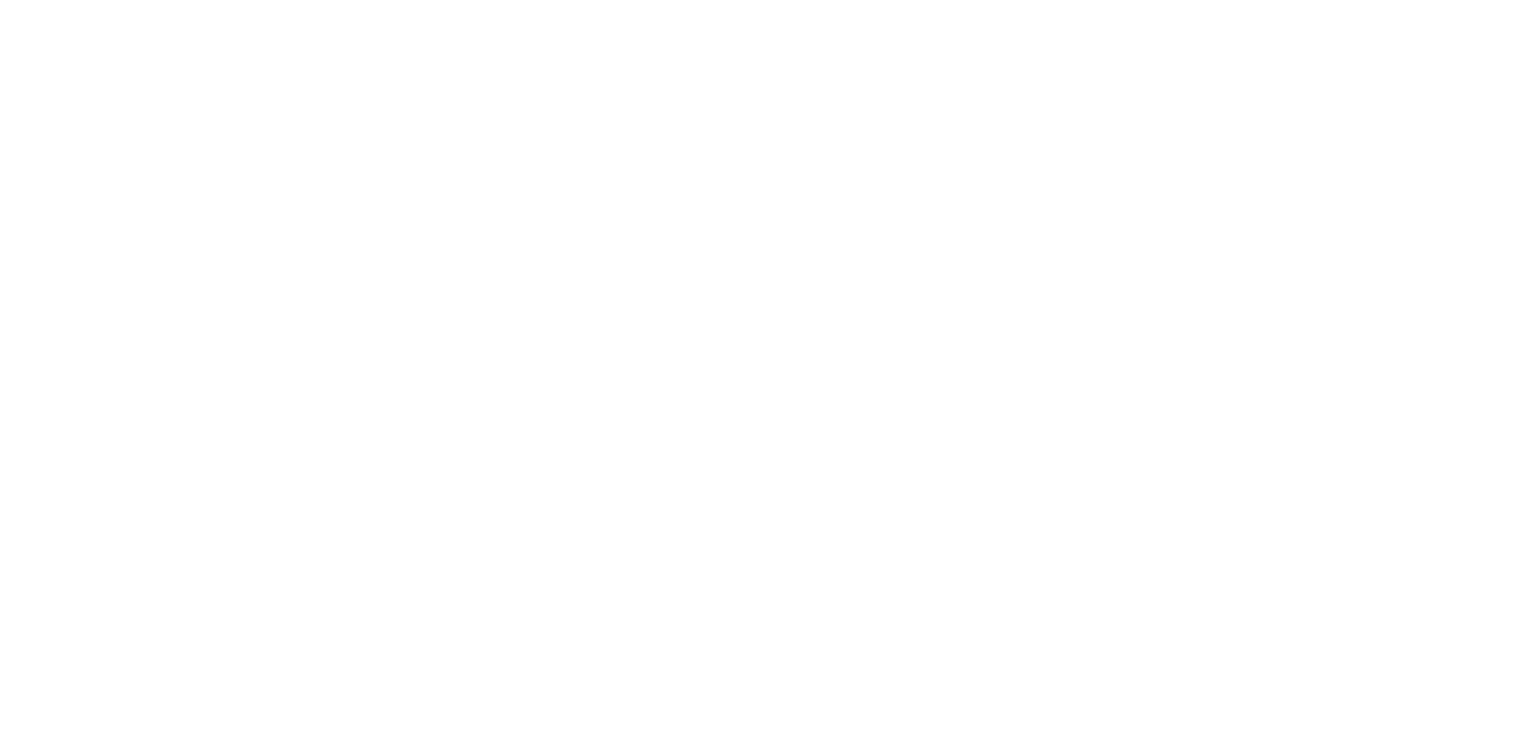 scroll, scrollTop: 0, scrollLeft: 0, axis: both 